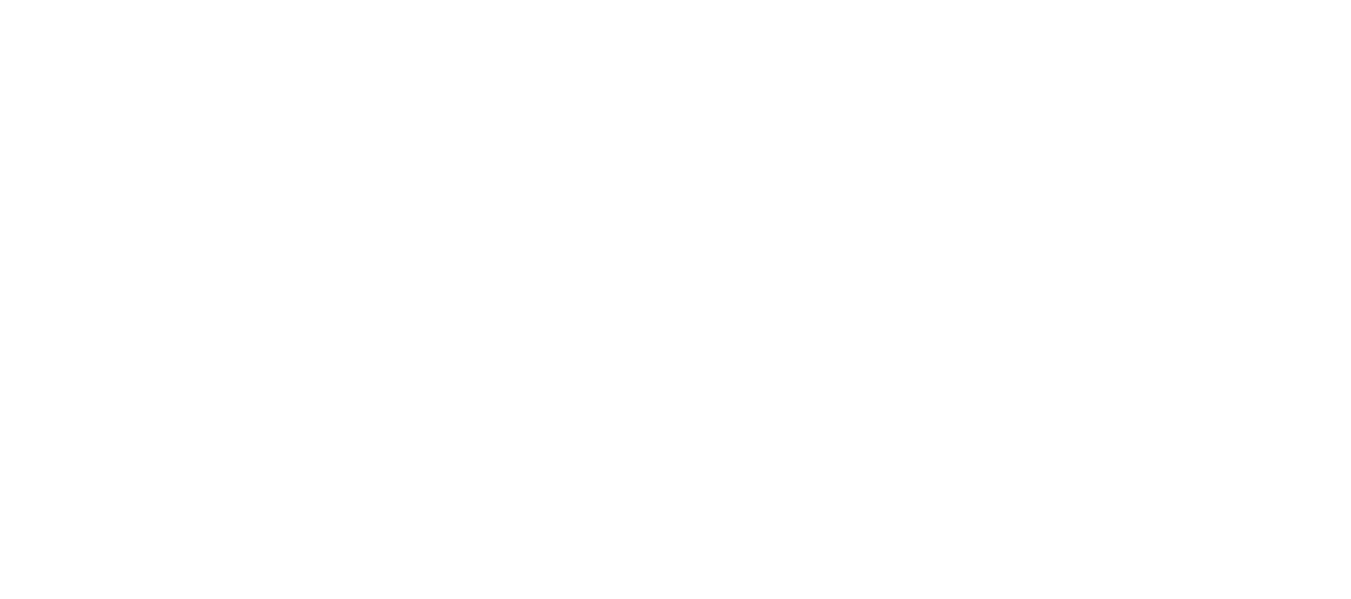 scroll, scrollTop: 0, scrollLeft: 0, axis: both 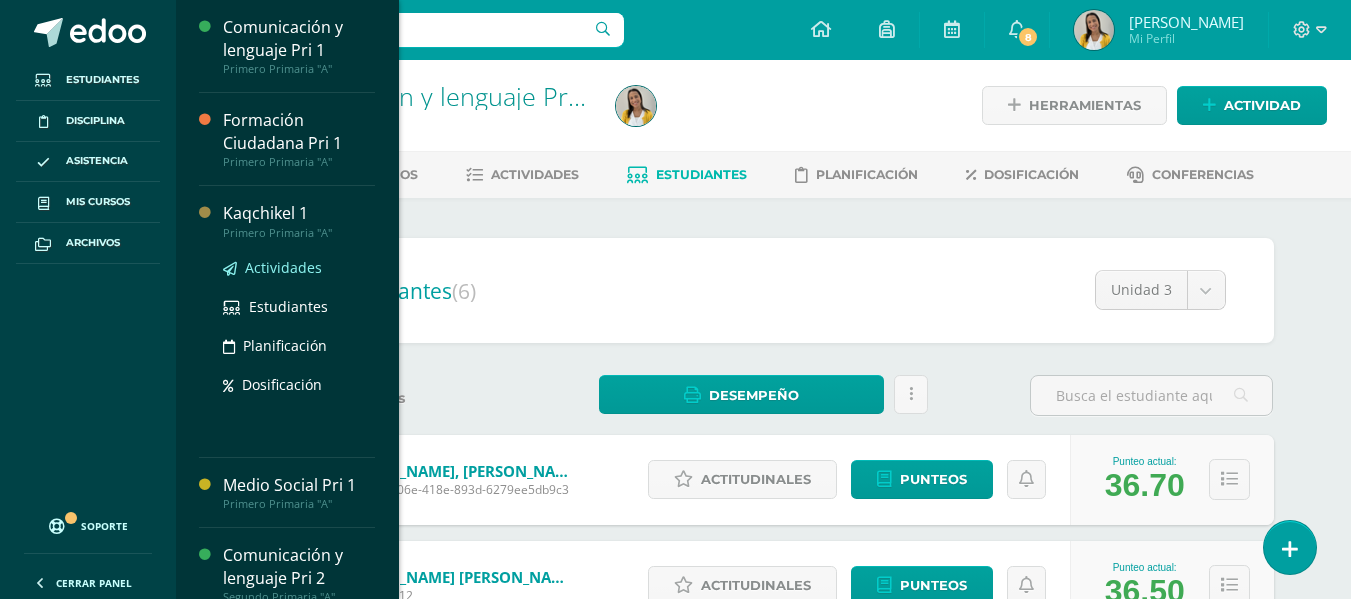 click on "Actividades" at bounding box center [283, 267] 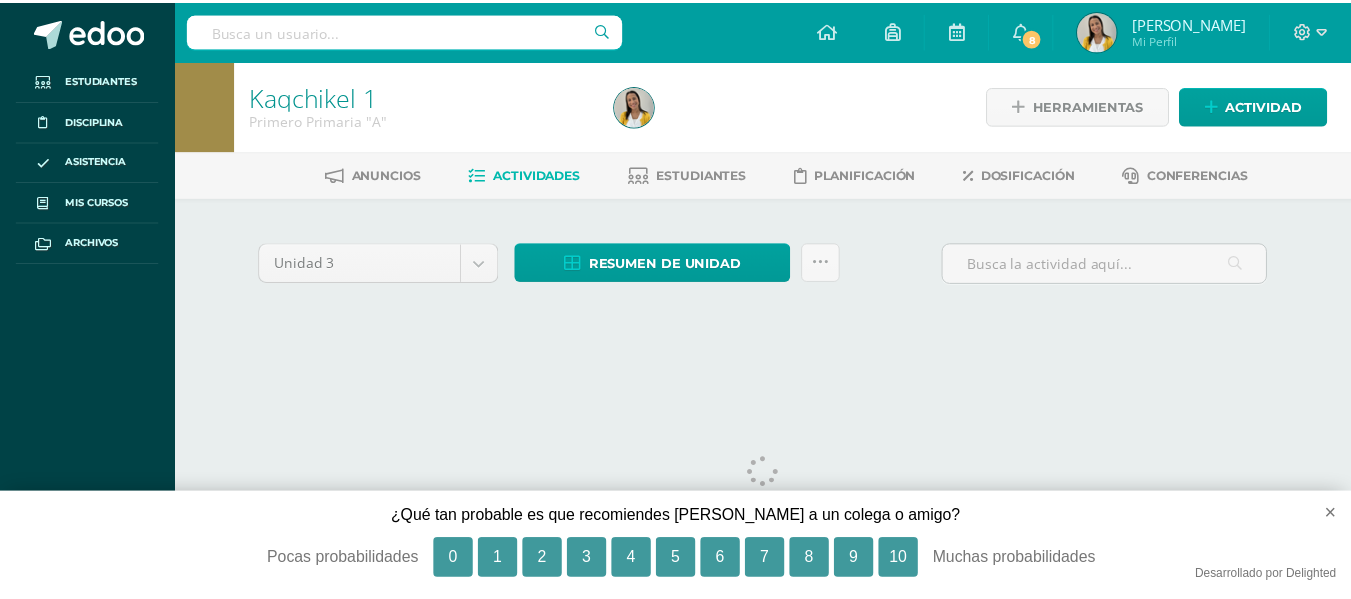 scroll, scrollTop: 0, scrollLeft: 0, axis: both 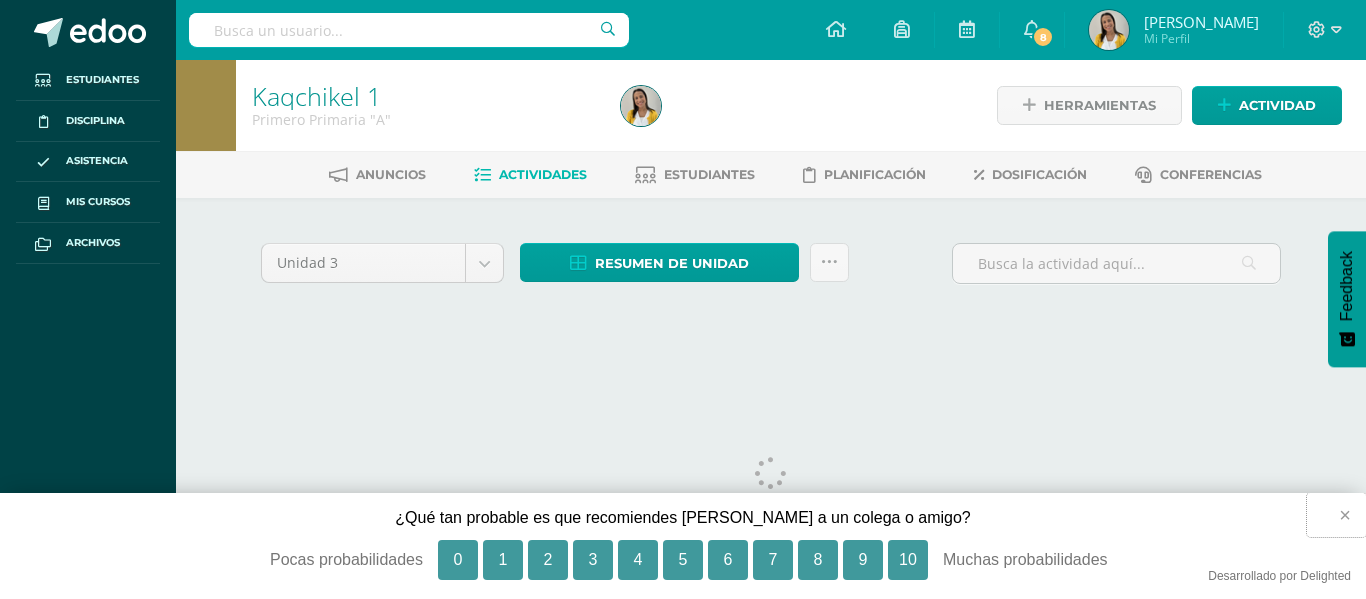 click on "×" at bounding box center (1336, 515) 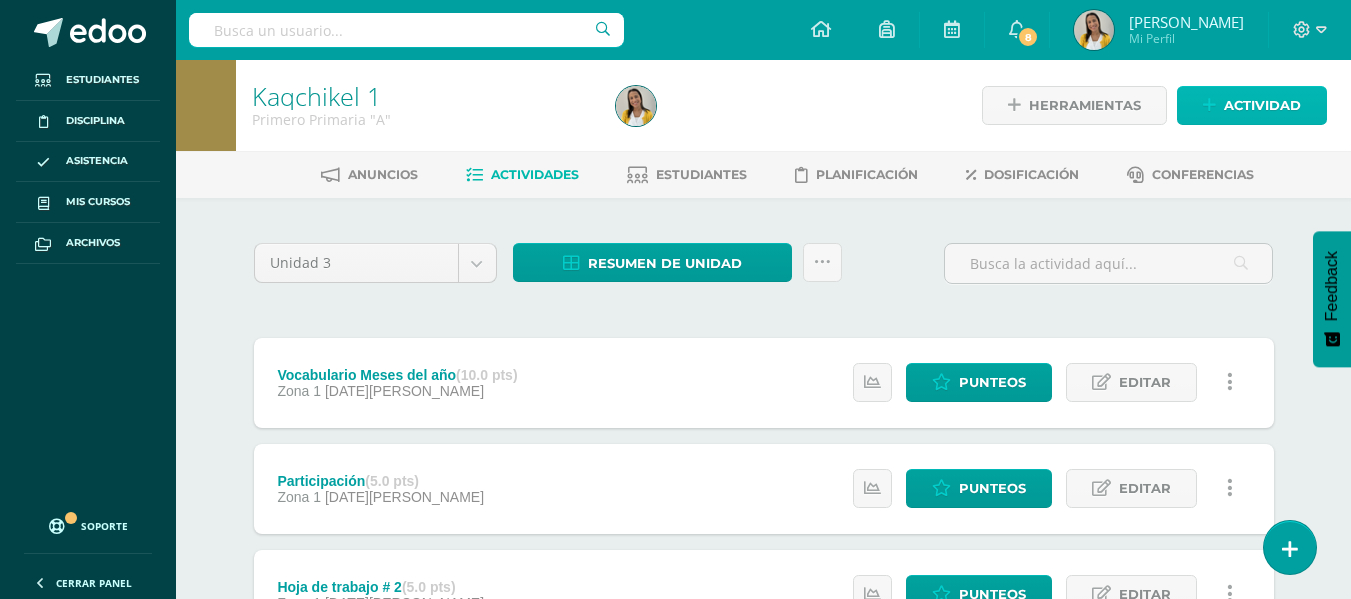 click on "Actividad" at bounding box center [1262, 105] 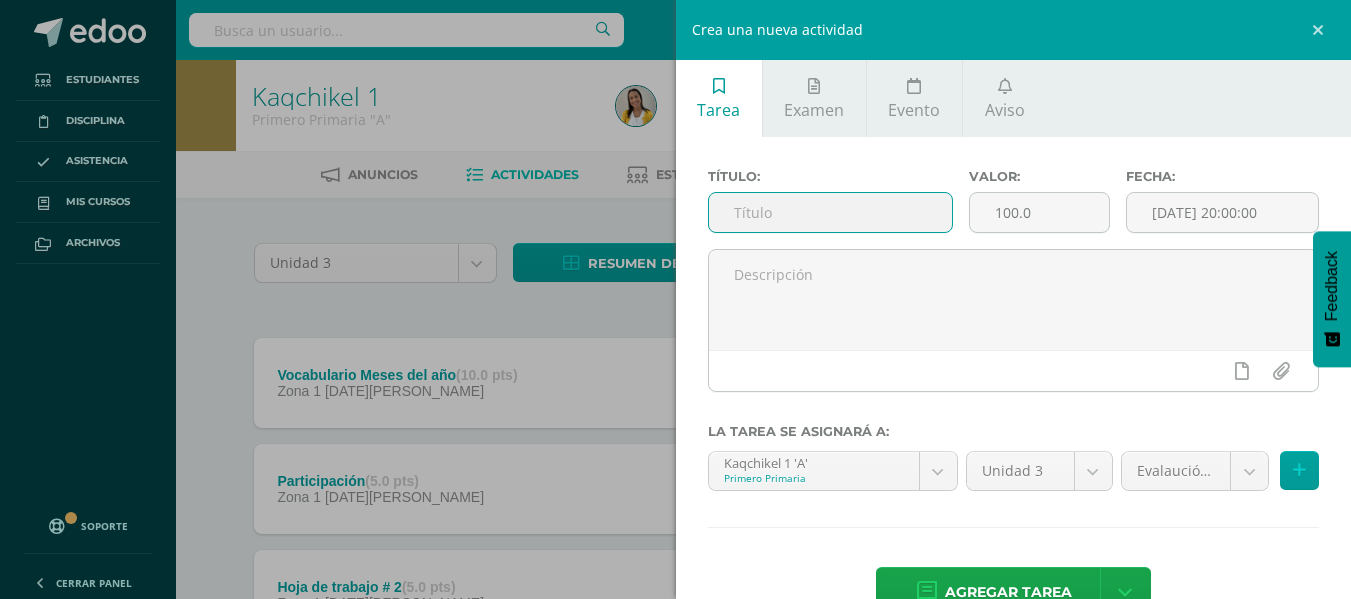 click at bounding box center [830, 212] 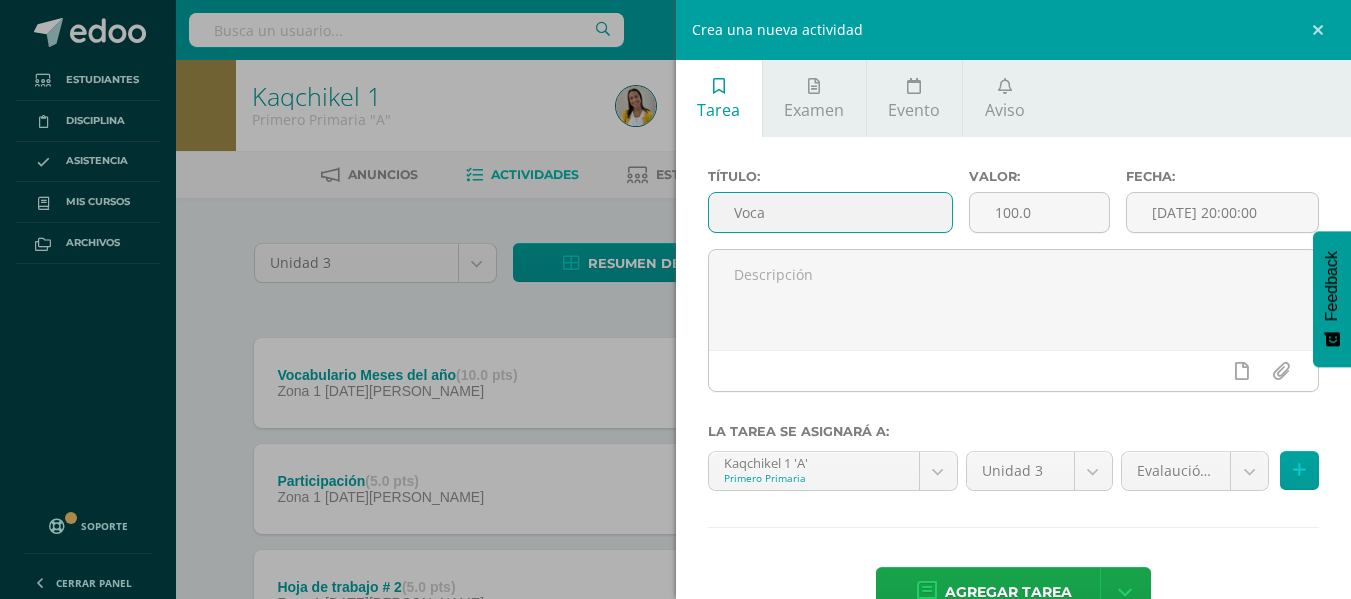 click on "Voca" at bounding box center (830, 212) 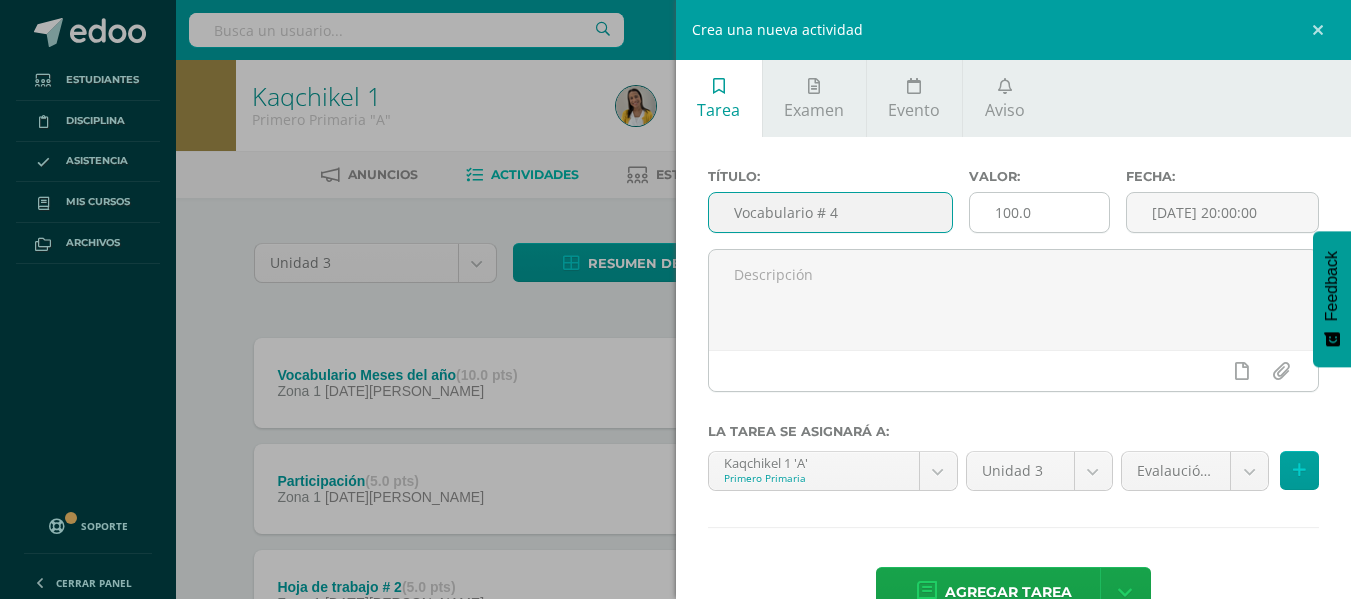 type on "Vocabulario # 4" 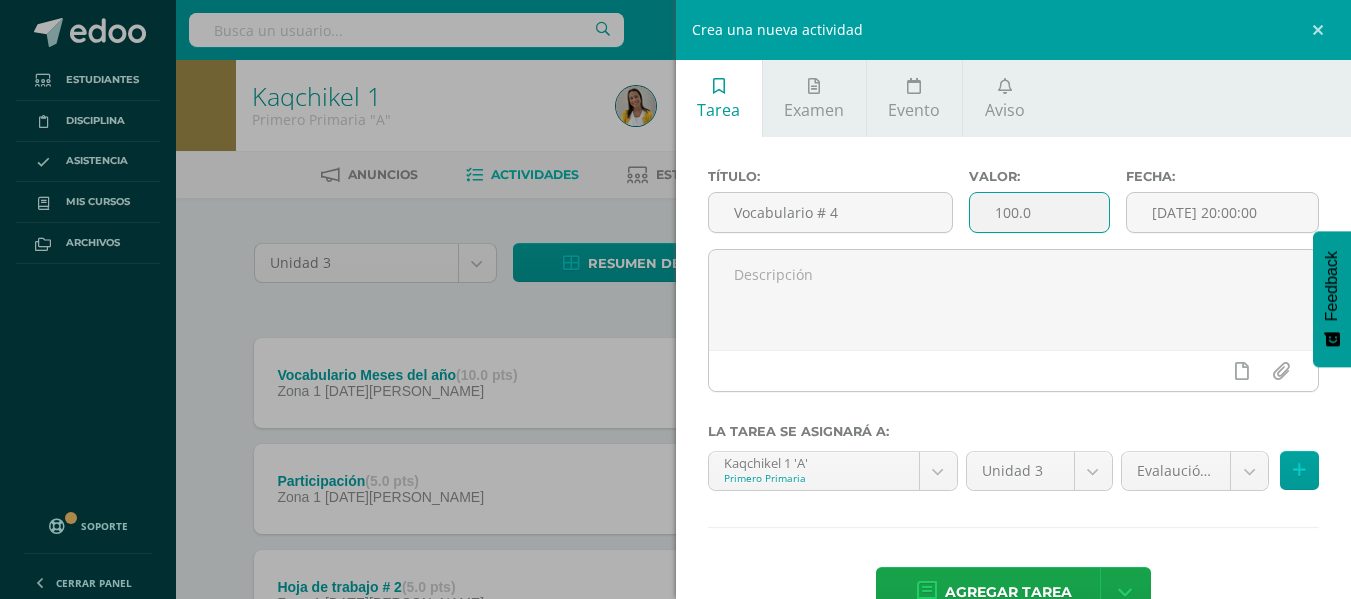 click on "100.0" at bounding box center [1039, 212] 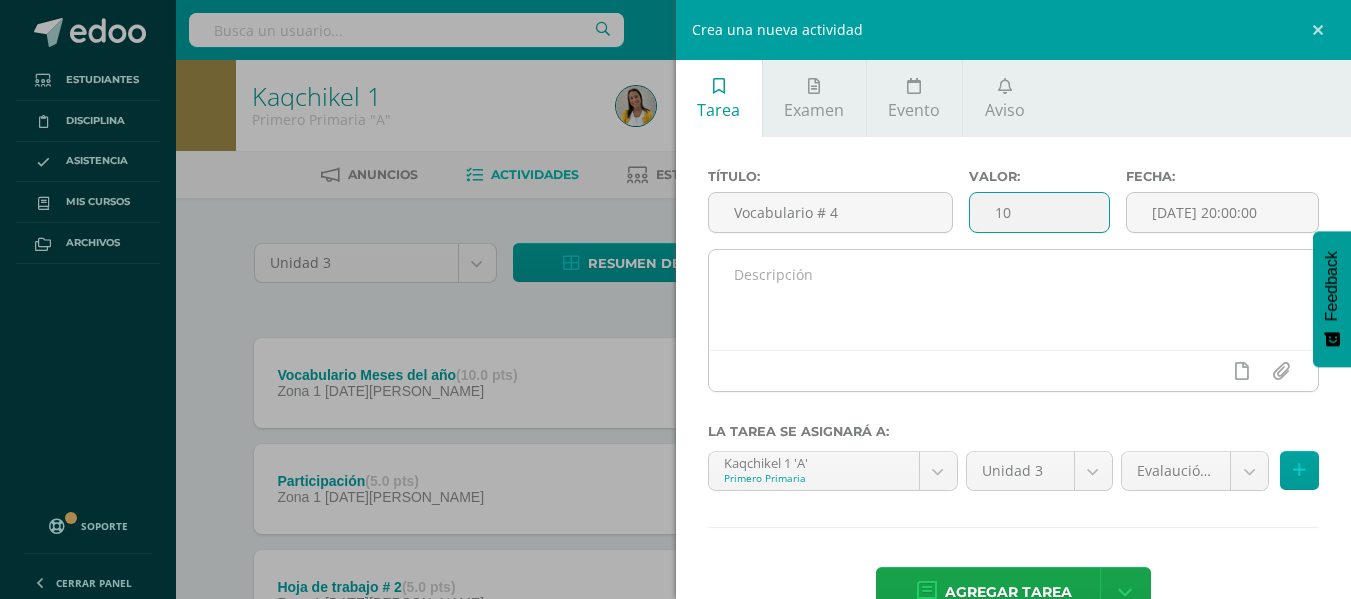 type on "10" 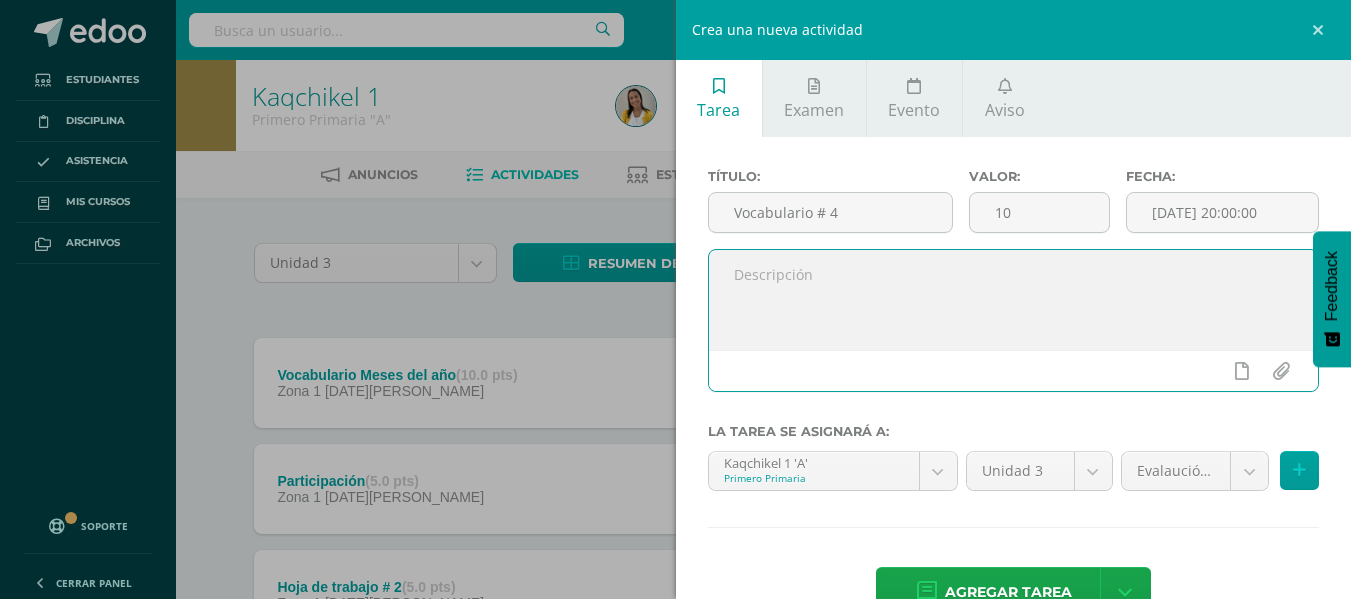 click at bounding box center (1014, 300) 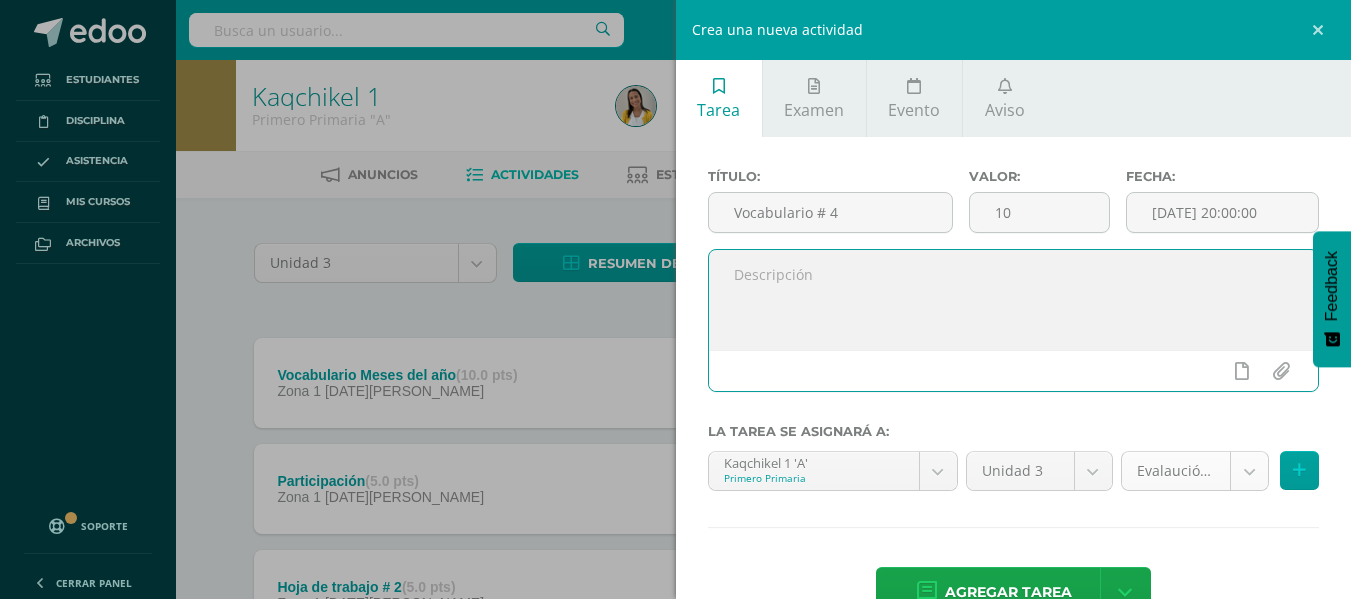 click on "Estudiantes Disciplina Asistencia Mis cursos Archivos Soporte
Centro de ayuda
Últimas actualizaciones
10+ Cerrar panel
Comunicación y lenguaje  Pri 1
Primero
Primaria
"A"
Actividades Estudiantes Planificación Dosificación
Formación Ciudadana  Pri 1
Primero
Primaria
"A"
Actividades Estudiantes Planificación Dosificación
Kaqchikel 1
Primero
Primaria
"A"
Actividades Estudiantes Planificación Dosificación
Medio Social  Pri 1
Actividades Estudiantes 8 8" at bounding box center (675, 492) 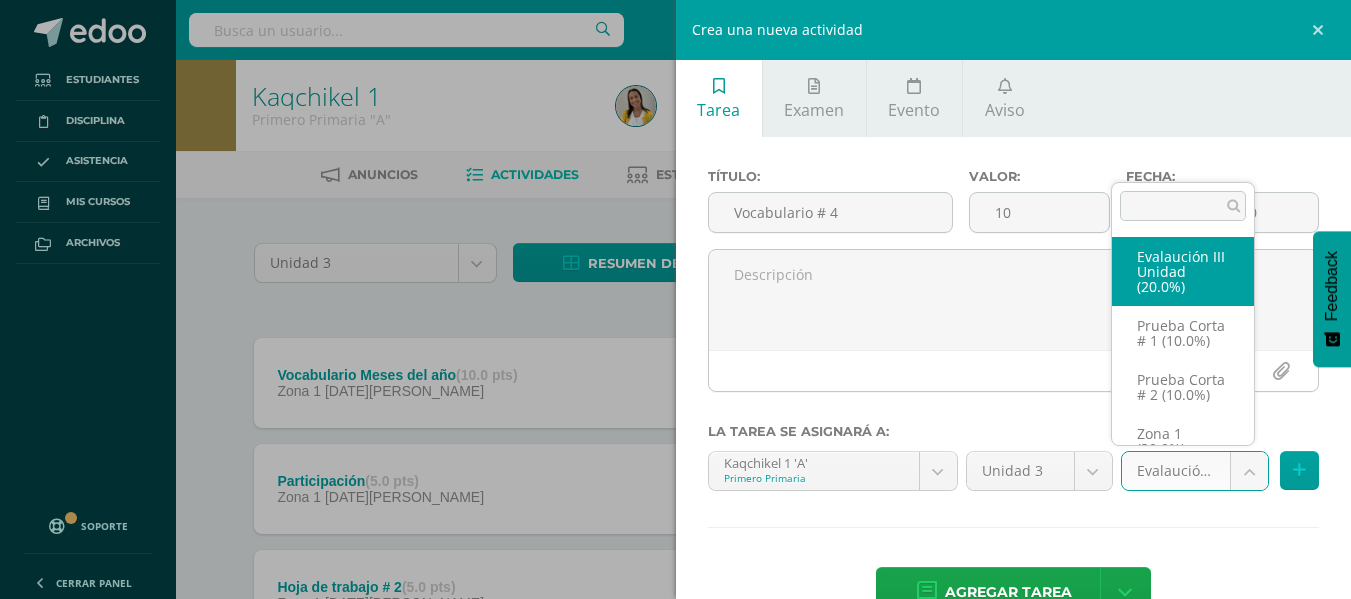 scroll, scrollTop: 53, scrollLeft: 0, axis: vertical 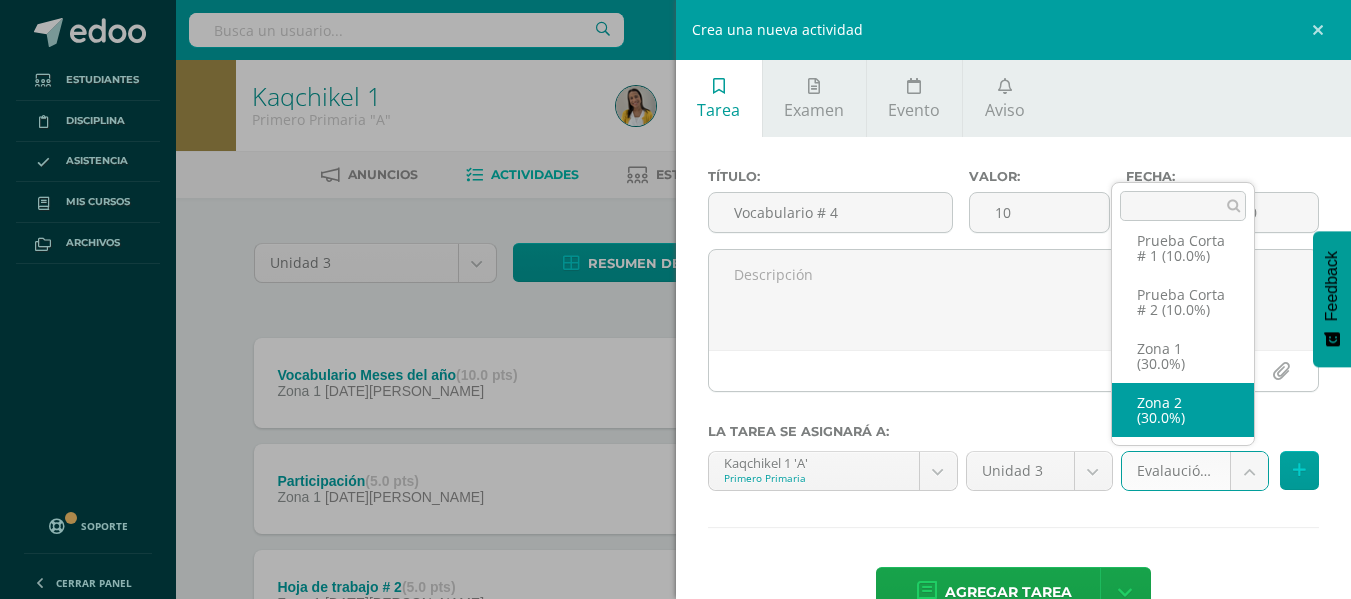 select on "27114" 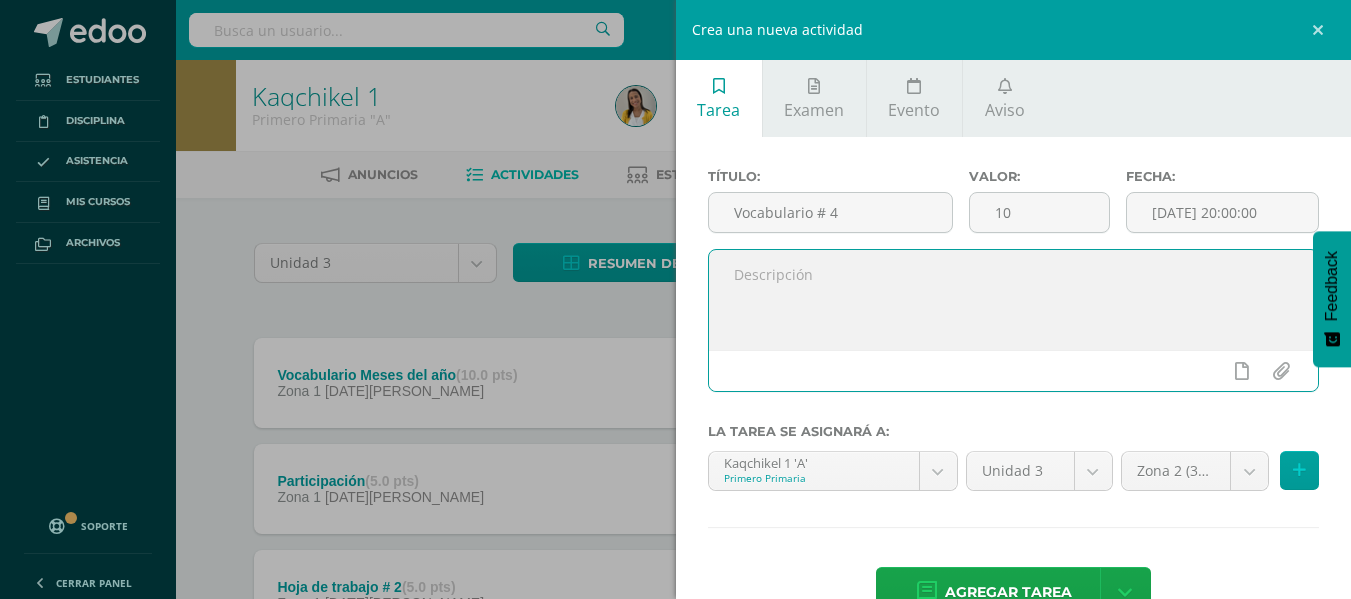 click at bounding box center [1014, 300] 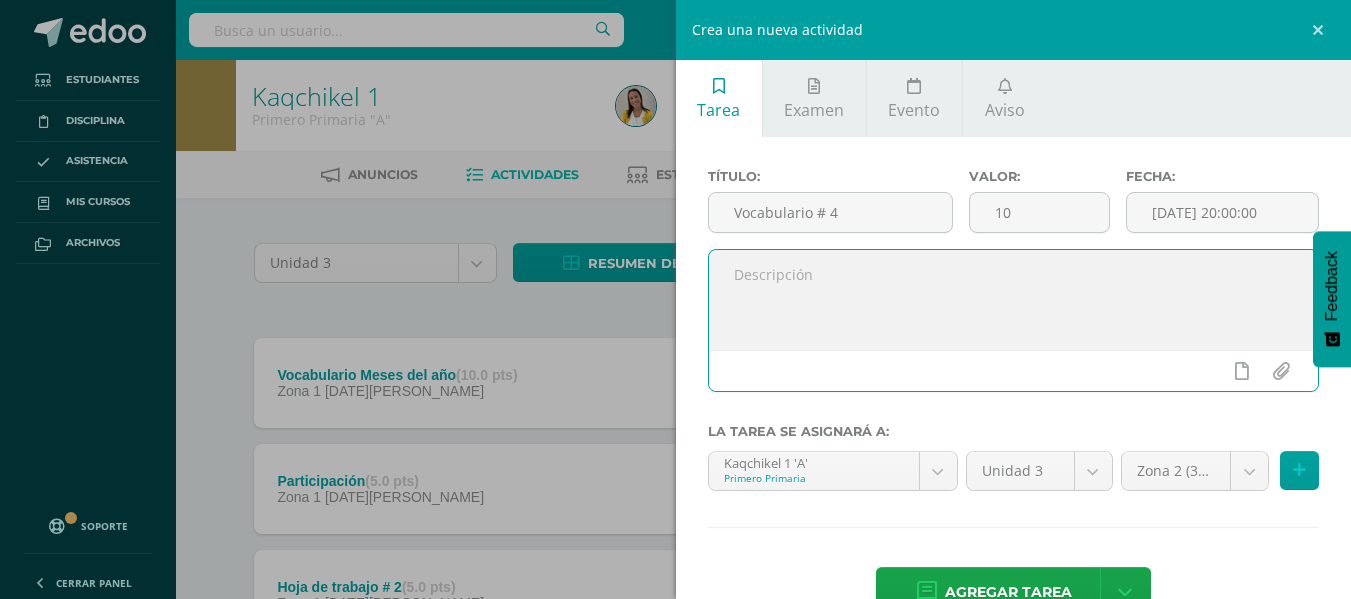 click at bounding box center [1014, 300] 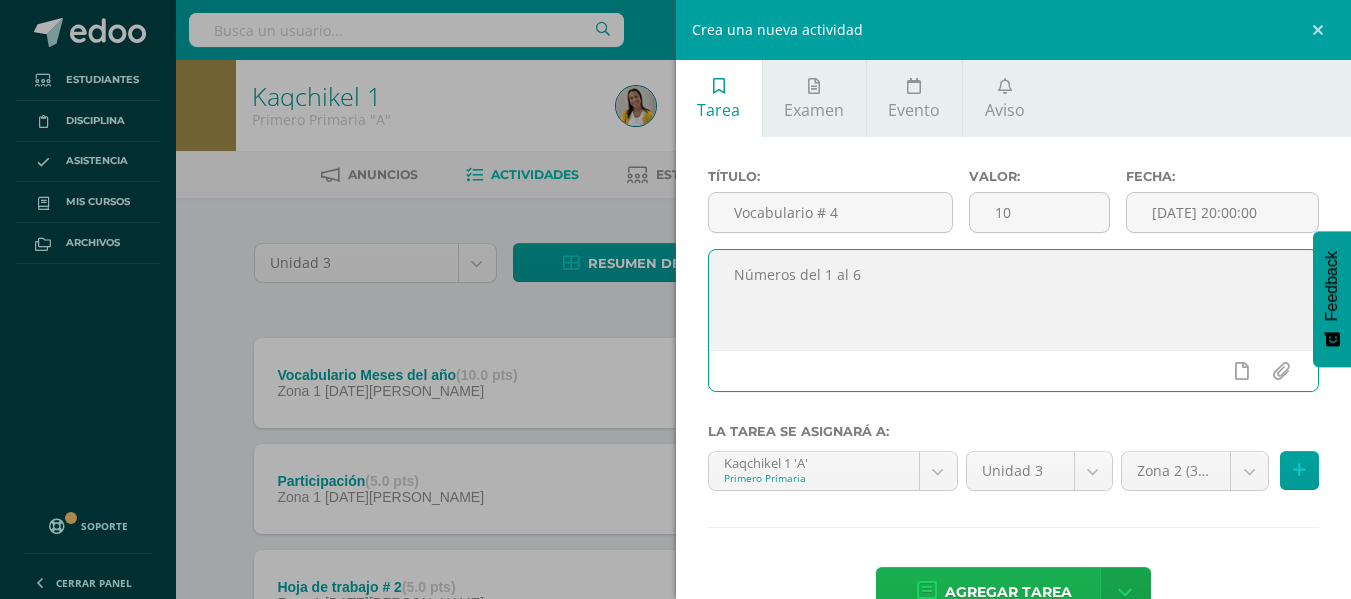 type on "Números del 1 al 6" 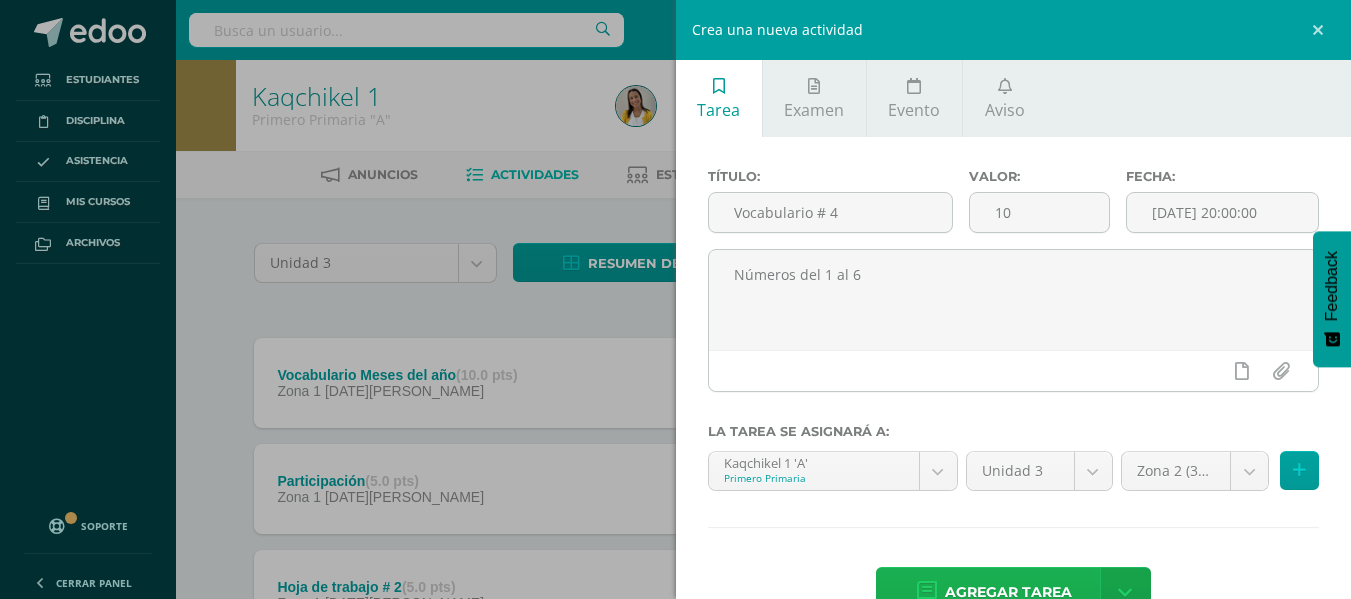click on "Agregar tarea" at bounding box center [1008, 592] 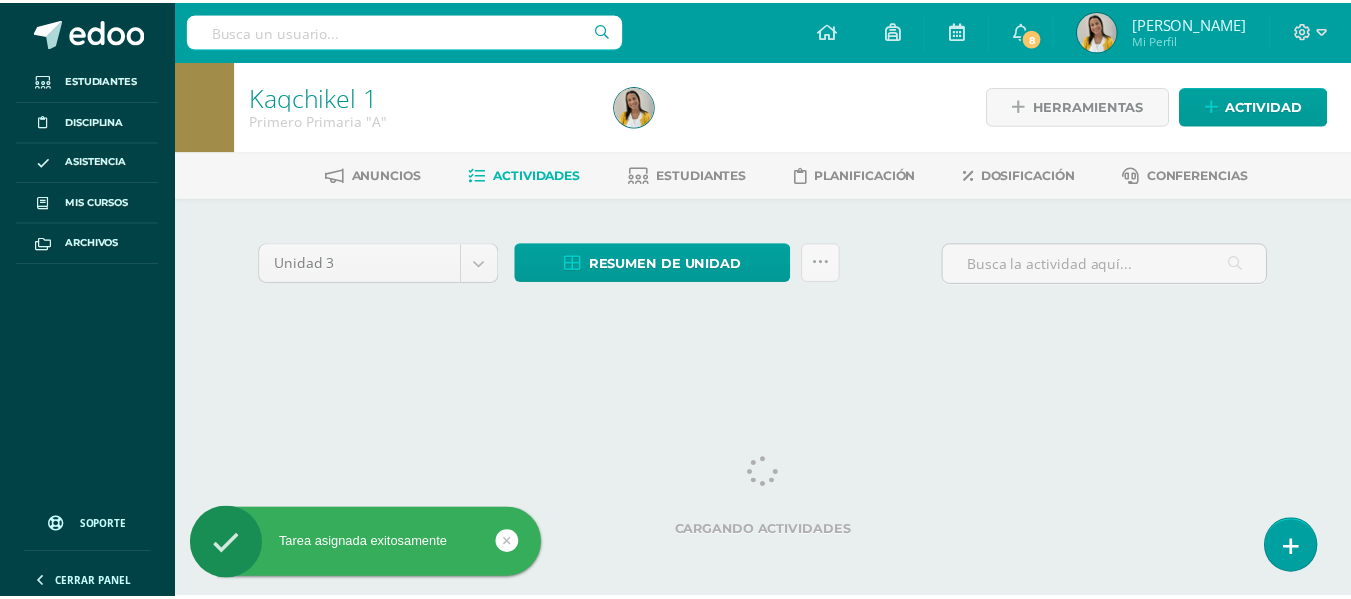 scroll, scrollTop: 0, scrollLeft: 0, axis: both 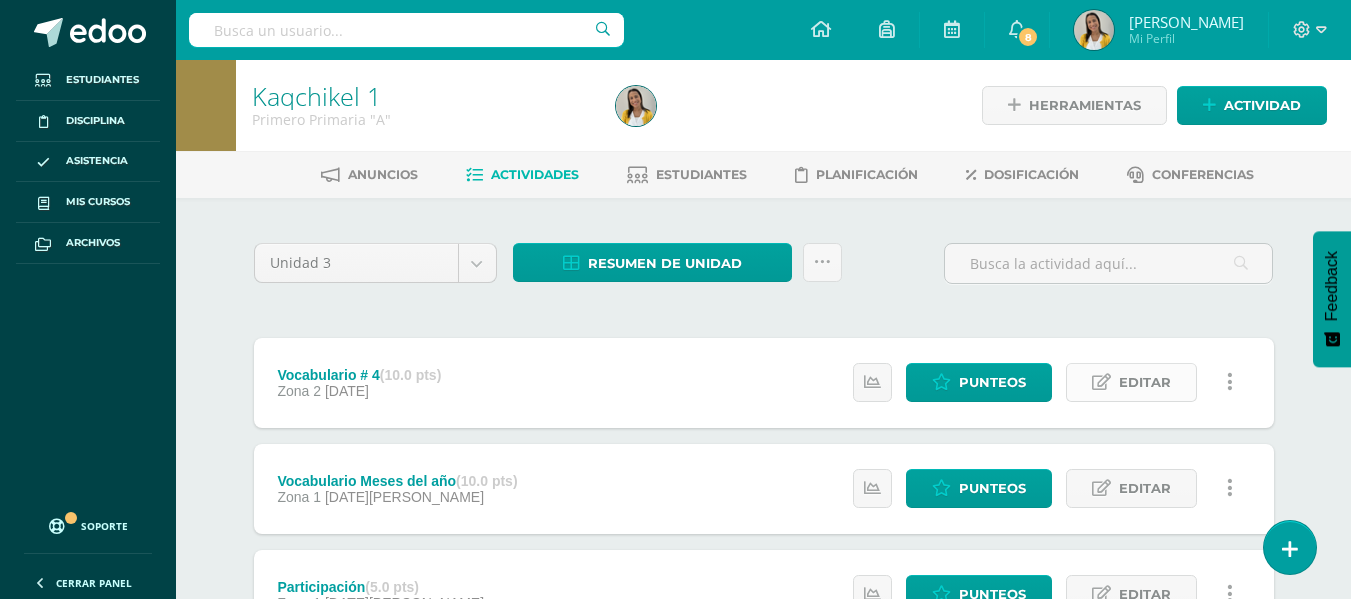 click at bounding box center (1101, 382) 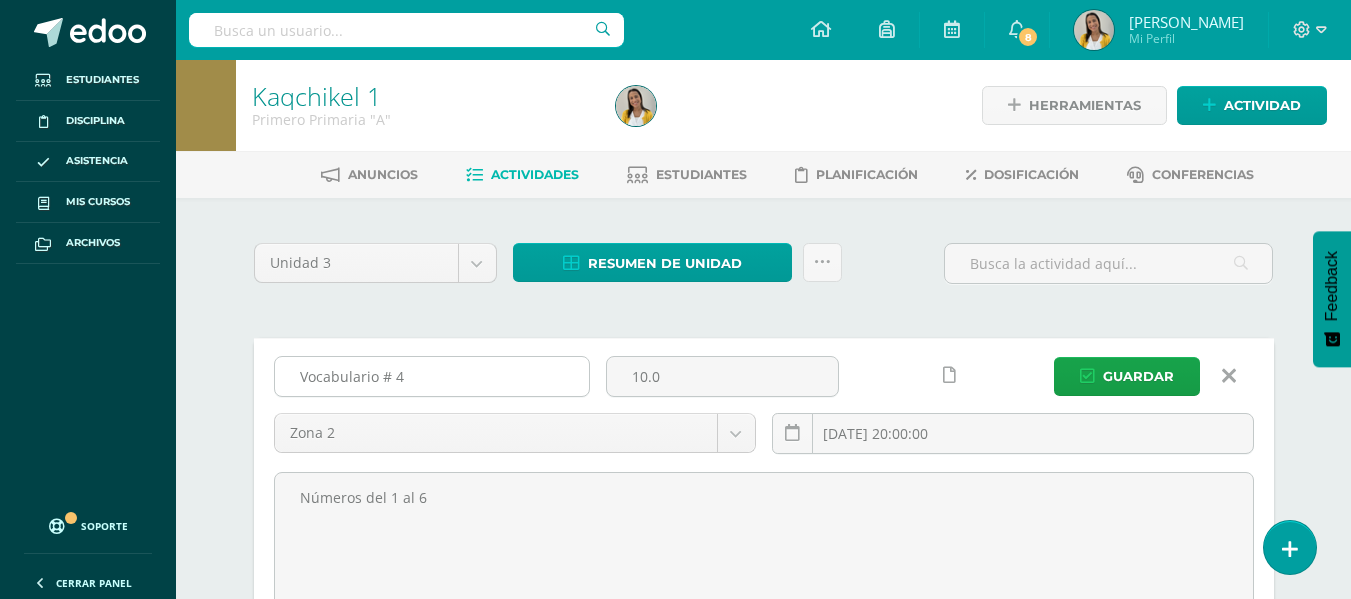 click on "Vocabulario # 4" at bounding box center [432, 376] 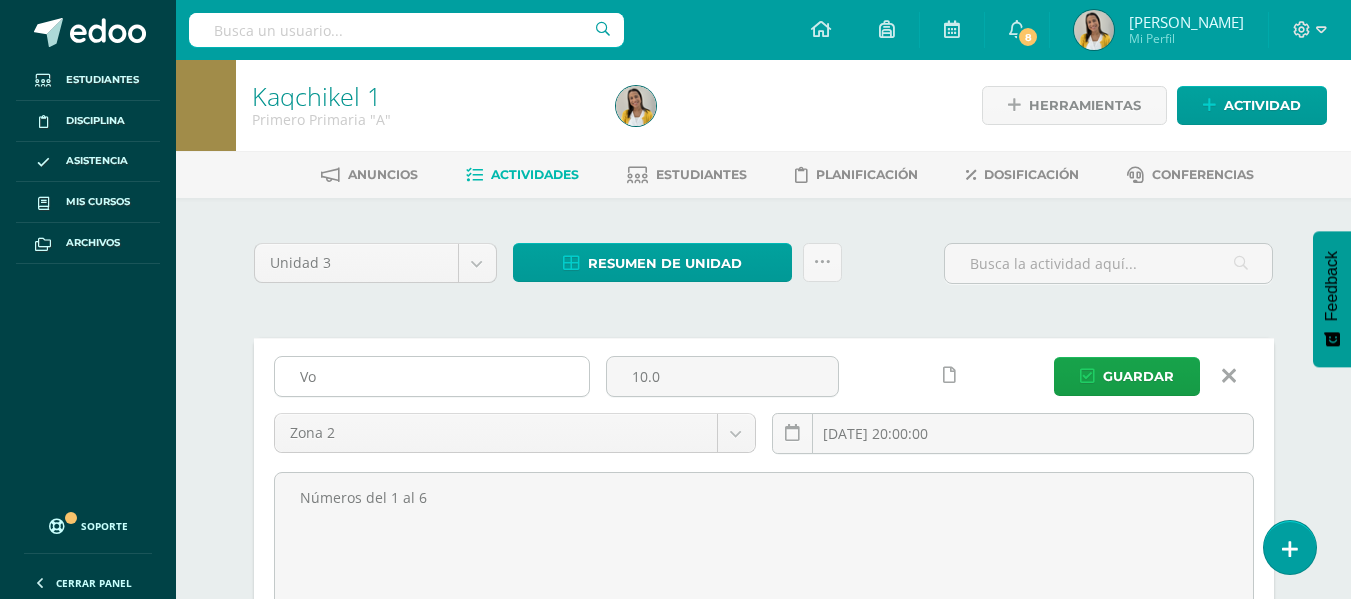 type on "V" 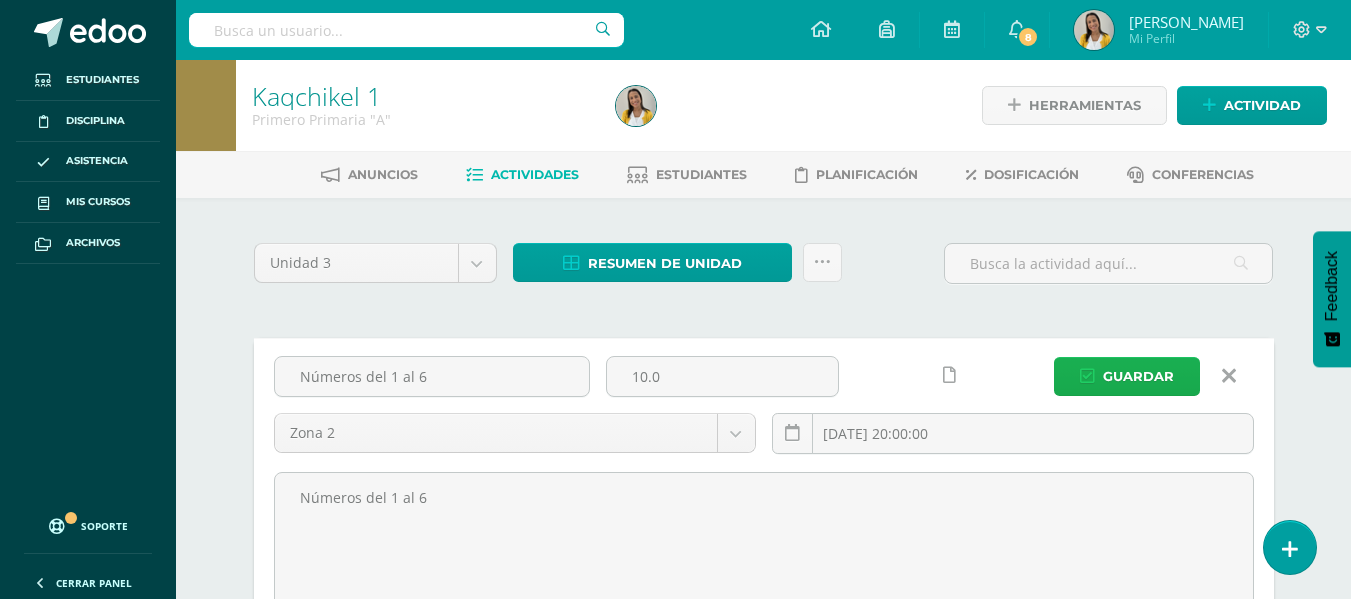 type on "Números del 1 al 6" 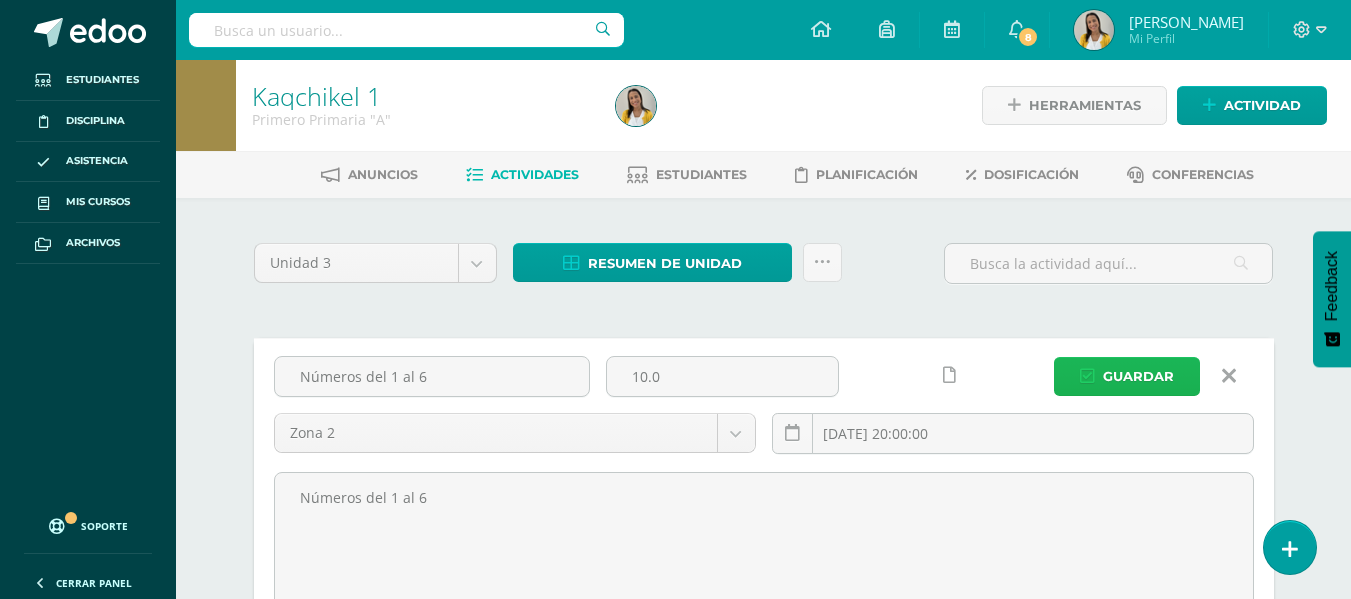 click on "Guardar" at bounding box center [1127, 376] 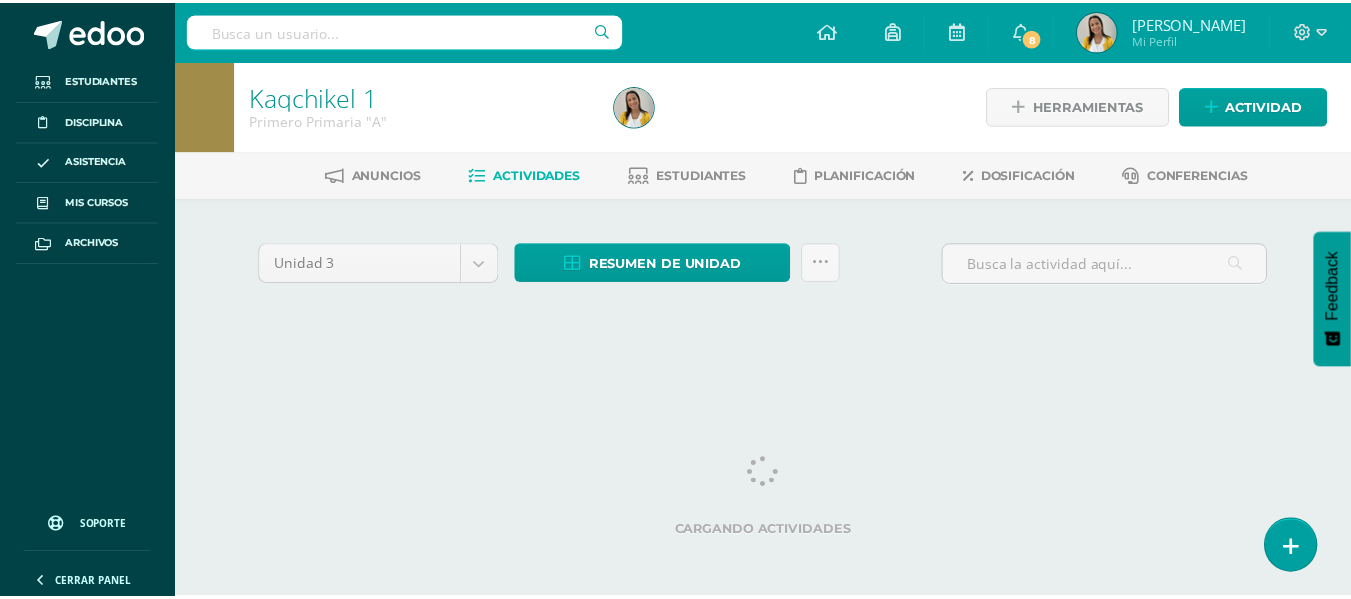 scroll, scrollTop: 0, scrollLeft: 0, axis: both 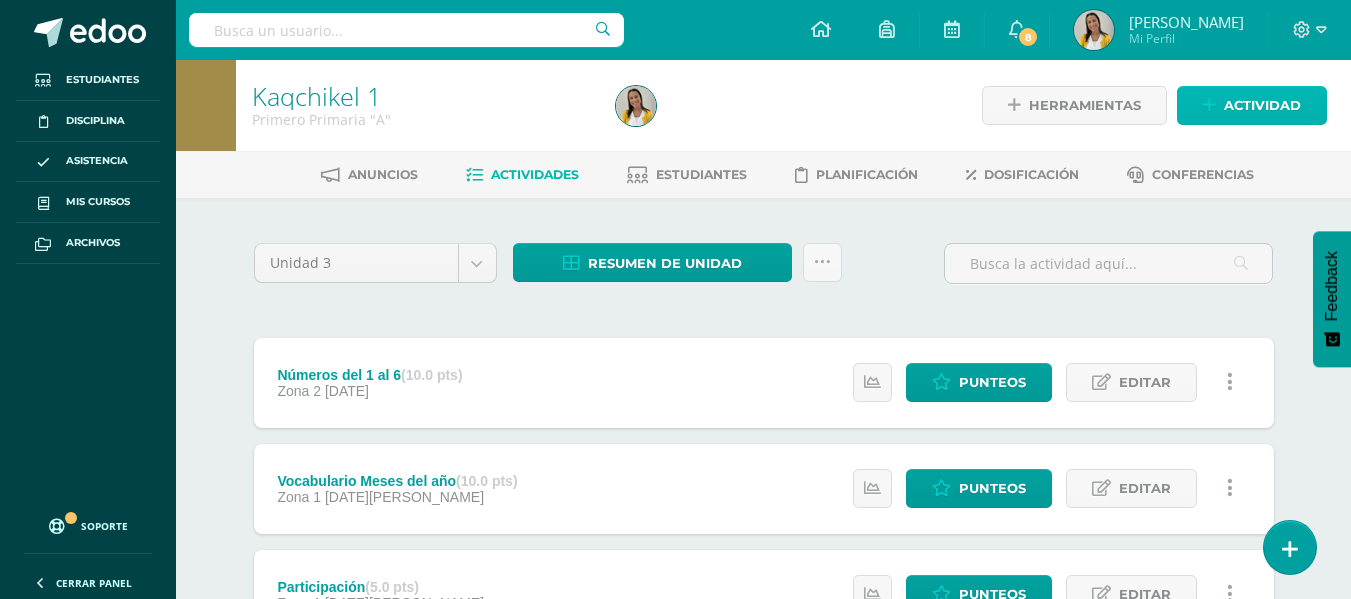 click on "Actividad" at bounding box center [1262, 105] 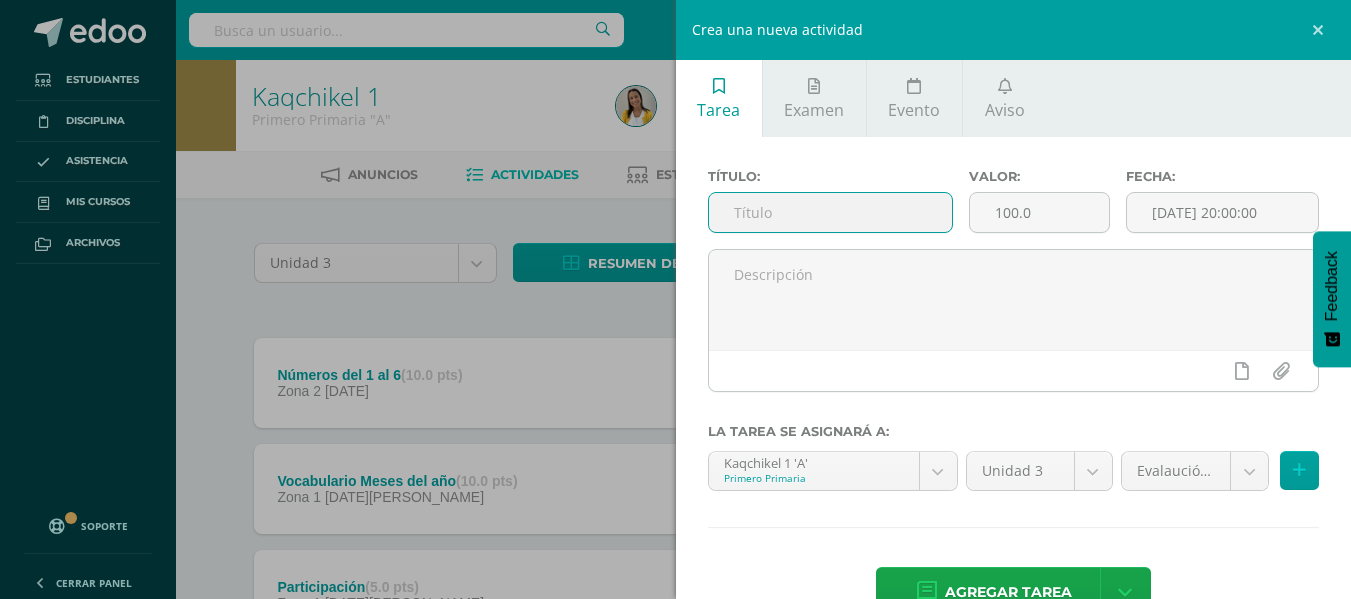 click at bounding box center (830, 212) 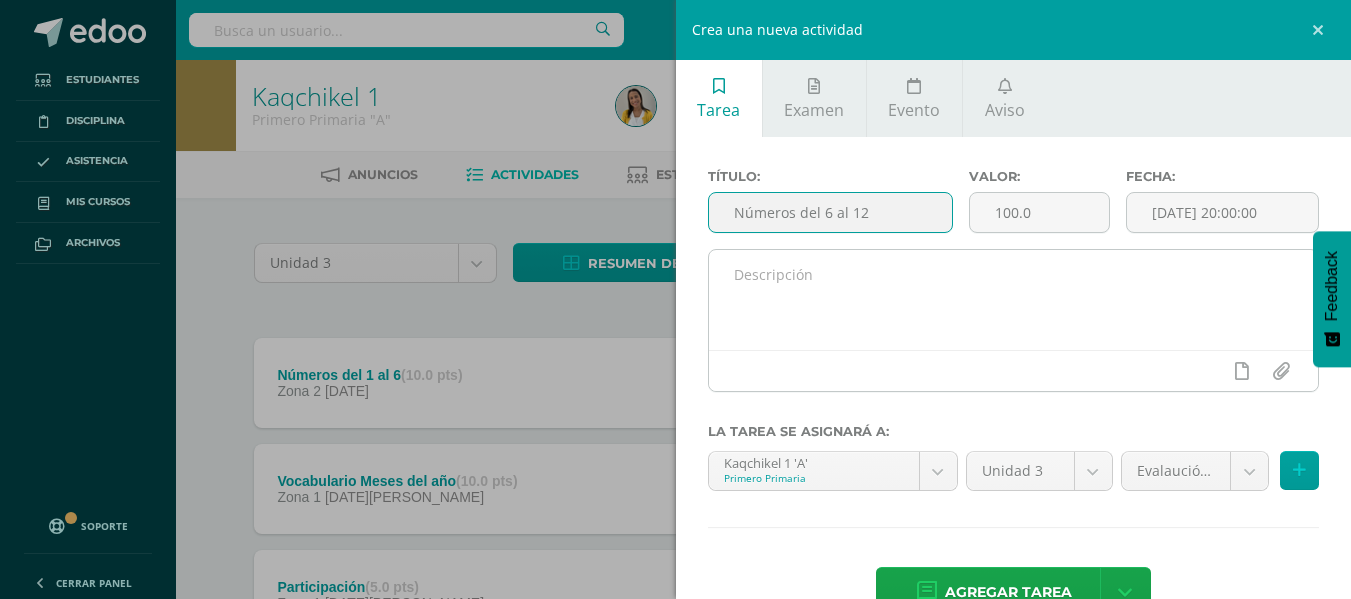 type on "Números del 6 al 12" 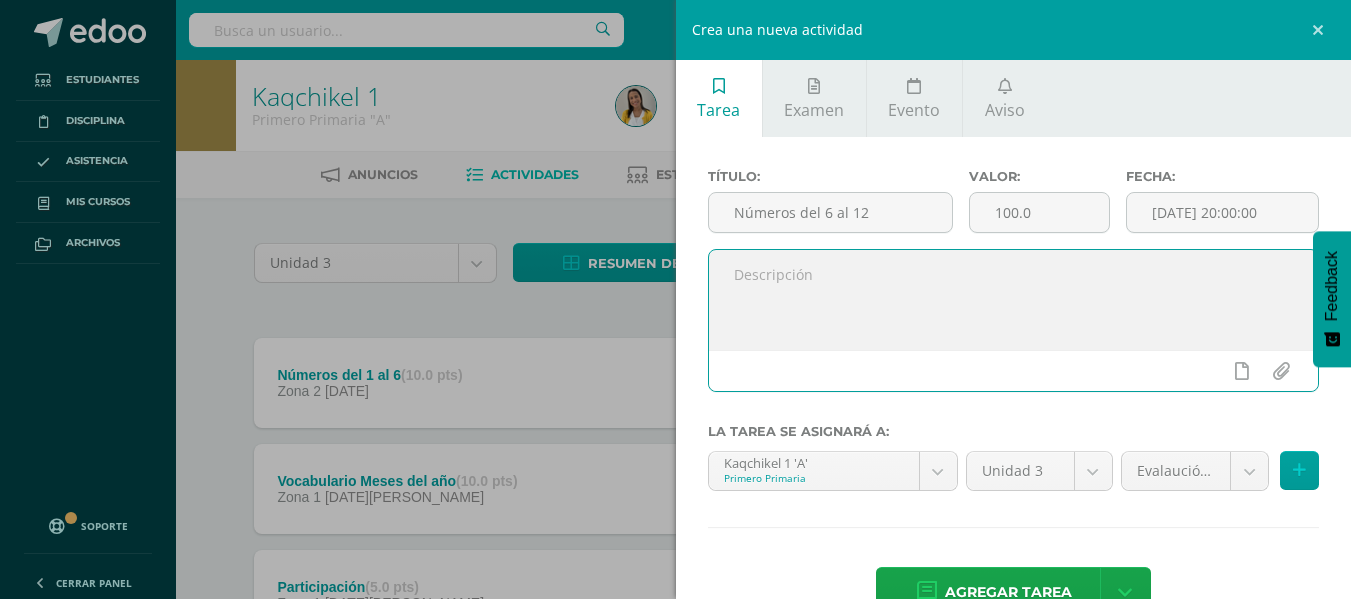 click at bounding box center [1014, 300] 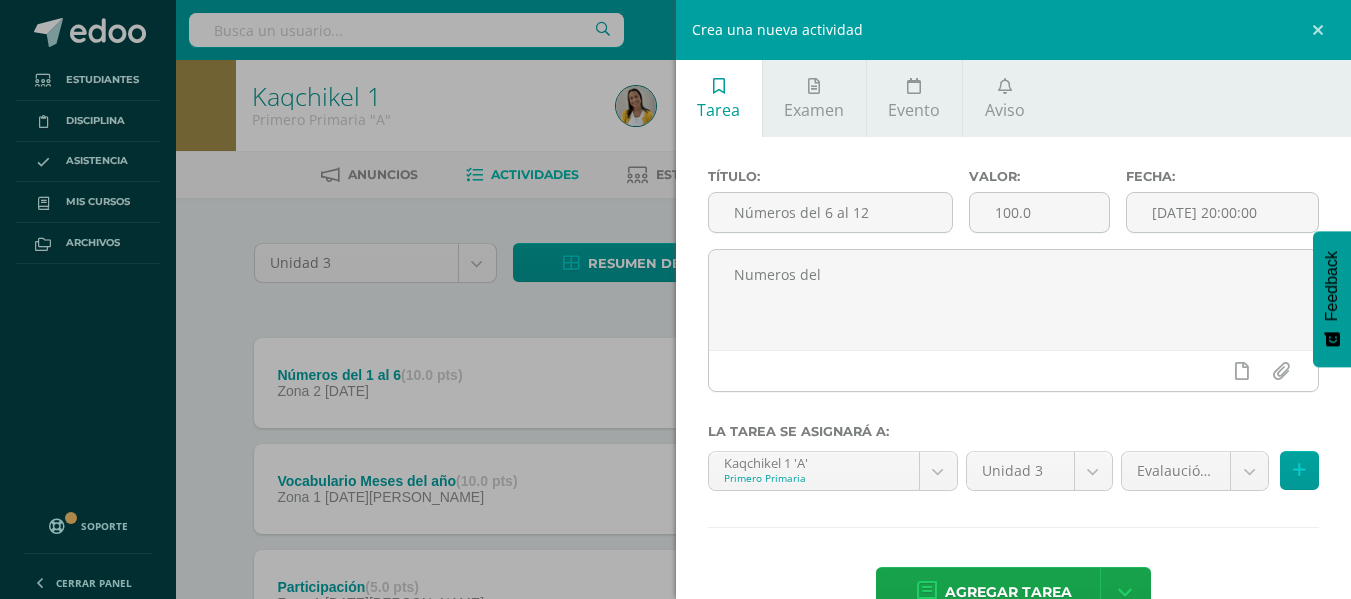 click on "Crea una nueva actividad
Tarea Examen Evento Aviso Título: Números del 6 al 12 Valor: 100.0 Fecha: 2025-07-10 20:00:00 Numeros del La tarea se asignará a:
Kaqchikel 1 'A'
Primero Primaria
Comunicación y lenguaje  Pri 1 'A'
Formación Ciudadana  Pri 1 'A'
Kaqchikel 1 'A'
Medio Social  Pri 1 'A'
Comunicación y lenguaje  Pri 2 'A'
Formación Ciudadana  Pri 2 'A'
Kaqchikel 2 'A'
Medio Social  Pri 2 'A'
Unidad 3
Unidad 3
Unidad 4
Evalaución III Unidad (20.0%)
1" at bounding box center [675, 299] 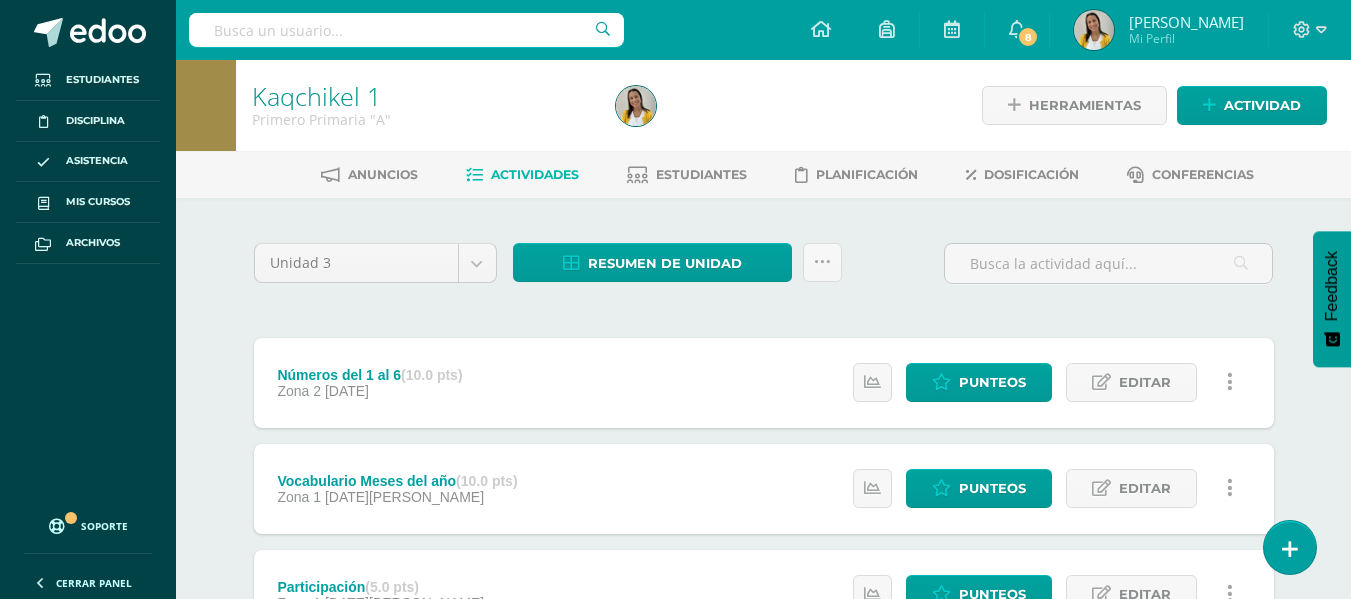 click on "Números del 1 al 6  (10.0 pts)" at bounding box center [369, 375] 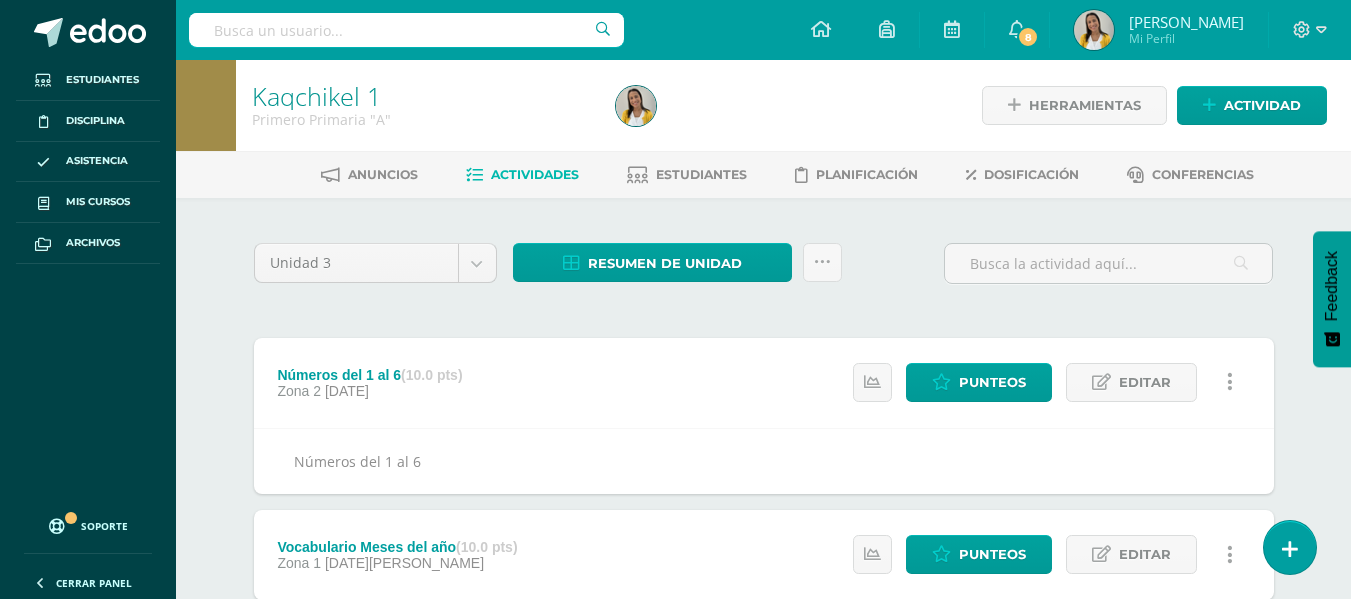 click on "Números del 1 al 6  (10.0 pts)" at bounding box center (369, 375) 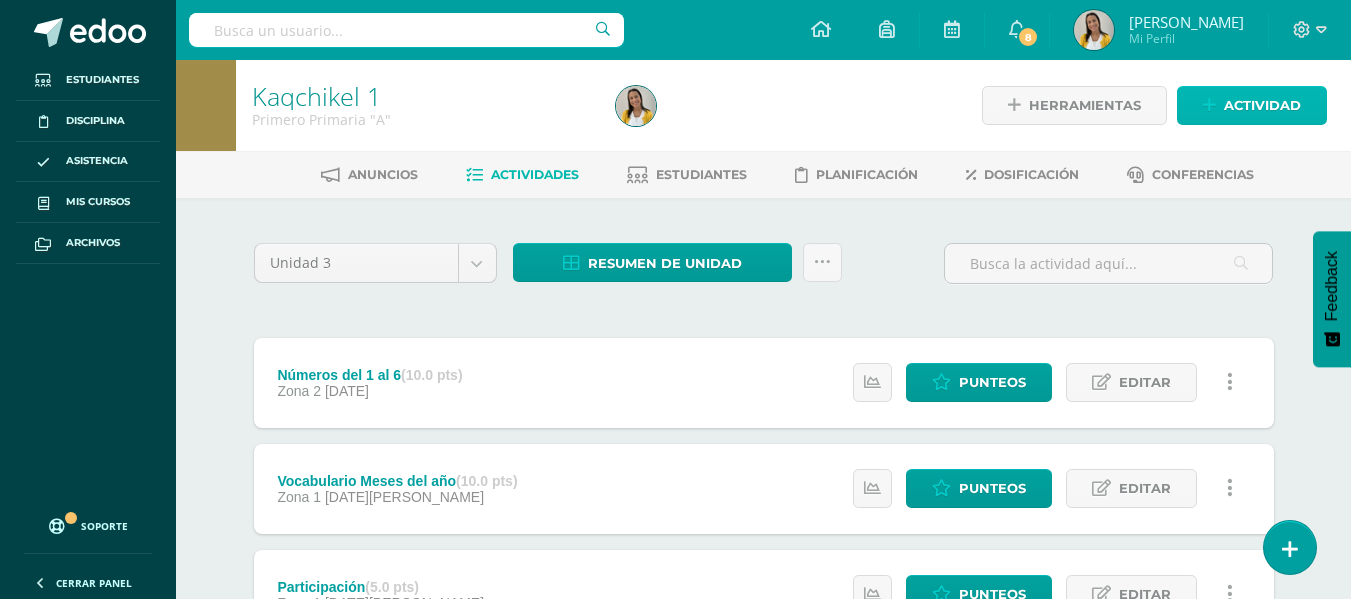 click at bounding box center [1209, 105] 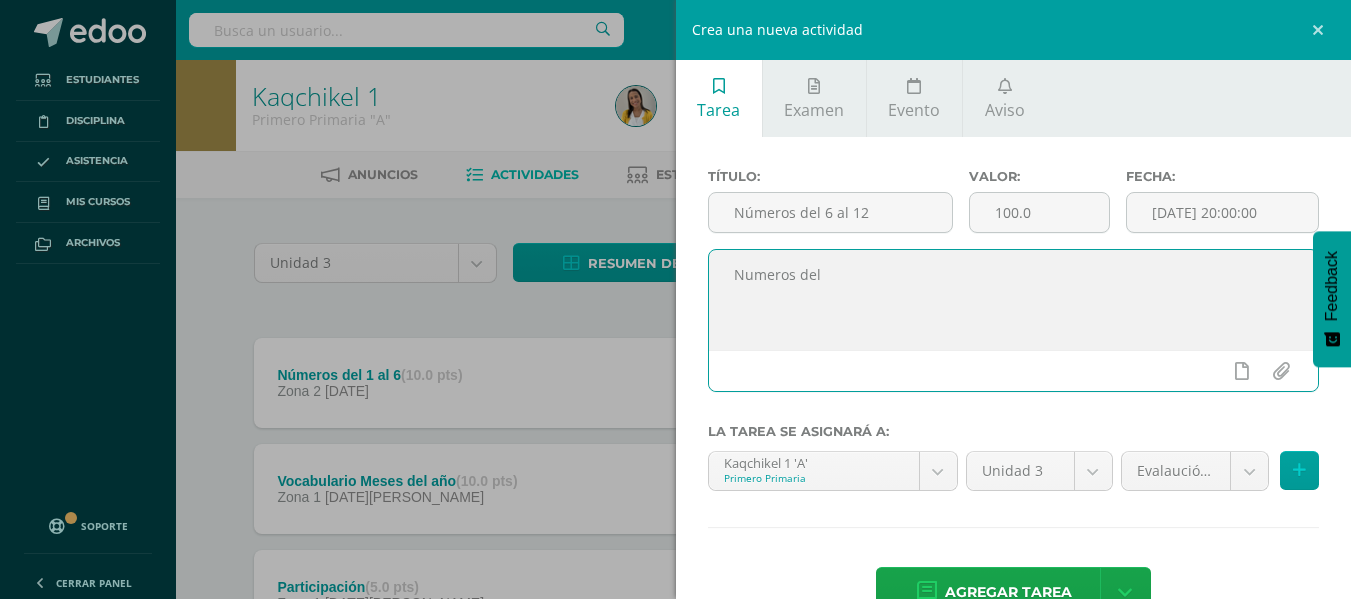 click on "Numeros del" at bounding box center (1014, 300) 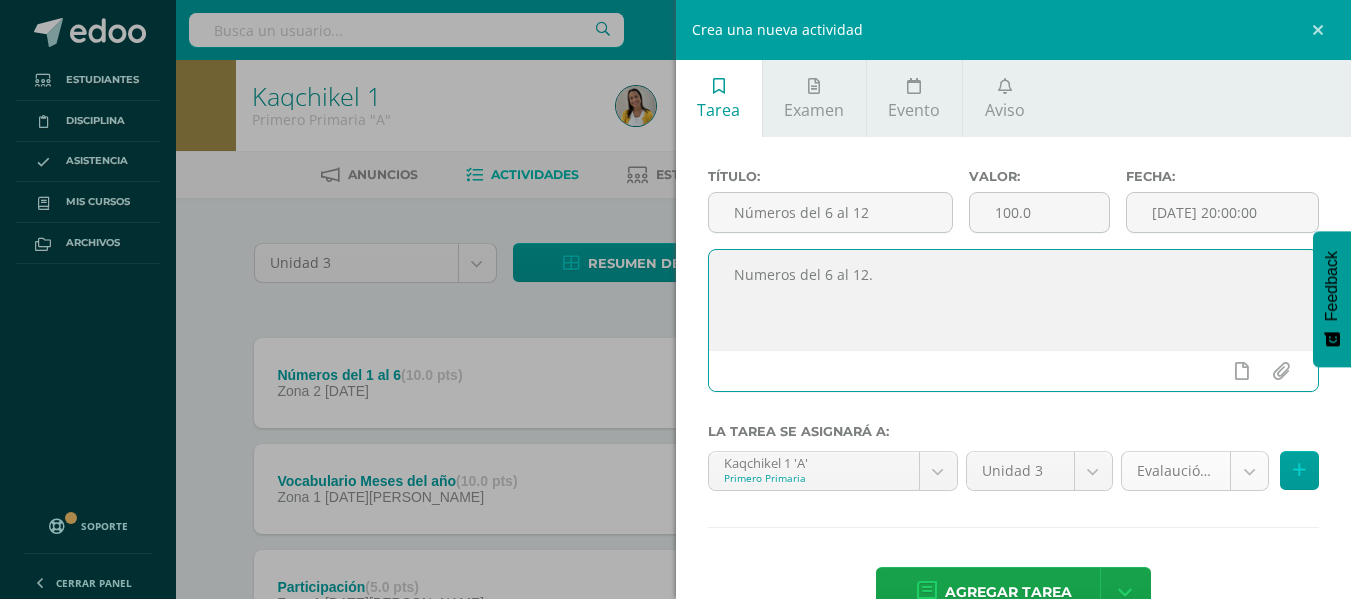 type on "Numeros del 6 al 12." 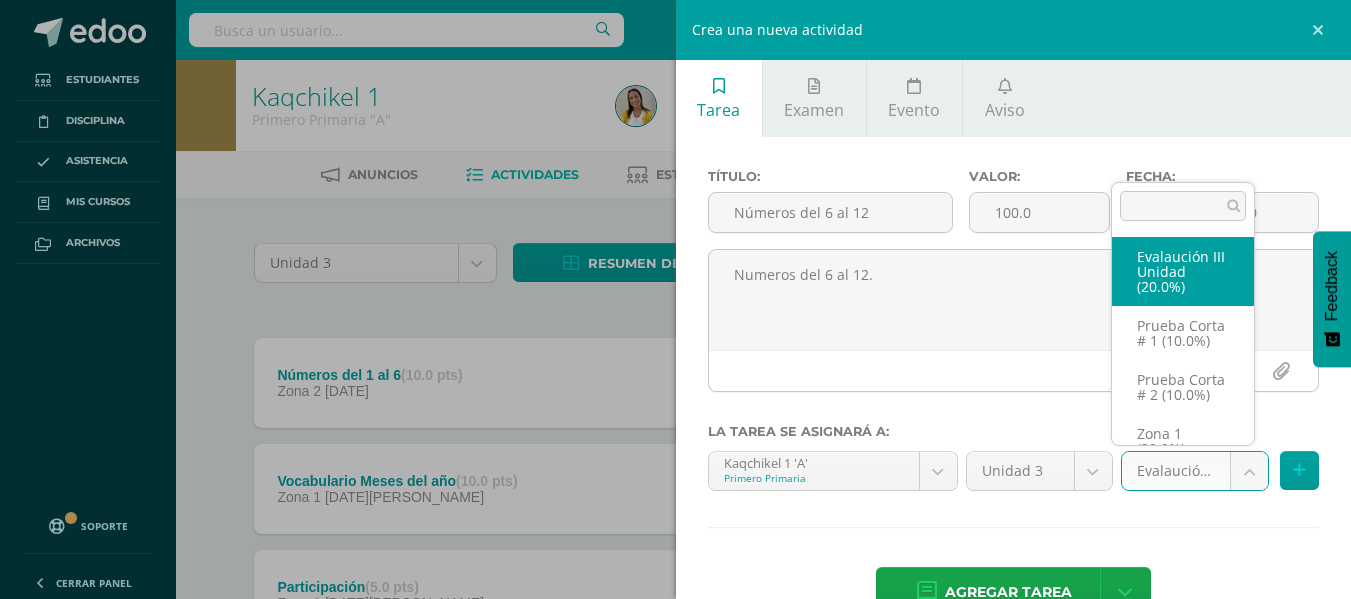 click on "Estudiantes Disciplina Asistencia Mis cursos Archivos Soporte
Centro de ayuda
Últimas actualizaciones
10+ Cerrar panel
Comunicación y lenguaje  Pri 1
Primero
Primaria
"A"
Actividades Estudiantes Planificación Dosificación
Formación Ciudadana  Pri 1
Primero
Primaria
"A"
Actividades Estudiantes Planificación Dosificación
Kaqchikel 1
Primero
Primaria
"A"
Actividades Estudiantes Planificación Dosificación
Medio Social  Pri 1
Actividades Estudiantes 8 8" at bounding box center (675, 545) 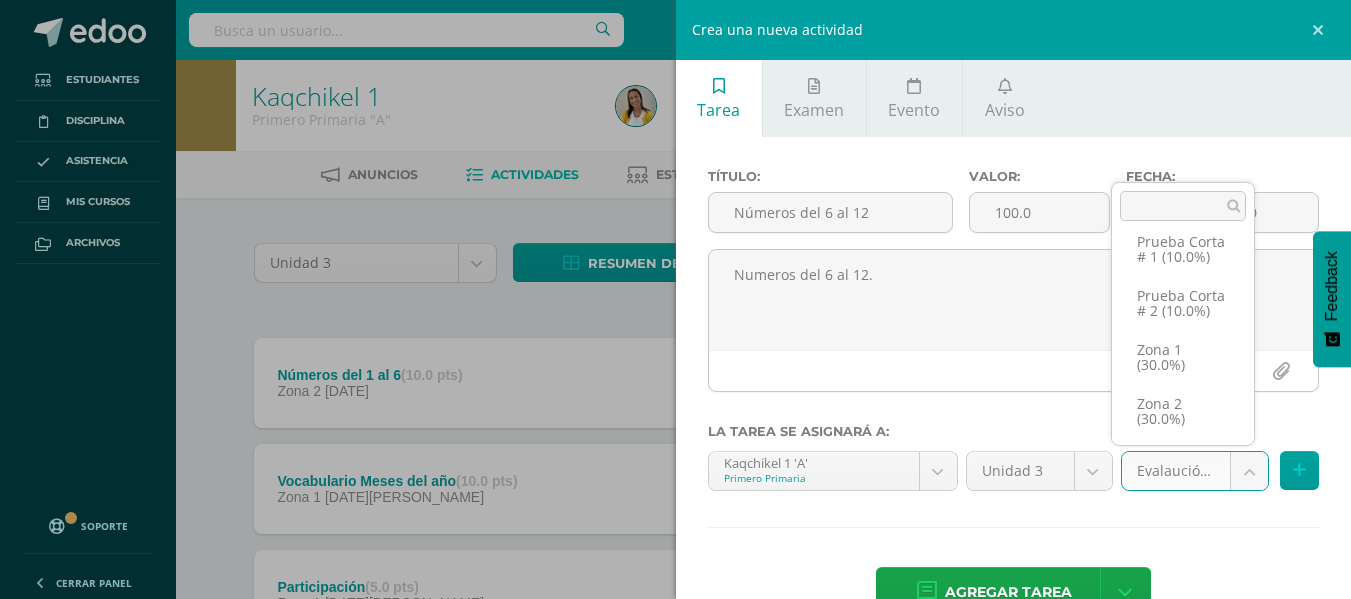 scroll, scrollTop: 115, scrollLeft: 0, axis: vertical 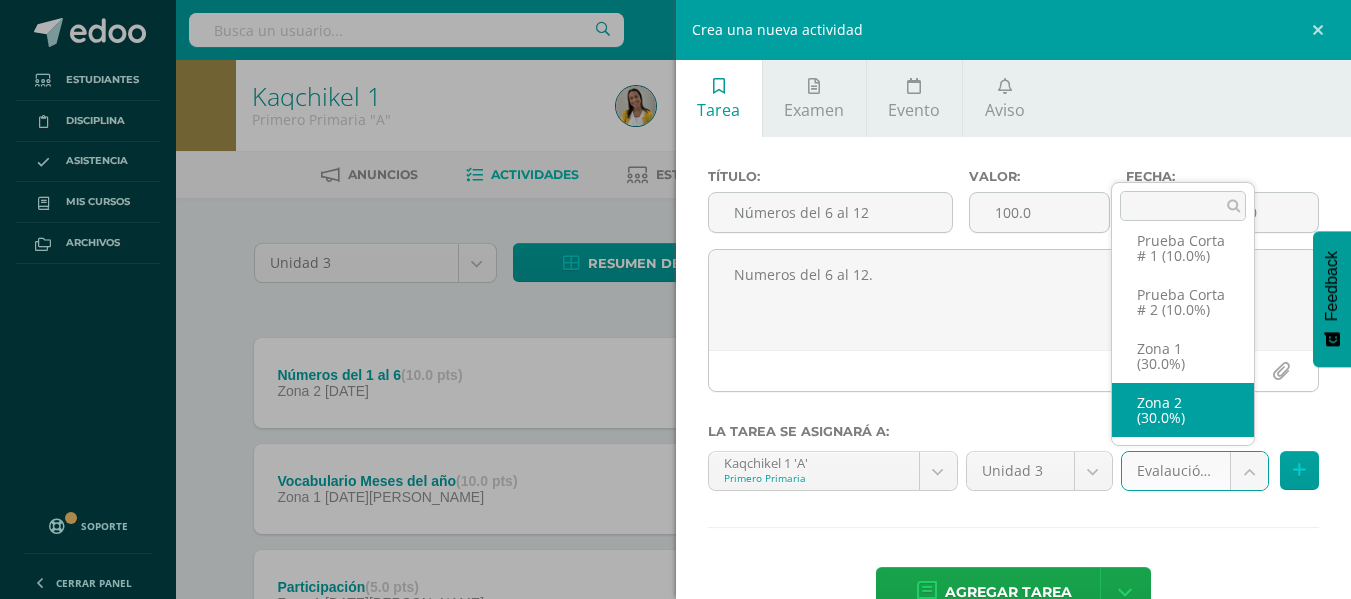 select on "27114" 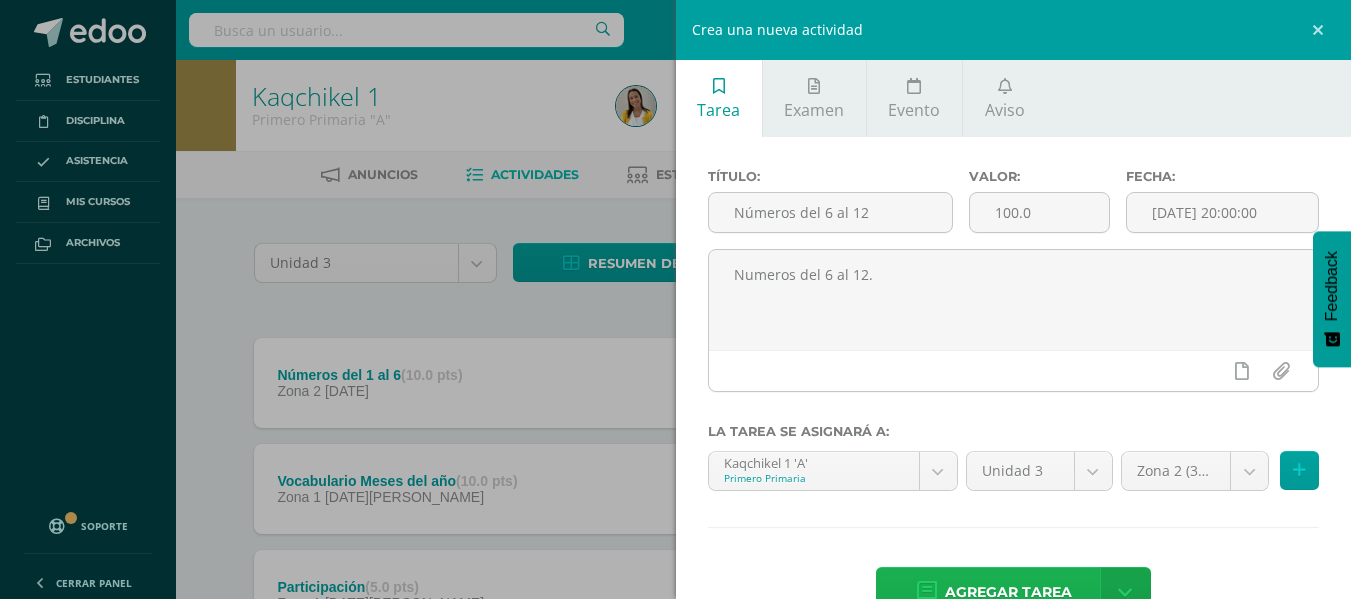 click on "Agregar tarea" at bounding box center [1008, 592] 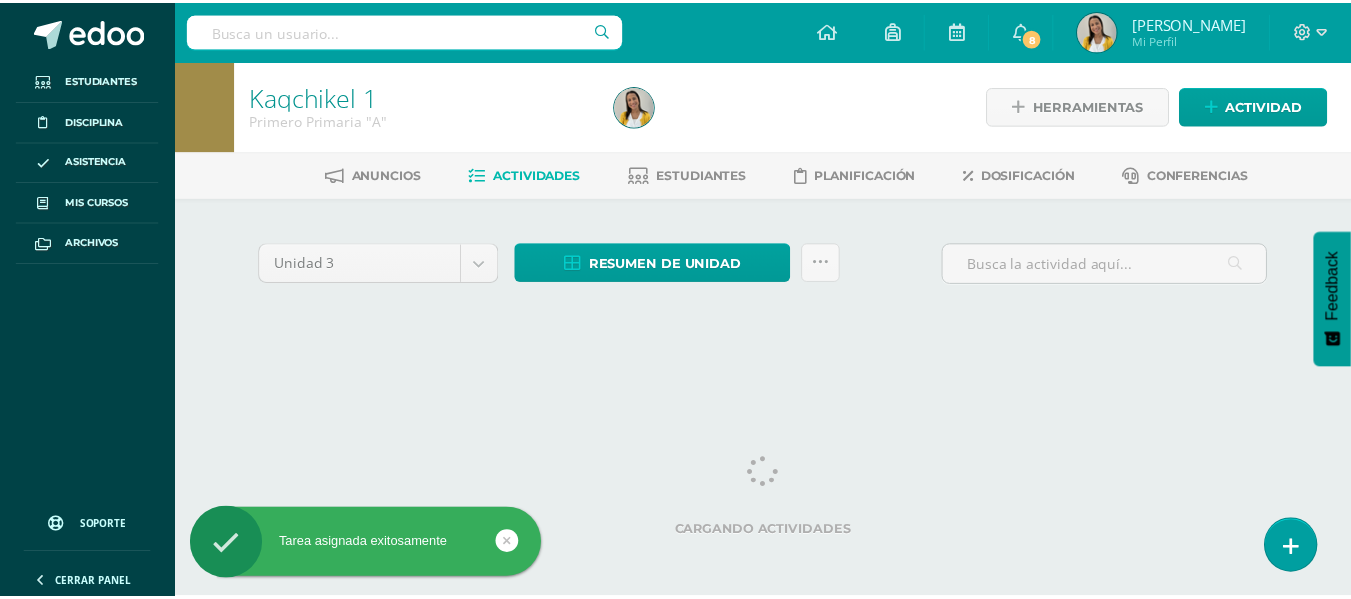 scroll, scrollTop: 0, scrollLeft: 0, axis: both 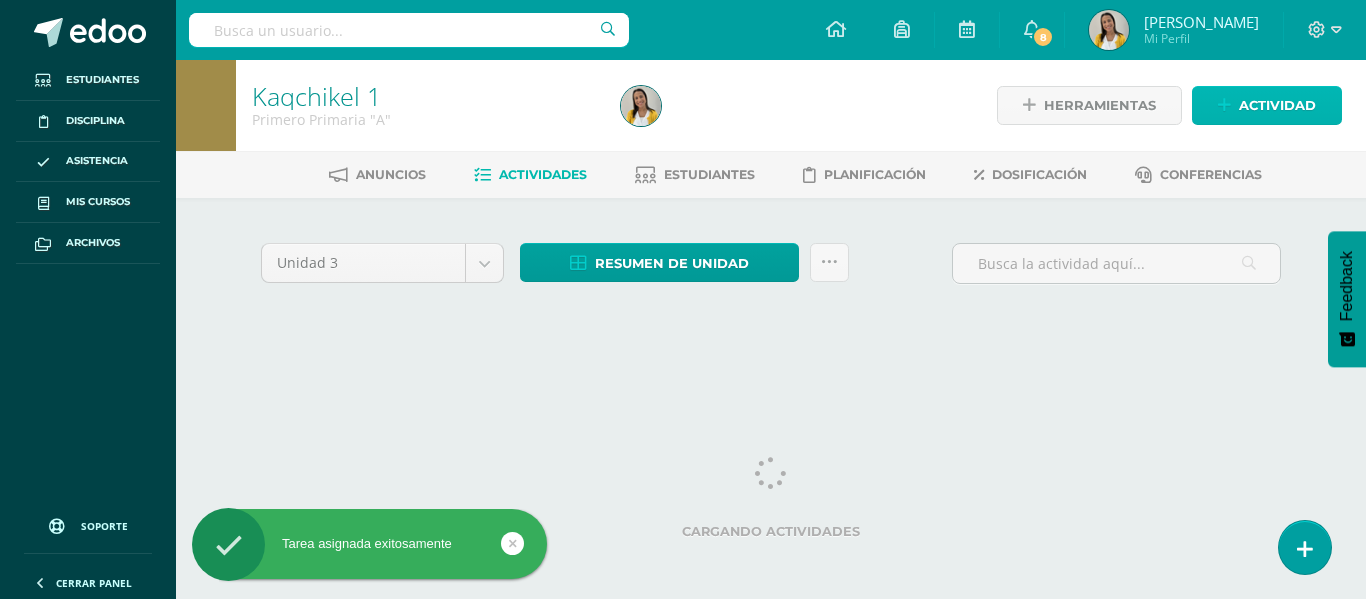 click on "Actividad" at bounding box center [1277, 105] 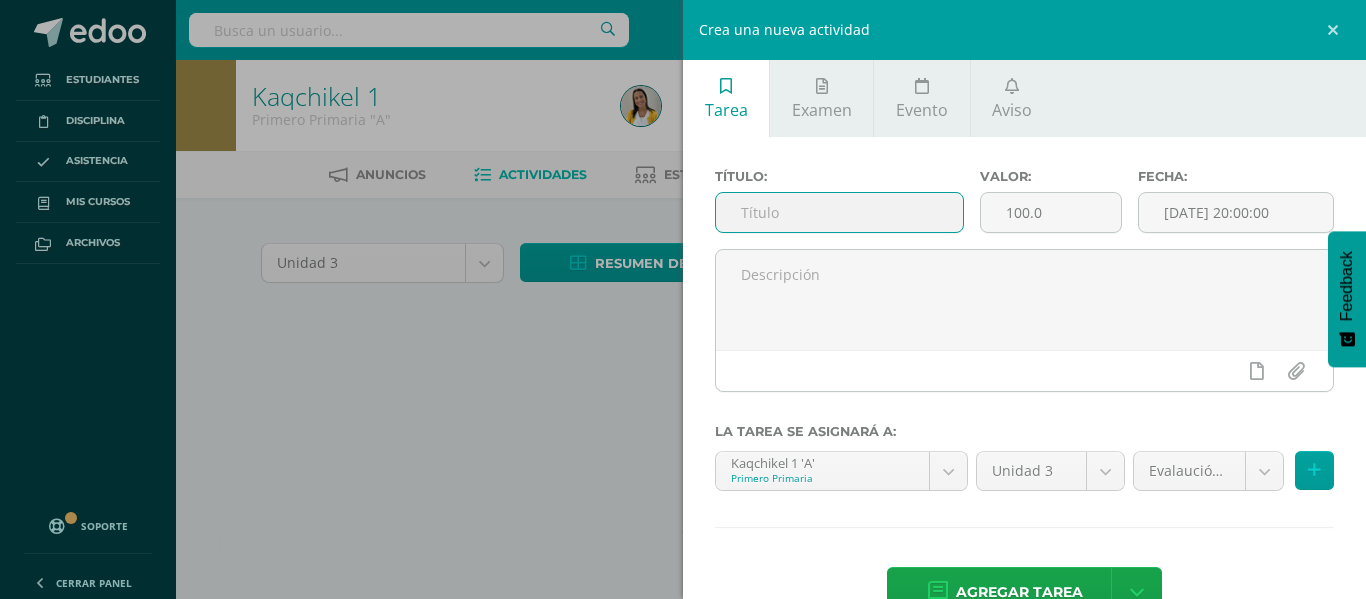 click at bounding box center (839, 212) 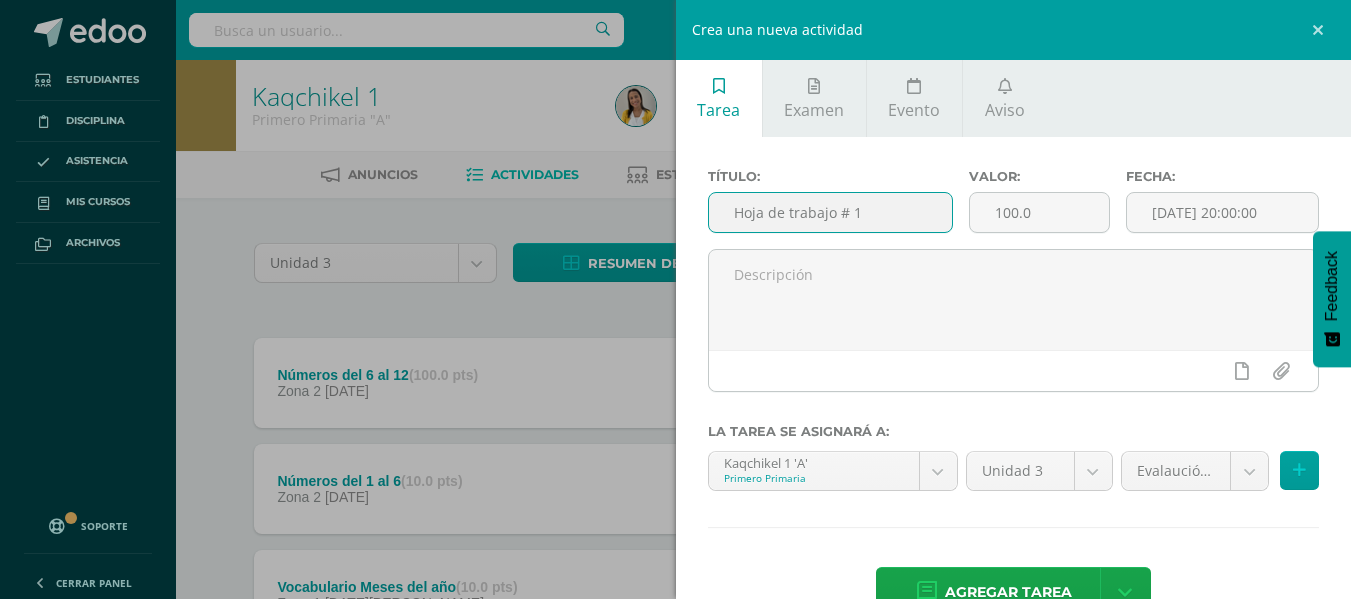 type on "Hoja de trabajo # 1" 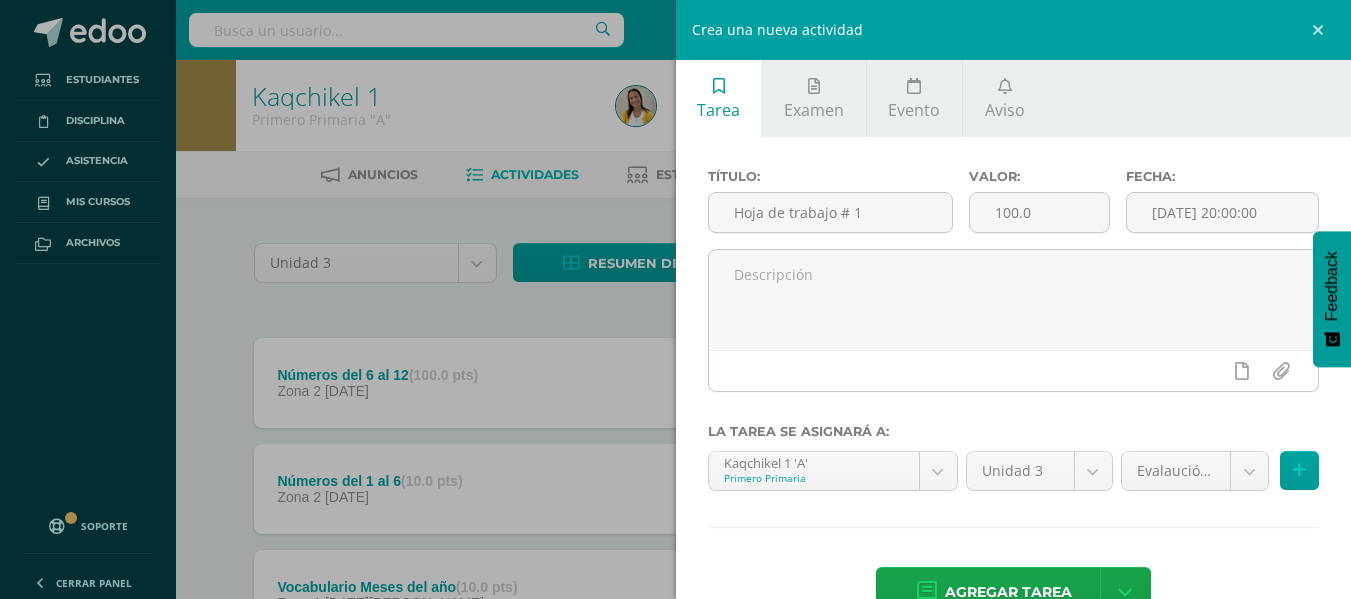 click on "Título: Hoja de trabajo # 1" at bounding box center (830, 209) 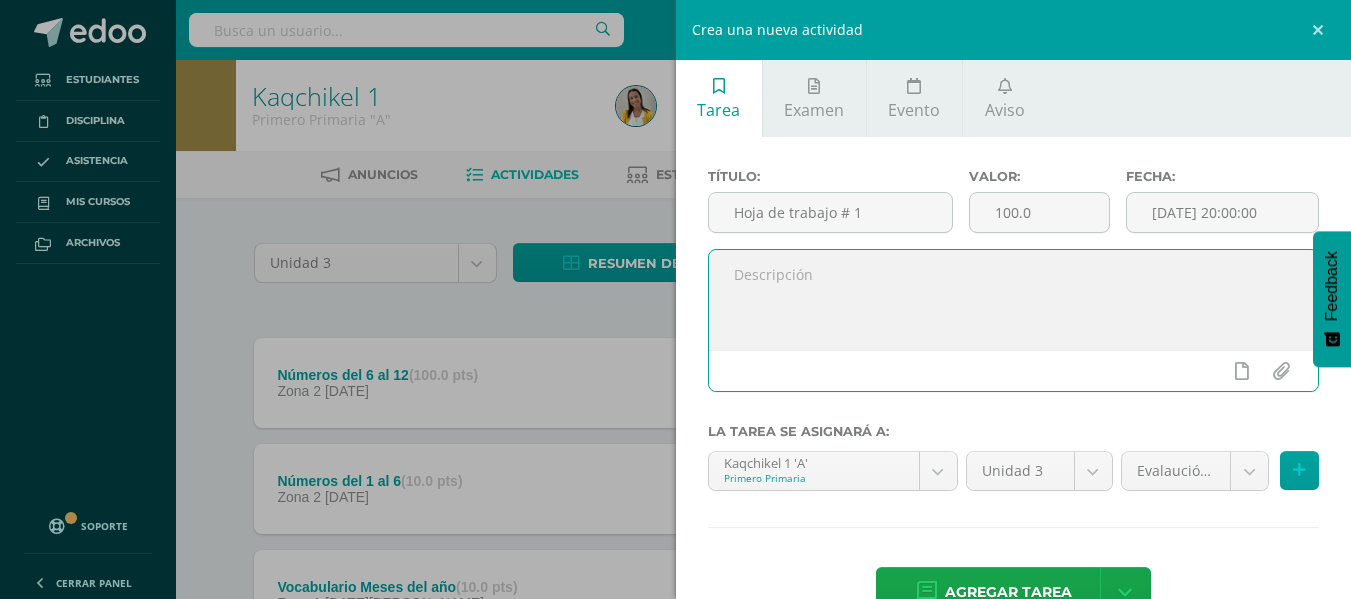click at bounding box center [1014, 300] 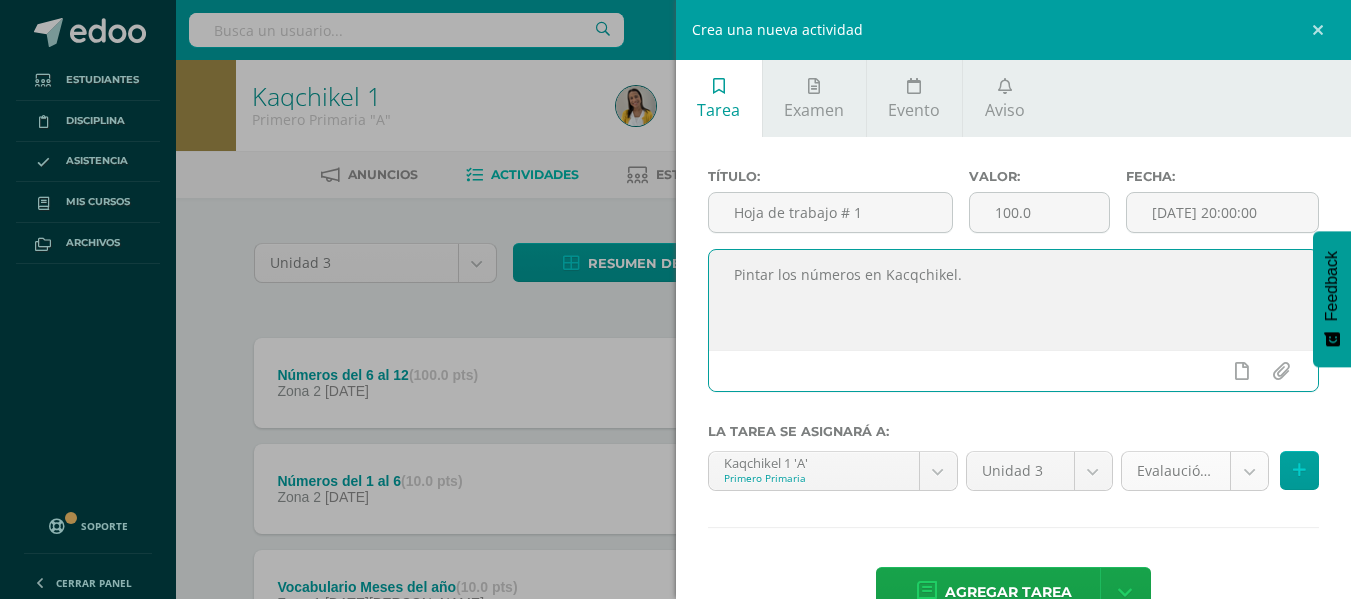type on "Pintar los números en Kacqchikel." 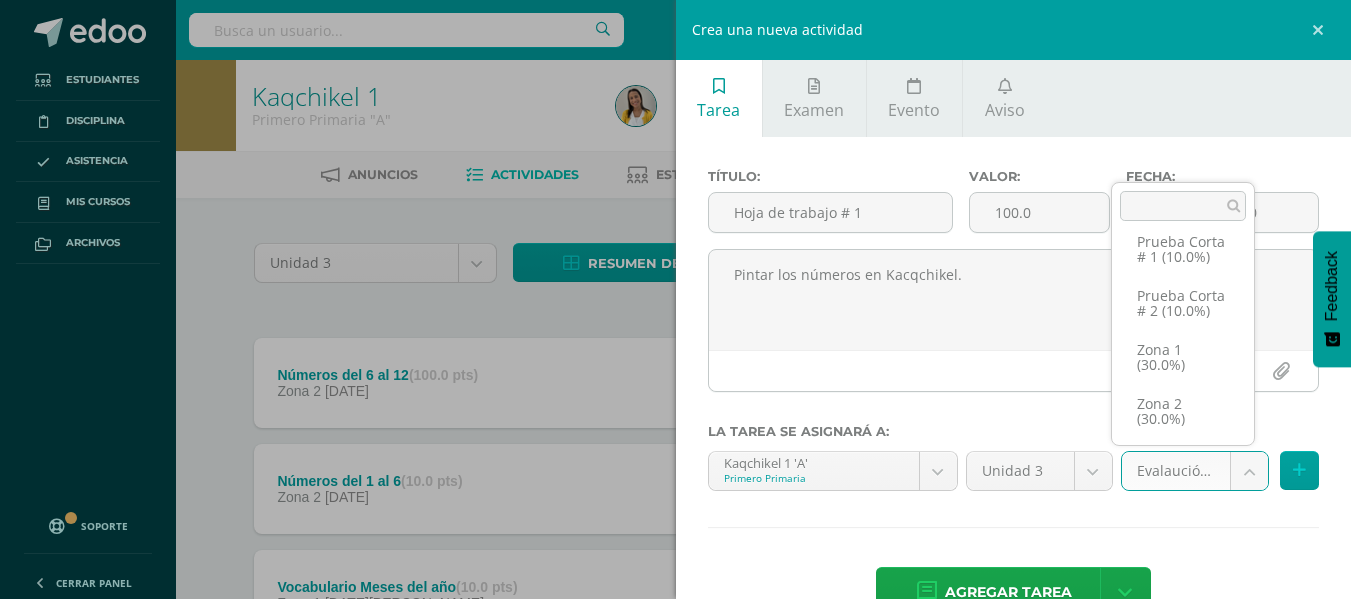 scroll, scrollTop: 115, scrollLeft: 0, axis: vertical 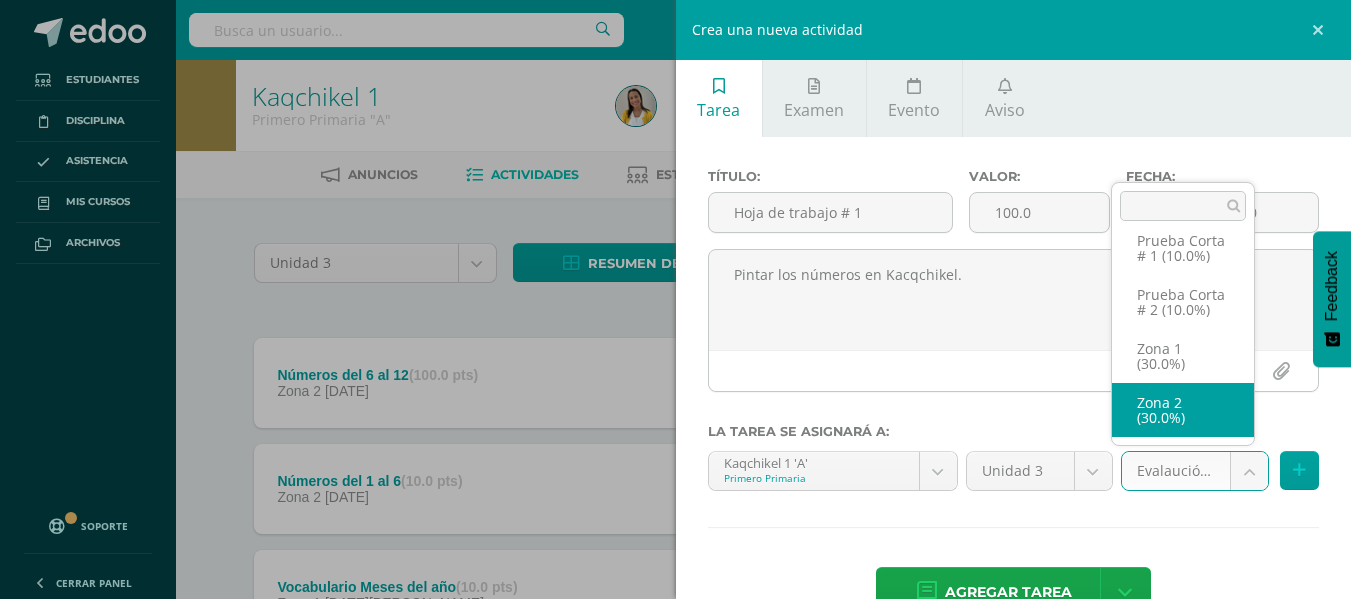 select on "27114" 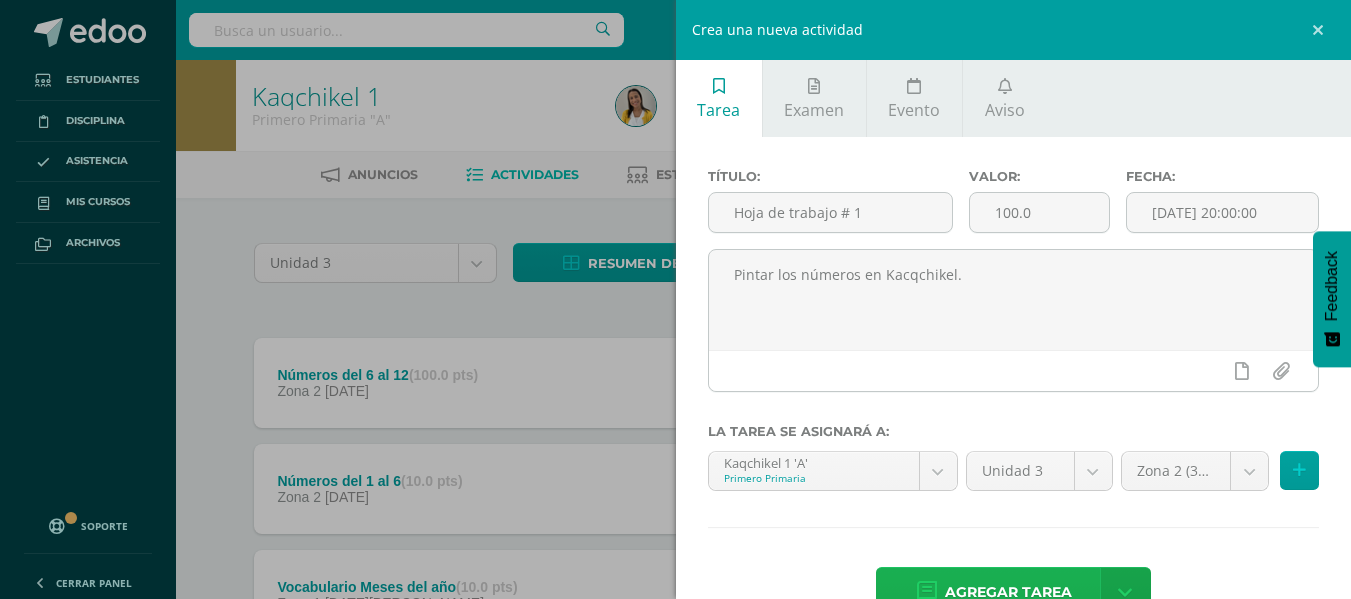 click on "Agregar tarea" at bounding box center [1008, 592] 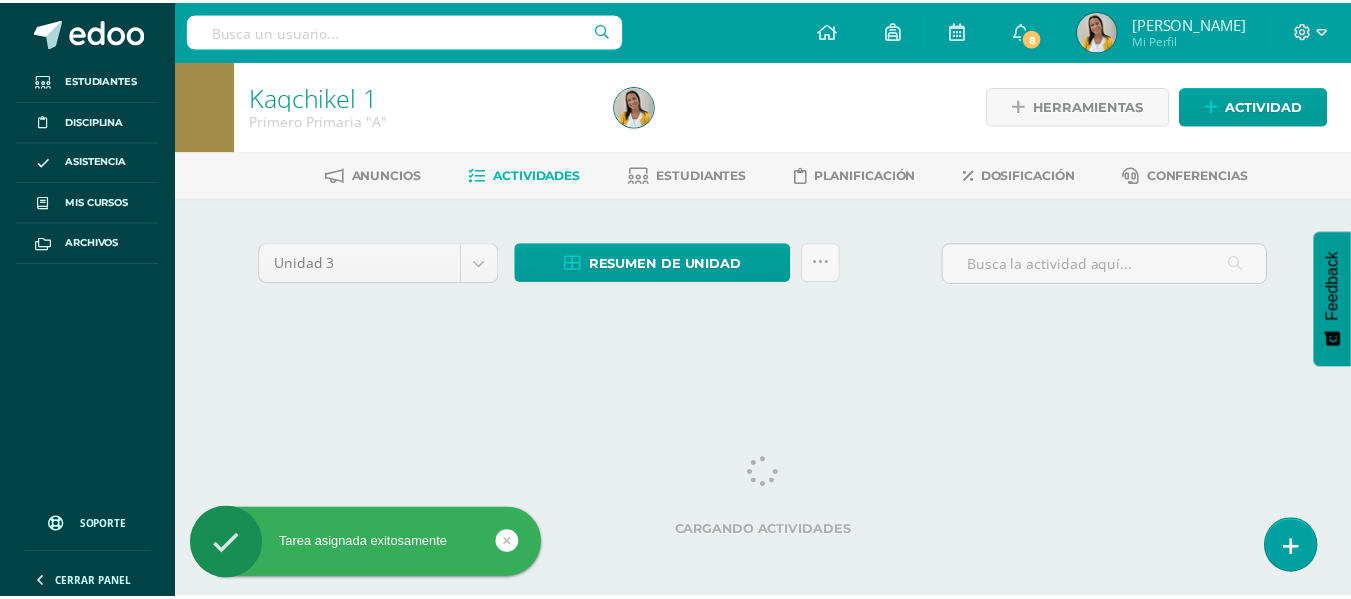 scroll, scrollTop: 0, scrollLeft: 0, axis: both 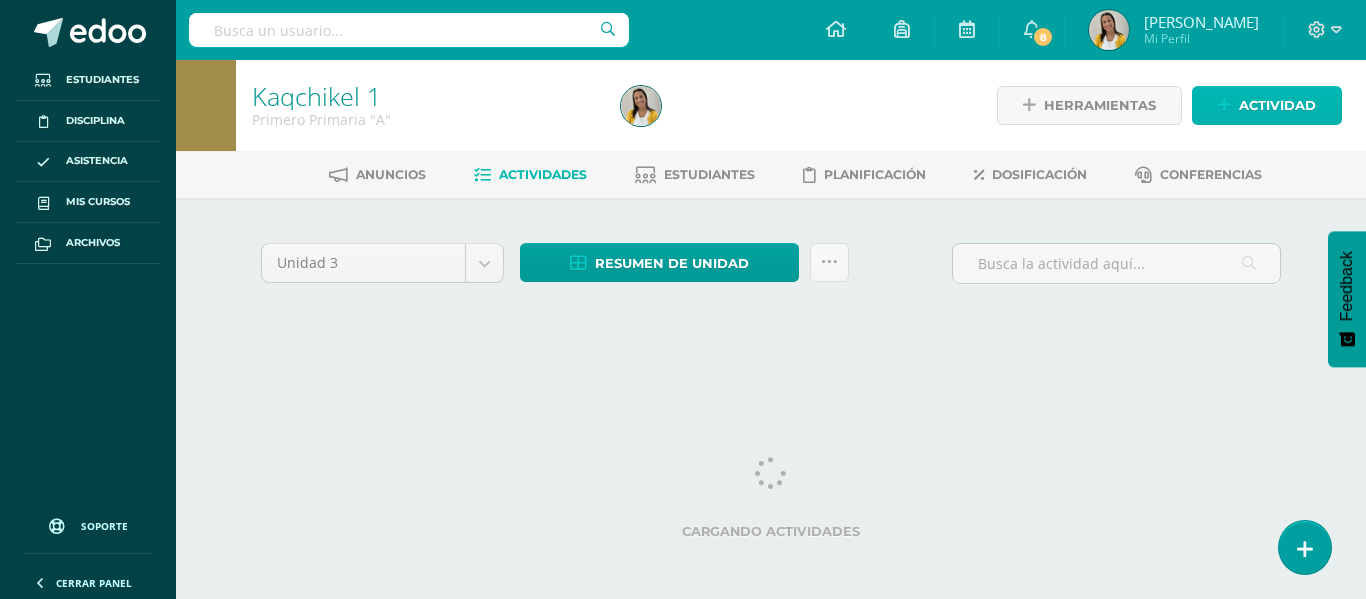 click on "Actividad" at bounding box center [1277, 105] 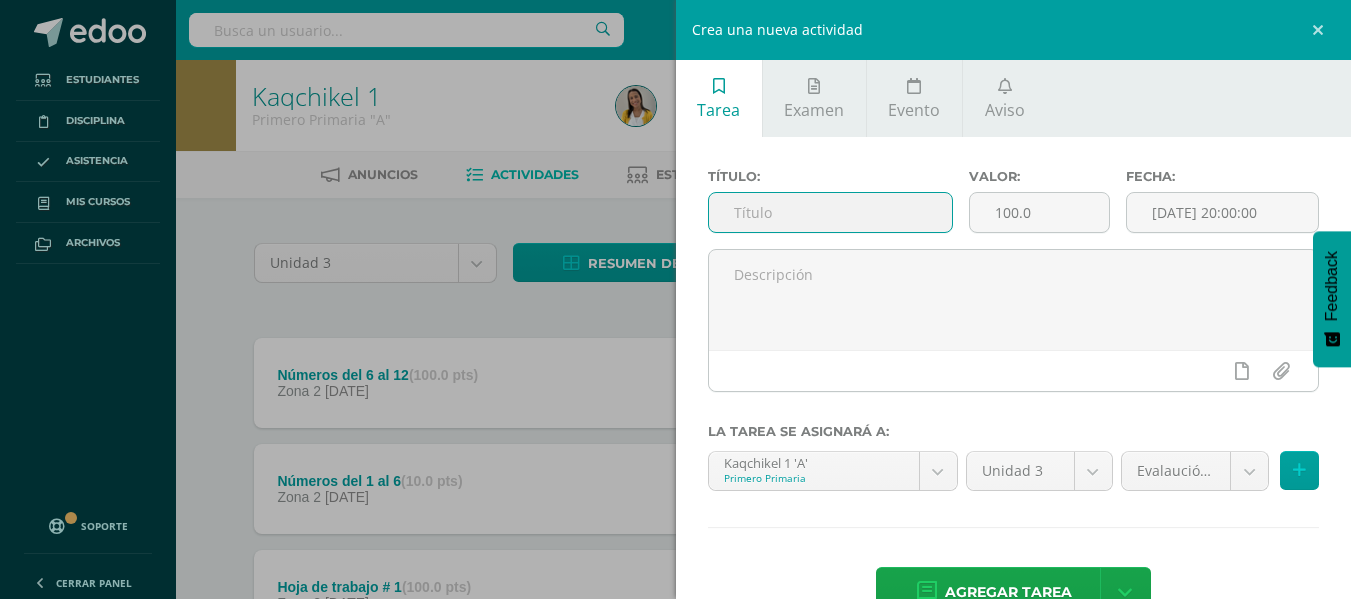 click at bounding box center [830, 212] 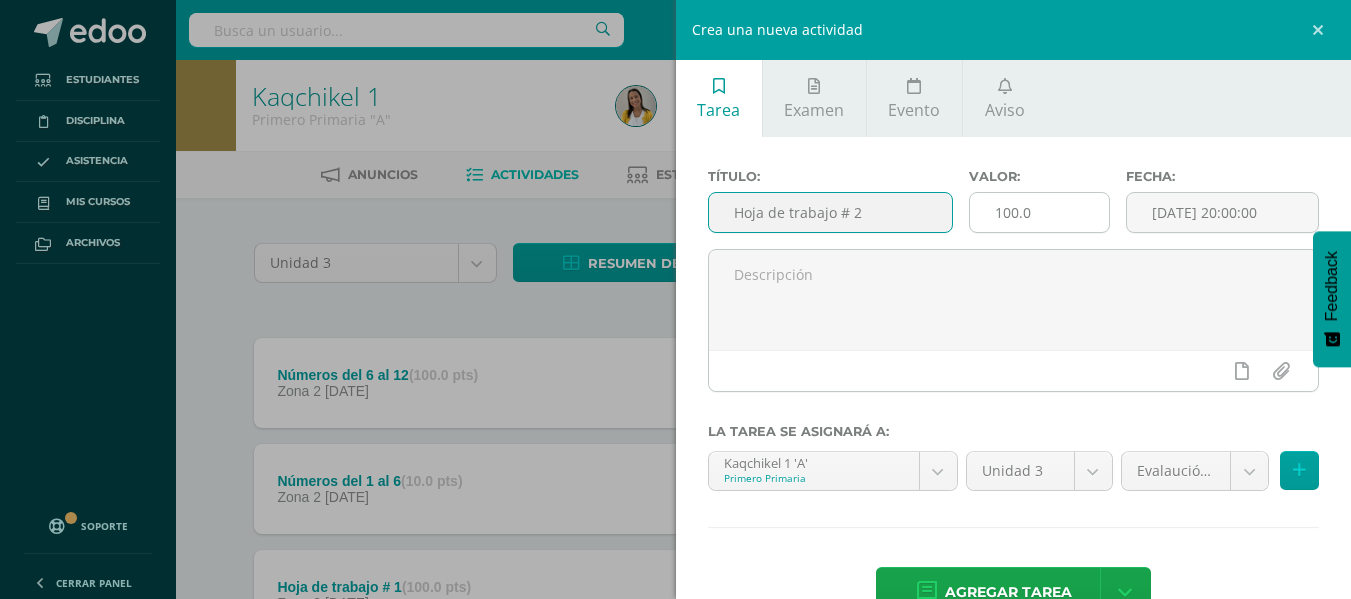 type on "Hoja de trabajo # 2" 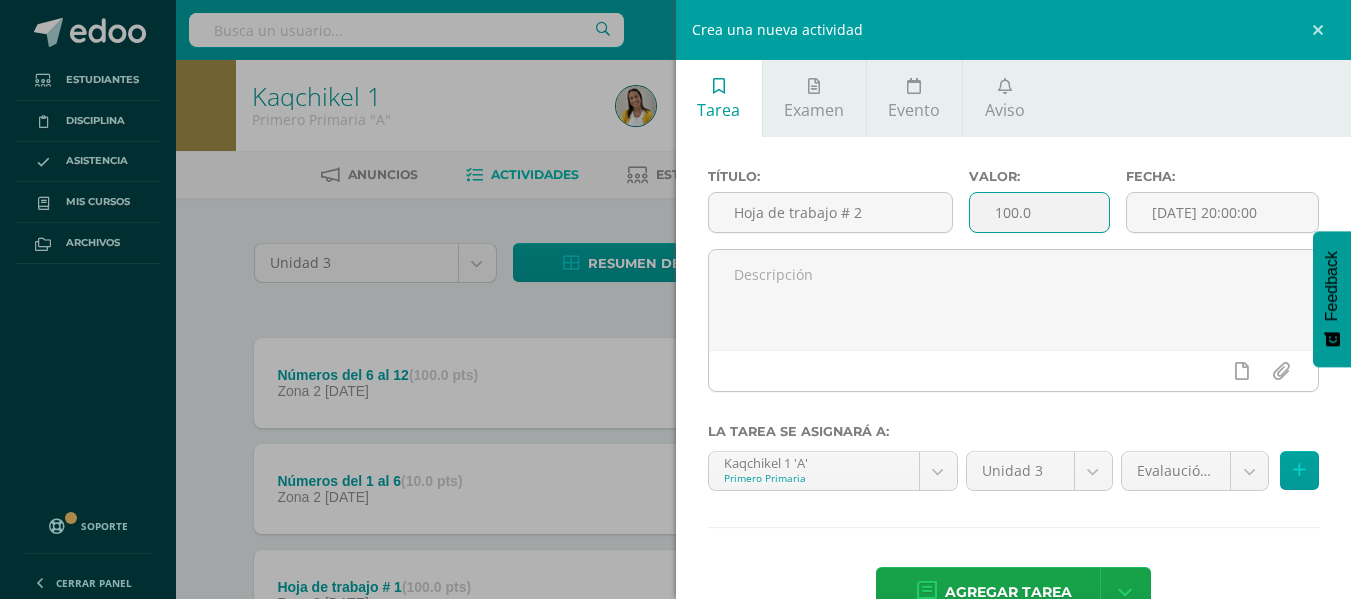 click on "100.0" at bounding box center (1039, 212) 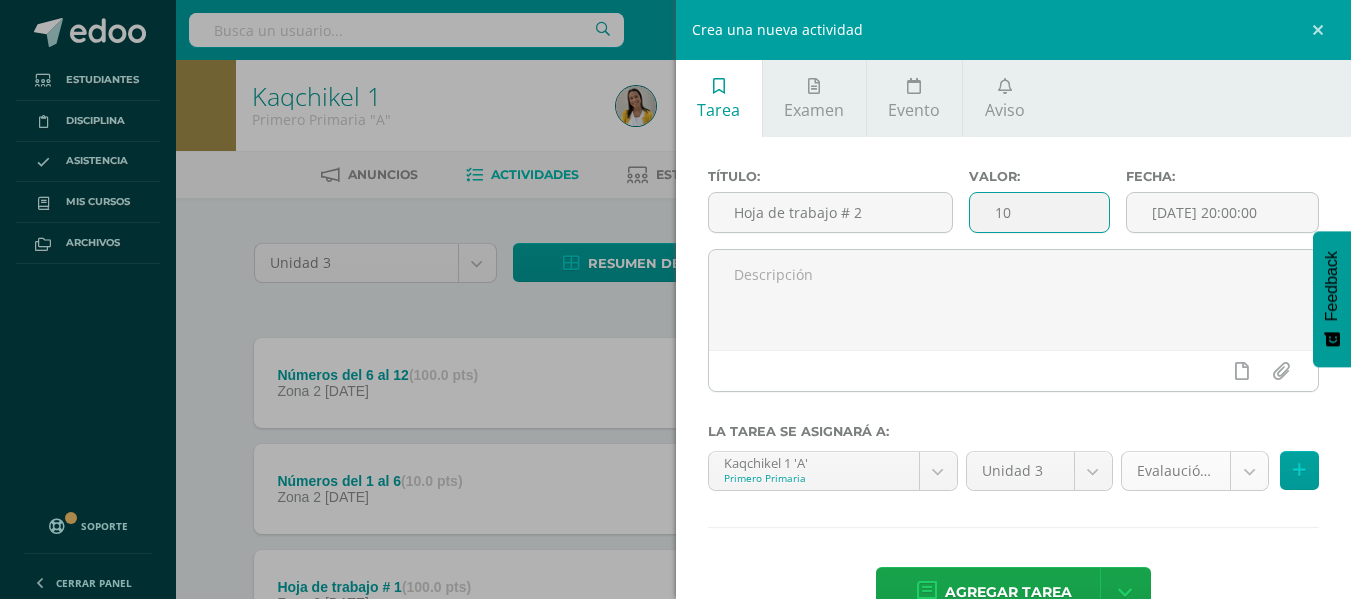 type on "10" 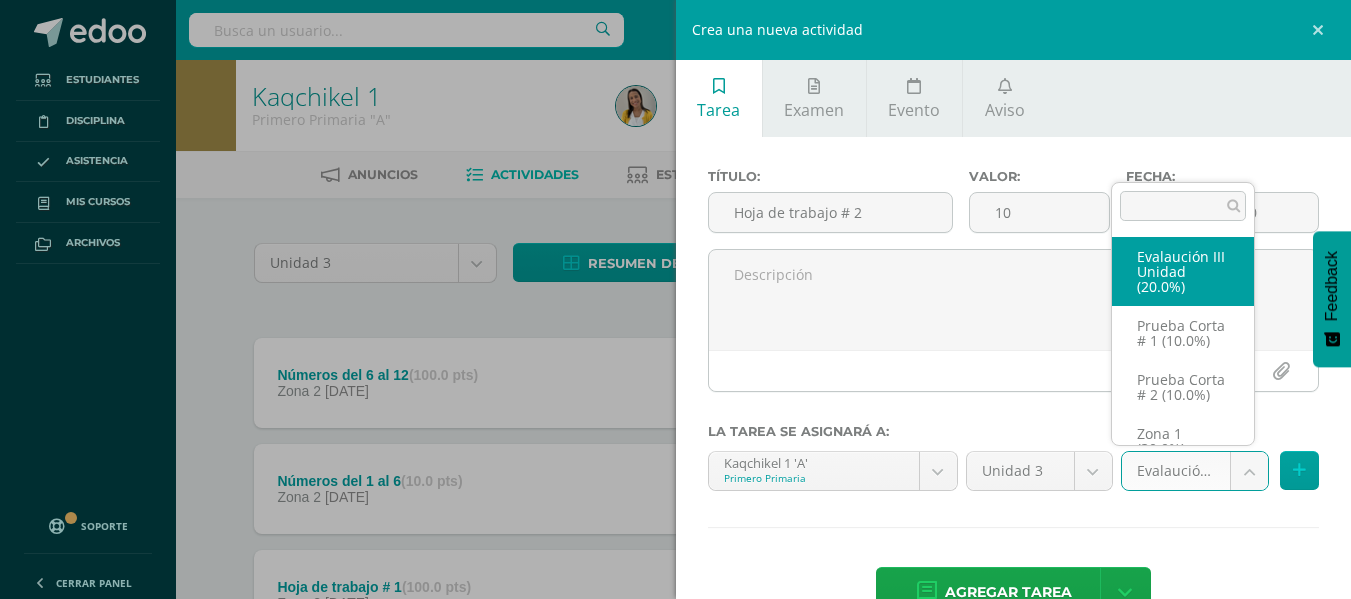 click on "Tarea asignada exitosamente         Estudiantes Disciplina Asistencia Mis cursos Archivos Soporte
Centro de ayuda
Últimas actualizaciones
10+ Cerrar panel
Comunicación y lenguaje  Pri 1
Primero
Primaria
"A"
Actividades Estudiantes Planificación Dosificación
Formación Ciudadana  Pri 1
Primero
Primaria
"A"
Actividades Estudiantes Planificación Dosificación
Kaqchikel 1
Primero
Primaria
"A"
Actividades Estudiantes Planificación Dosificación Actividades Estudiantes Planificación Dosificación 8 8 6" at bounding box center (675, 651) 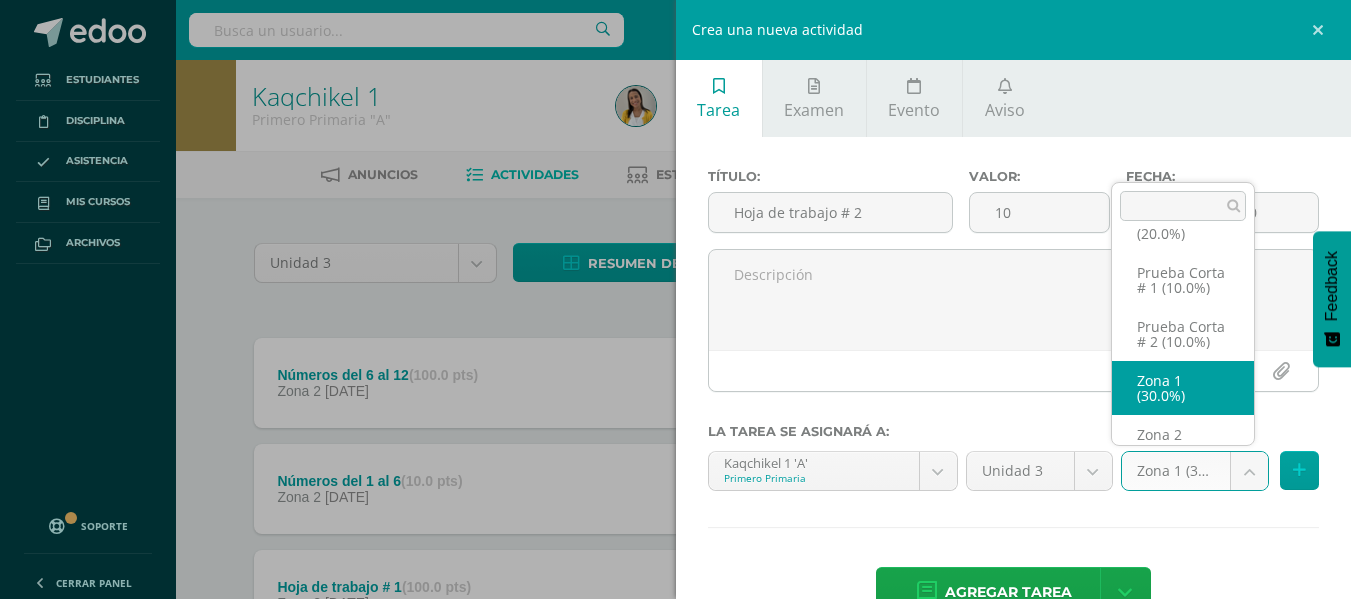 scroll, scrollTop: 53, scrollLeft: 0, axis: vertical 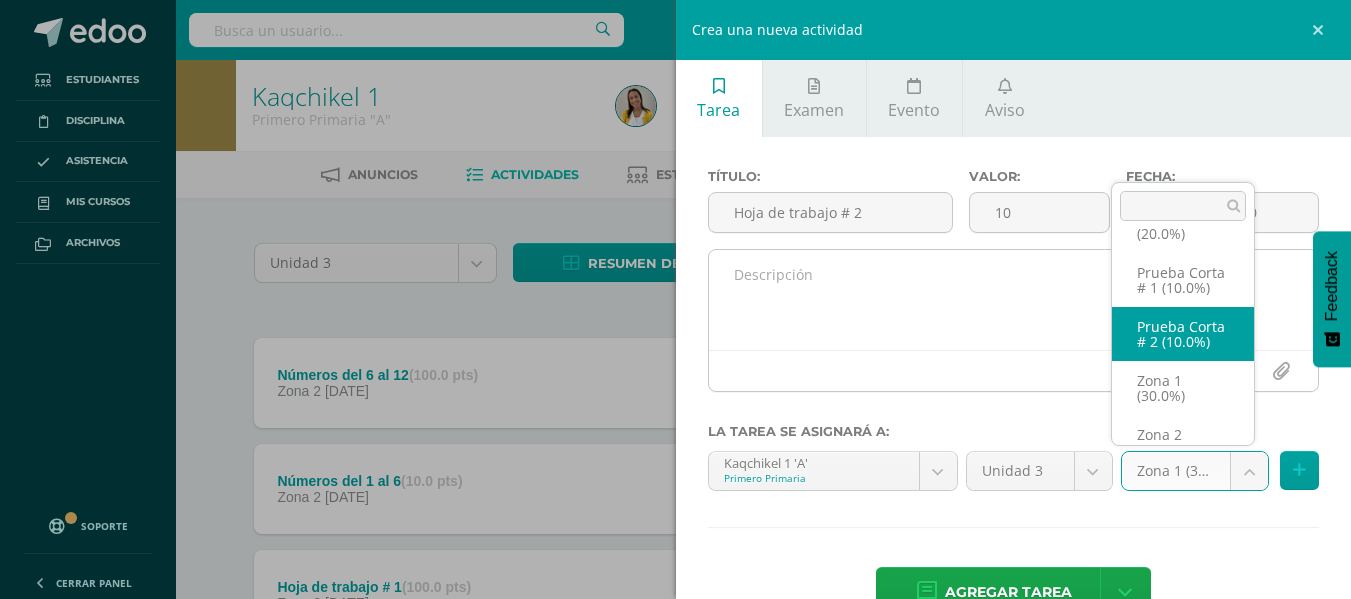 select on "27116" 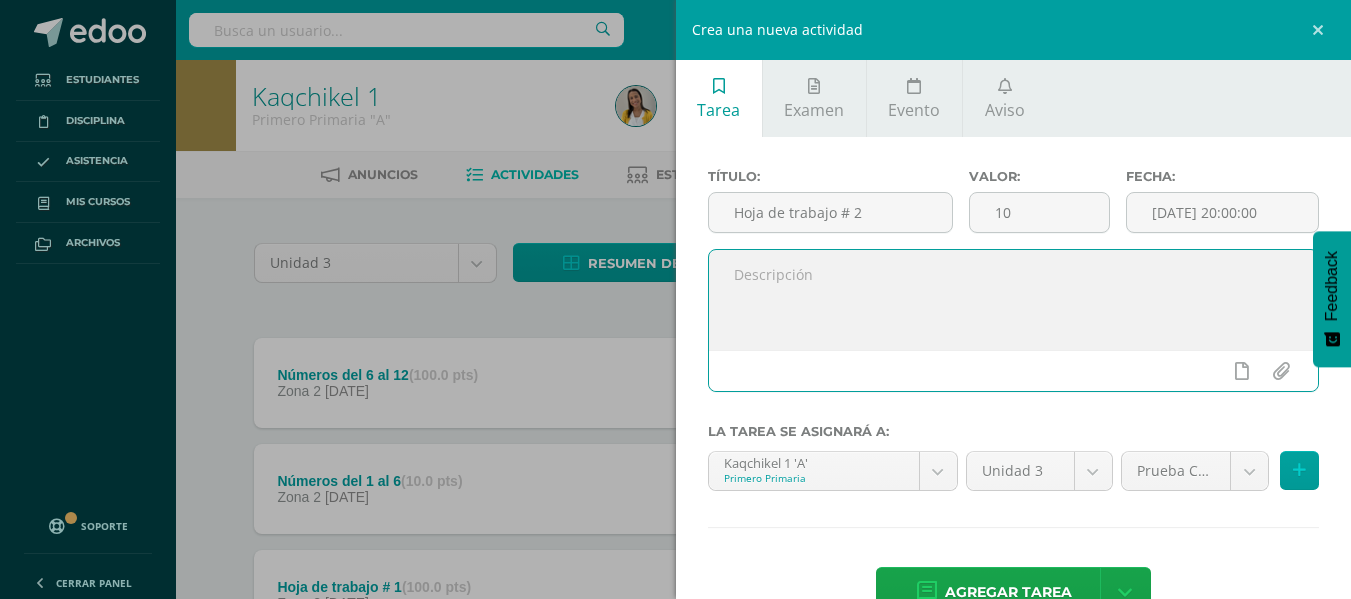 click at bounding box center (1014, 300) 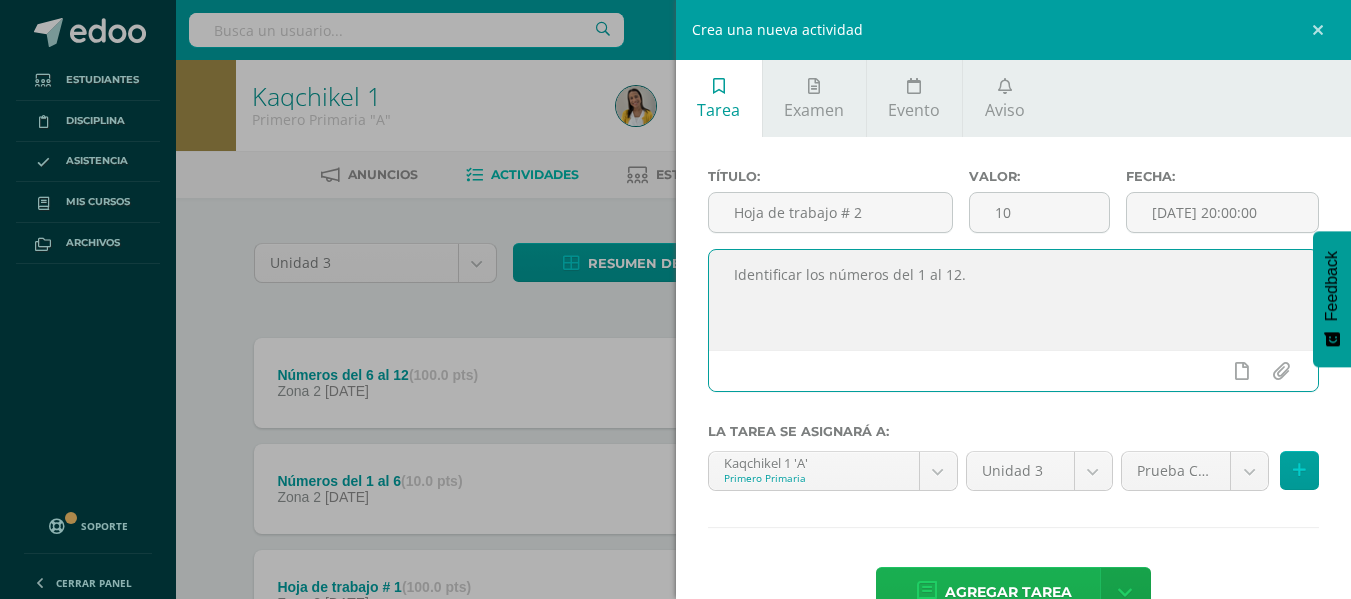 type on "Identificar los números del 1 al 12." 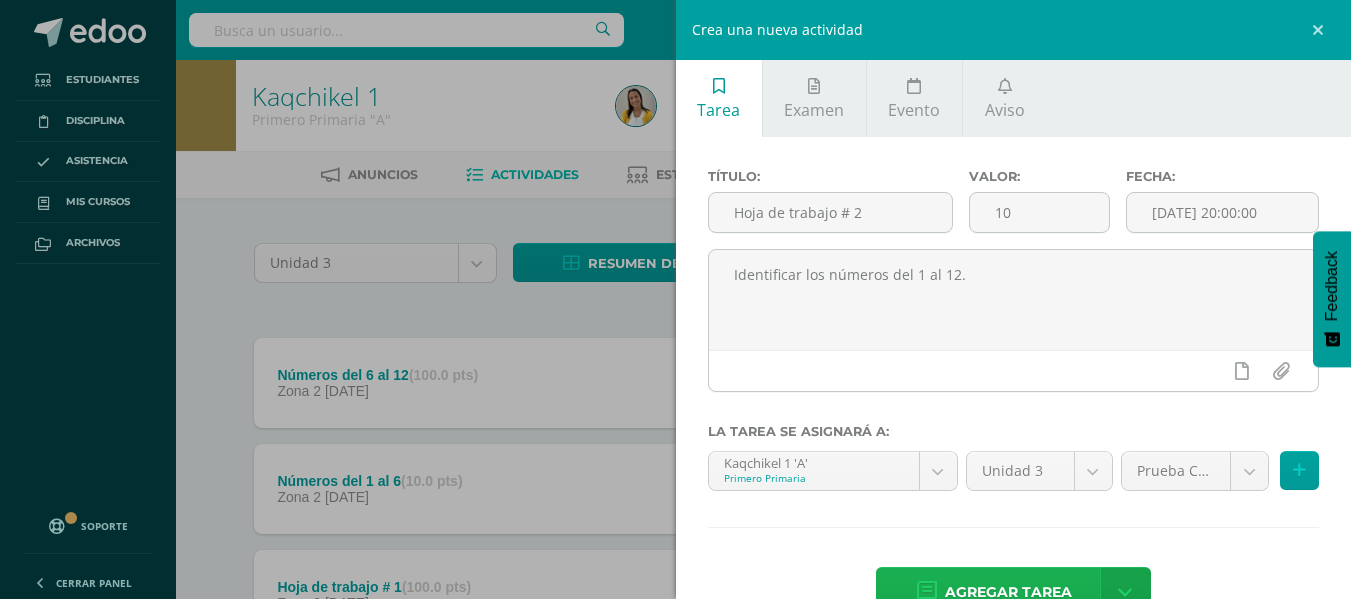 click on "Agregar tarea" at bounding box center [1008, 592] 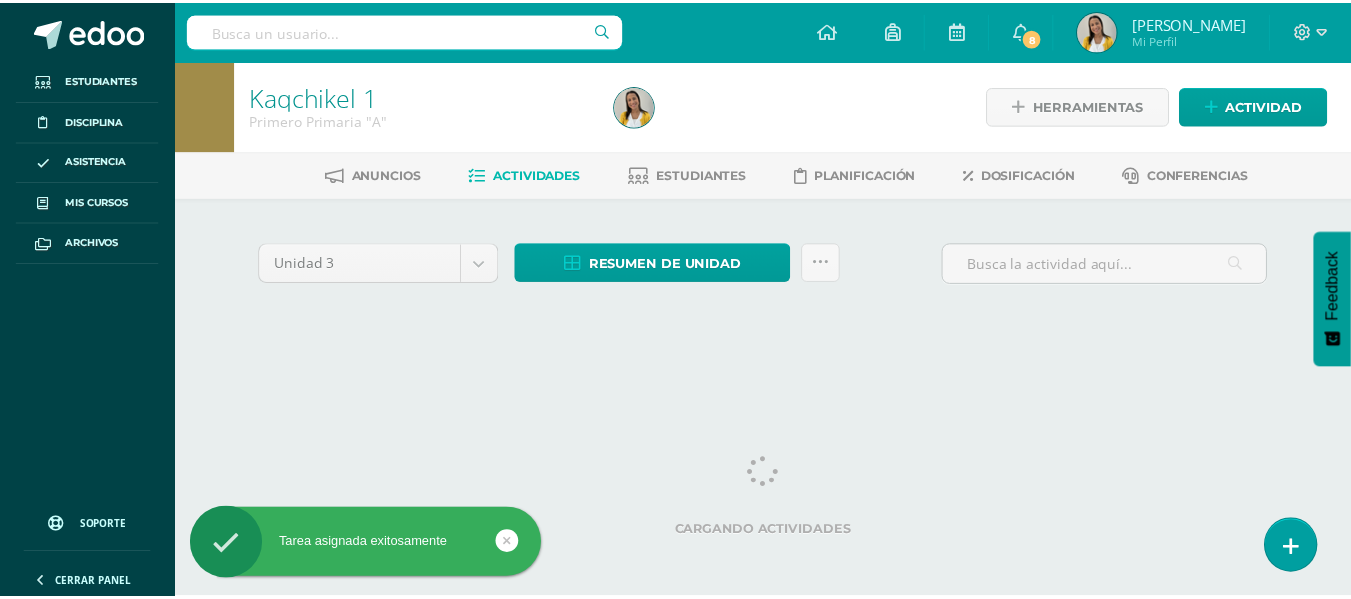 scroll, scrollTop: 0, scrollLeft: 0, axis: both 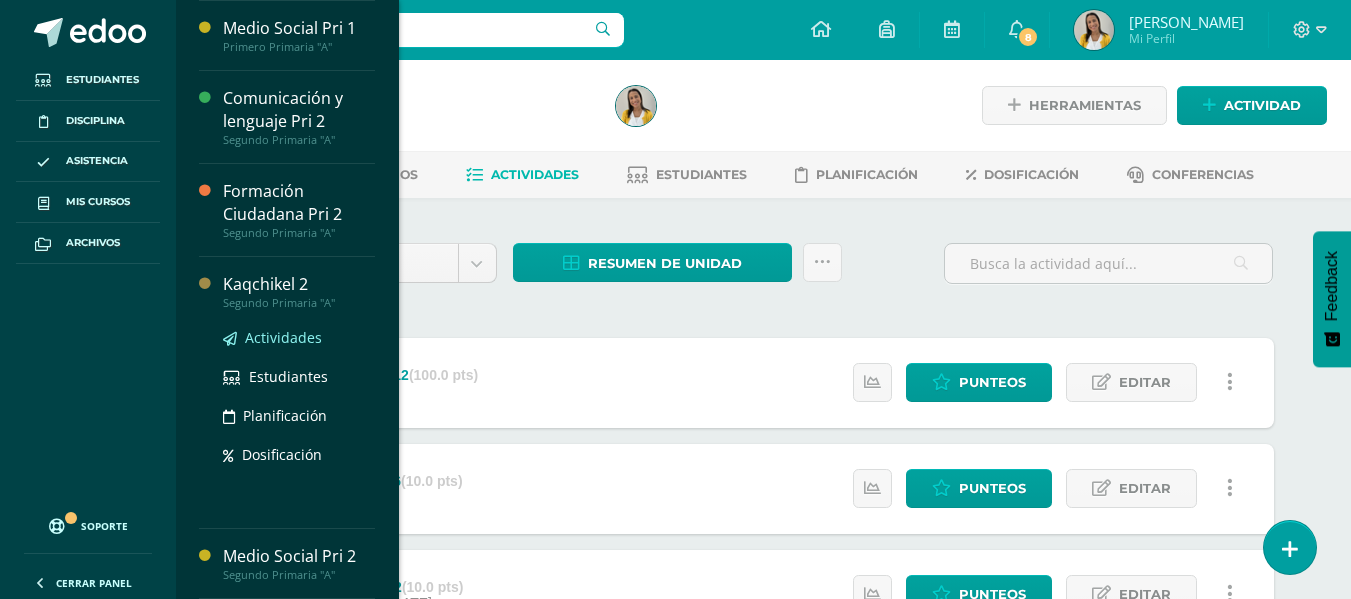 click on "Actividades" at bounding box center (283, 337) 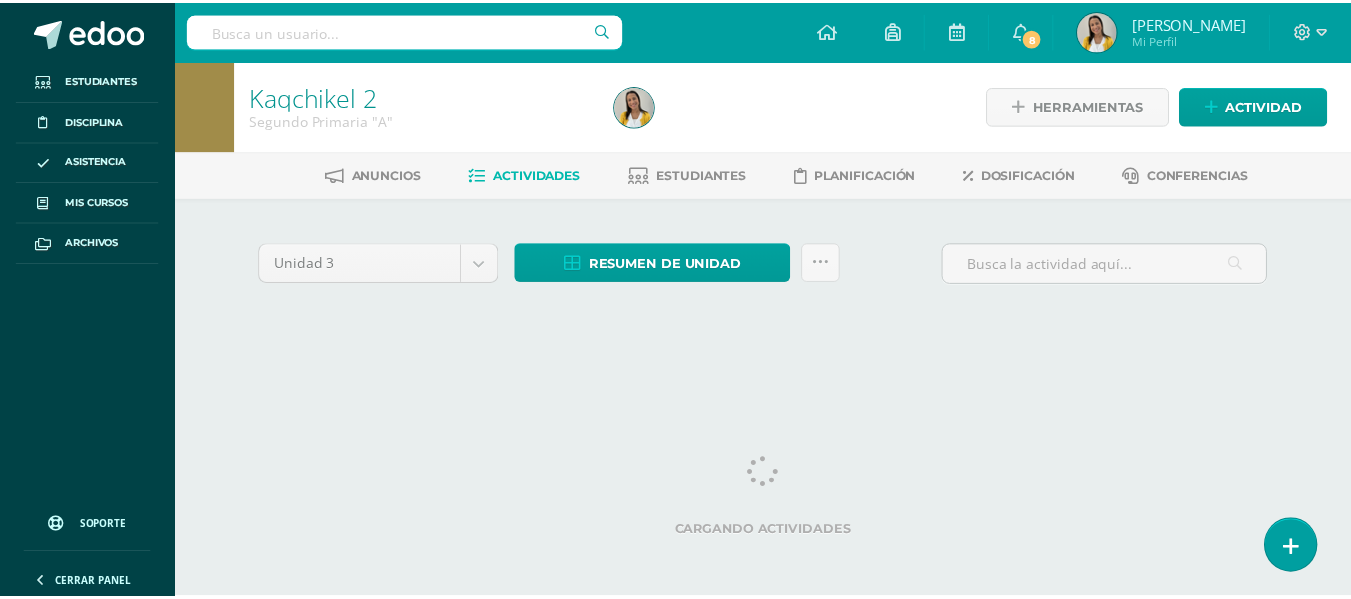 scroll, scrollTop: 0, scrollLeft: 0, axis: both 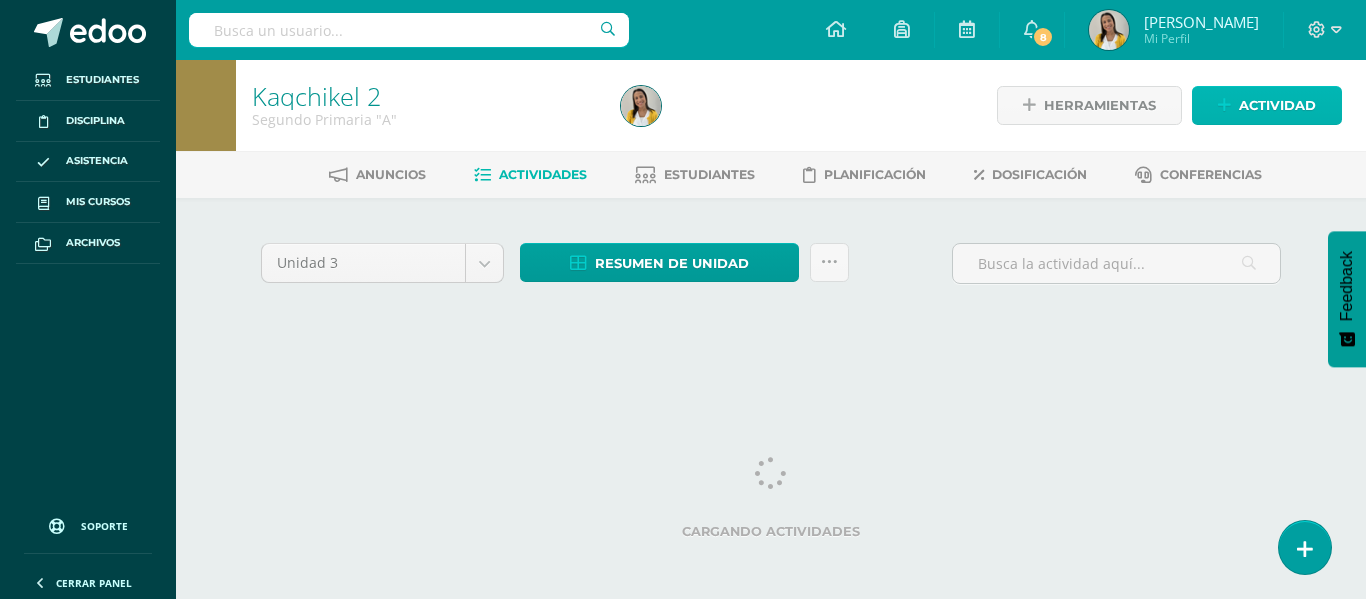 click on "Actividad" at bounding box center (1277, 105) 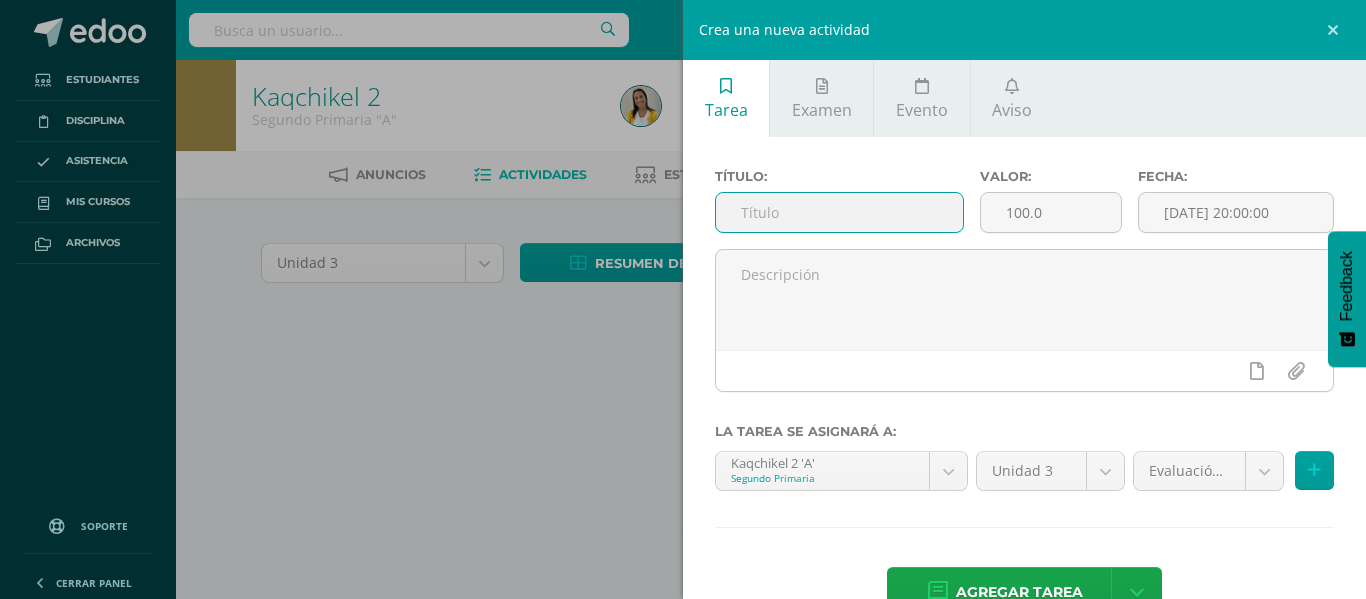 click at bounding box center [839, 212] 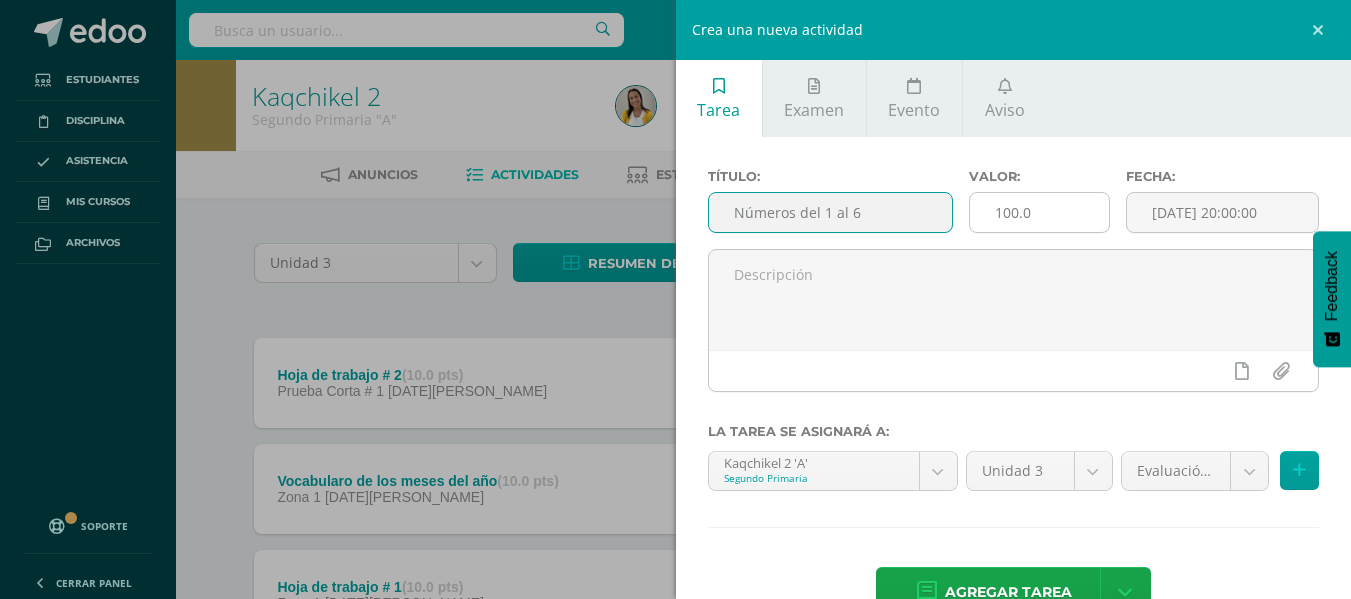 type on "Números del 1 al 6" 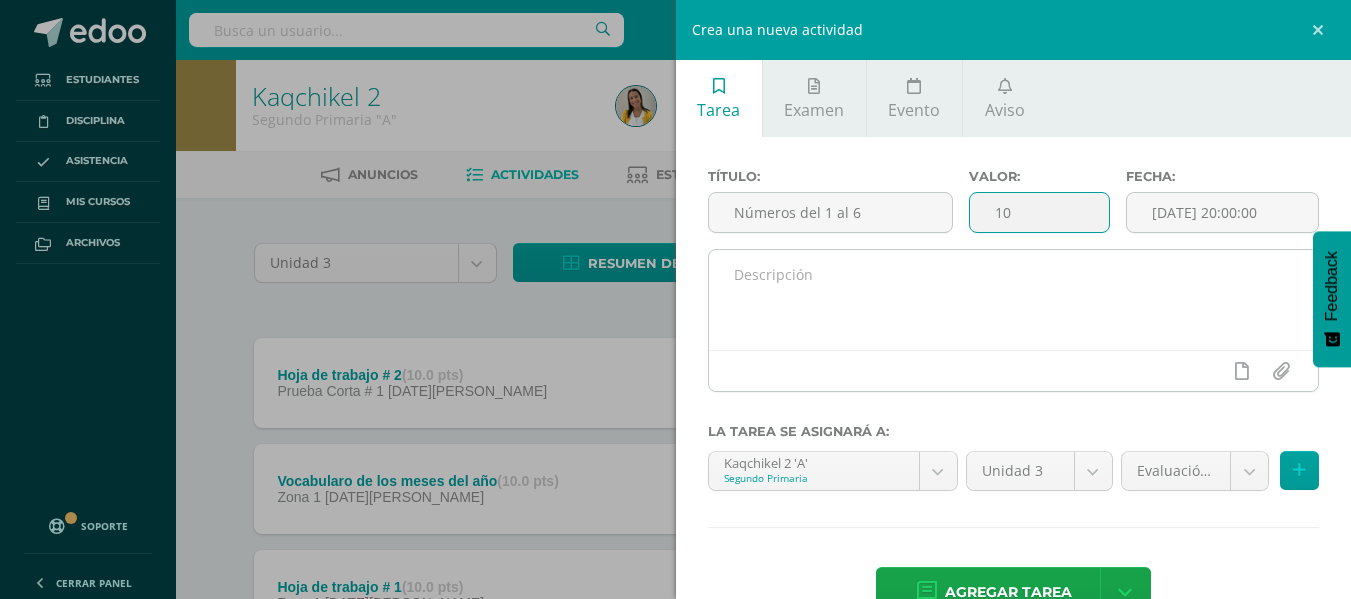 type on "10" 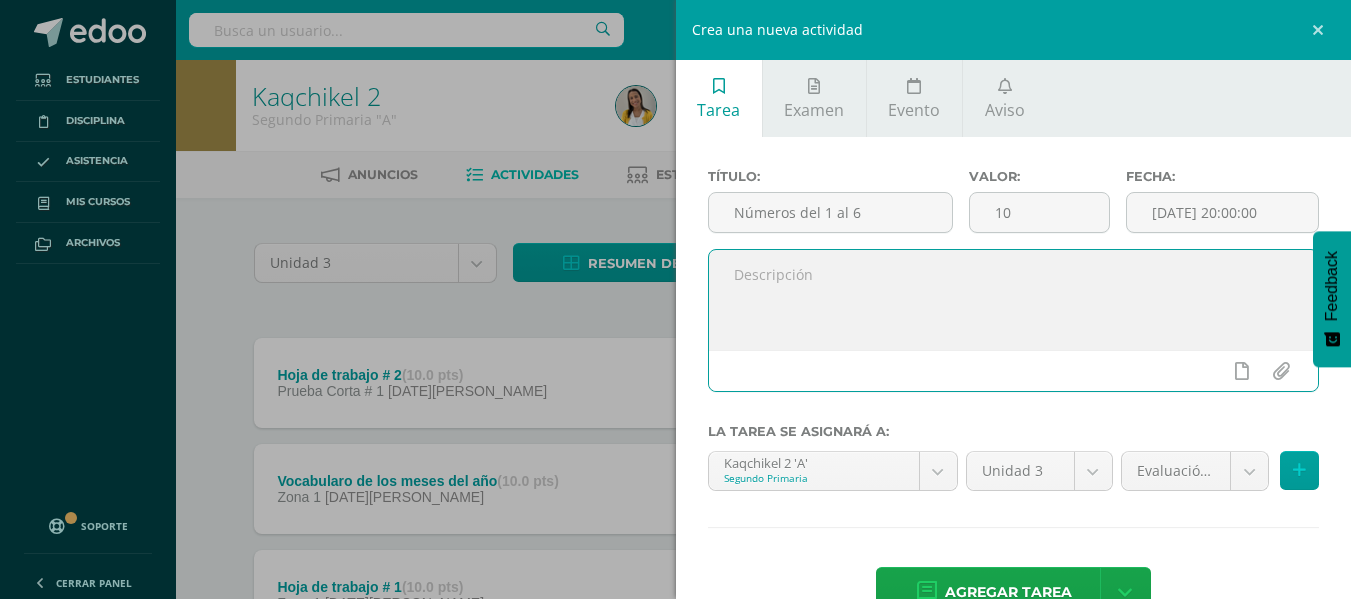 click at bounding box center (1014, 300) 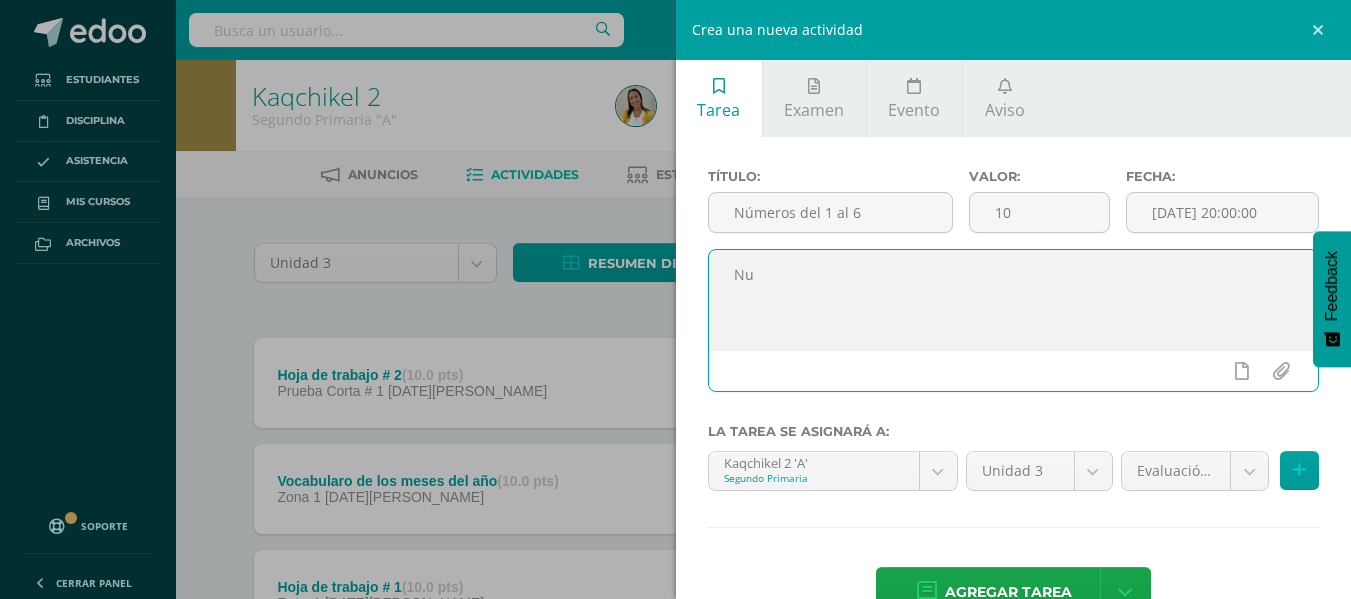 type on "N" 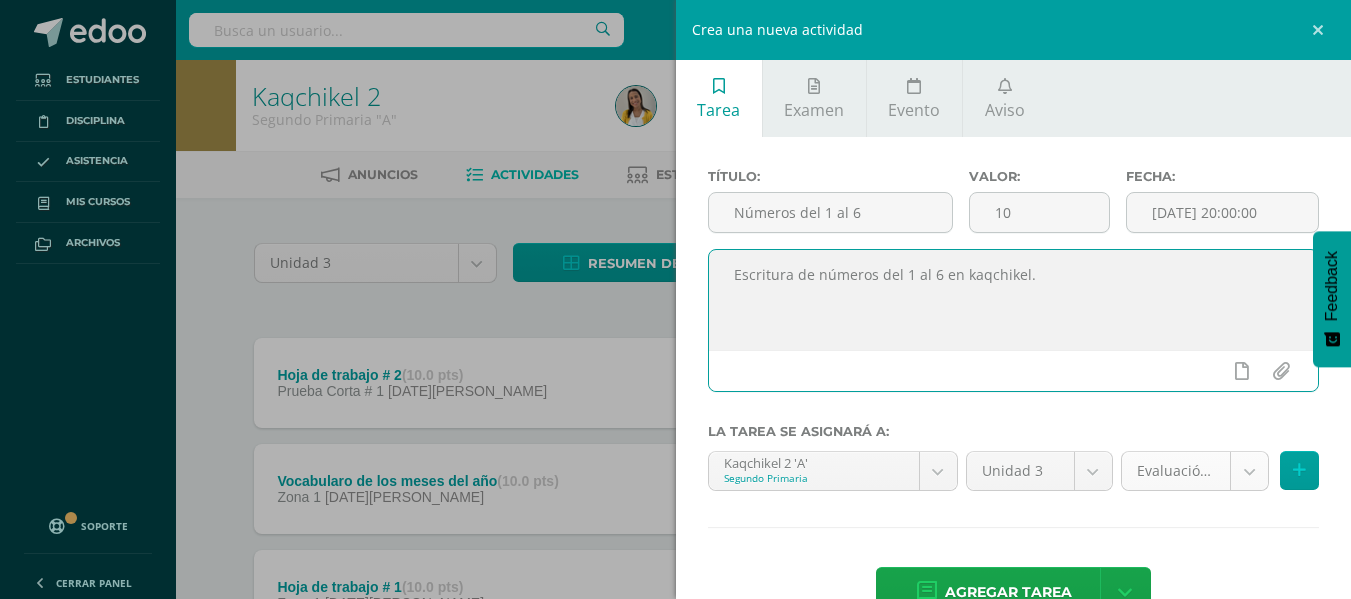type on "Escritura de números del 1 al 6 en kaqchikel." 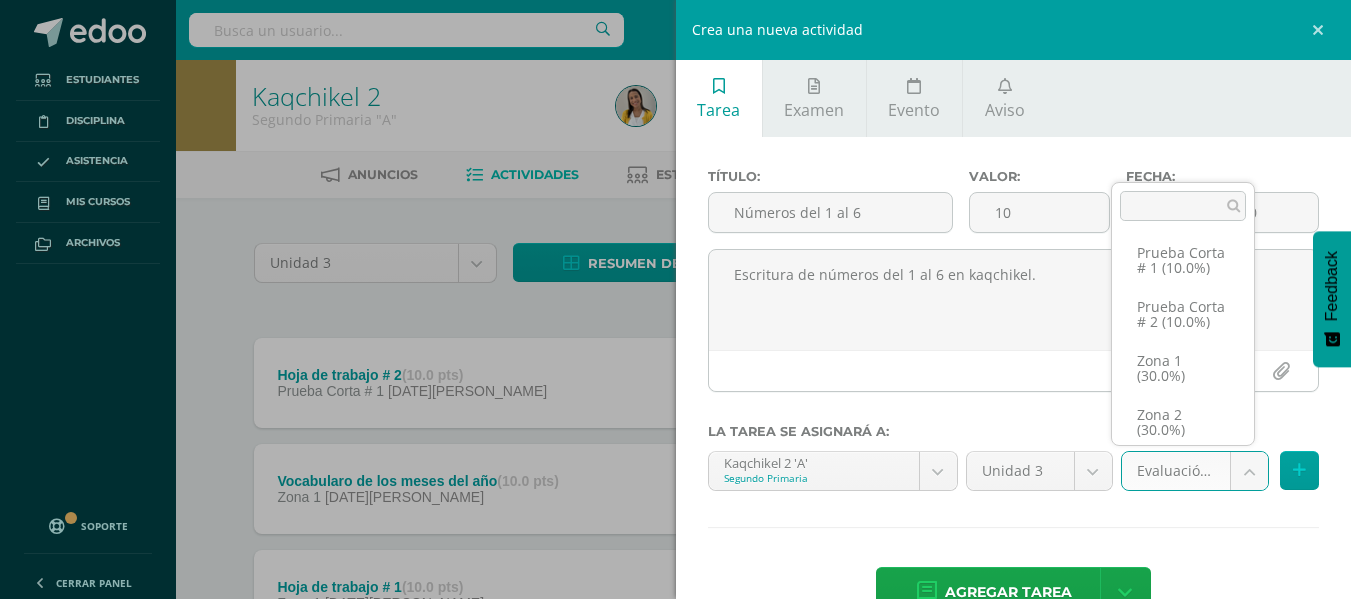 scroll, scrollTop: 115, scrollLeft: 0, axis: vertical 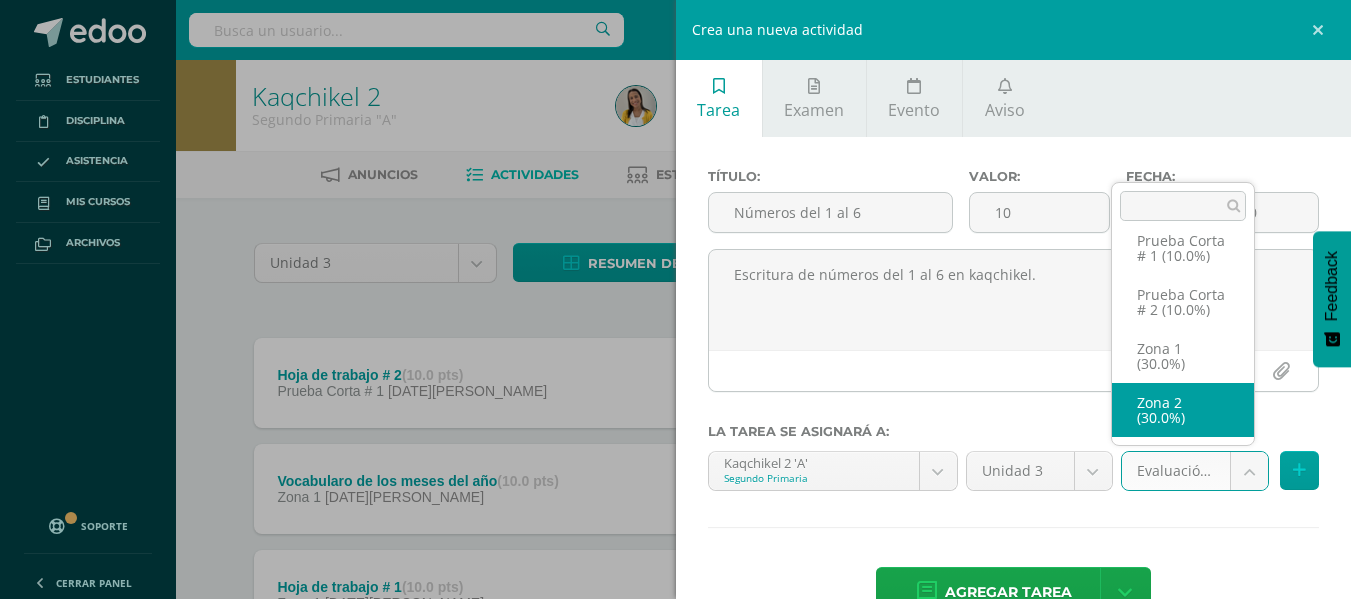 select on "27134" 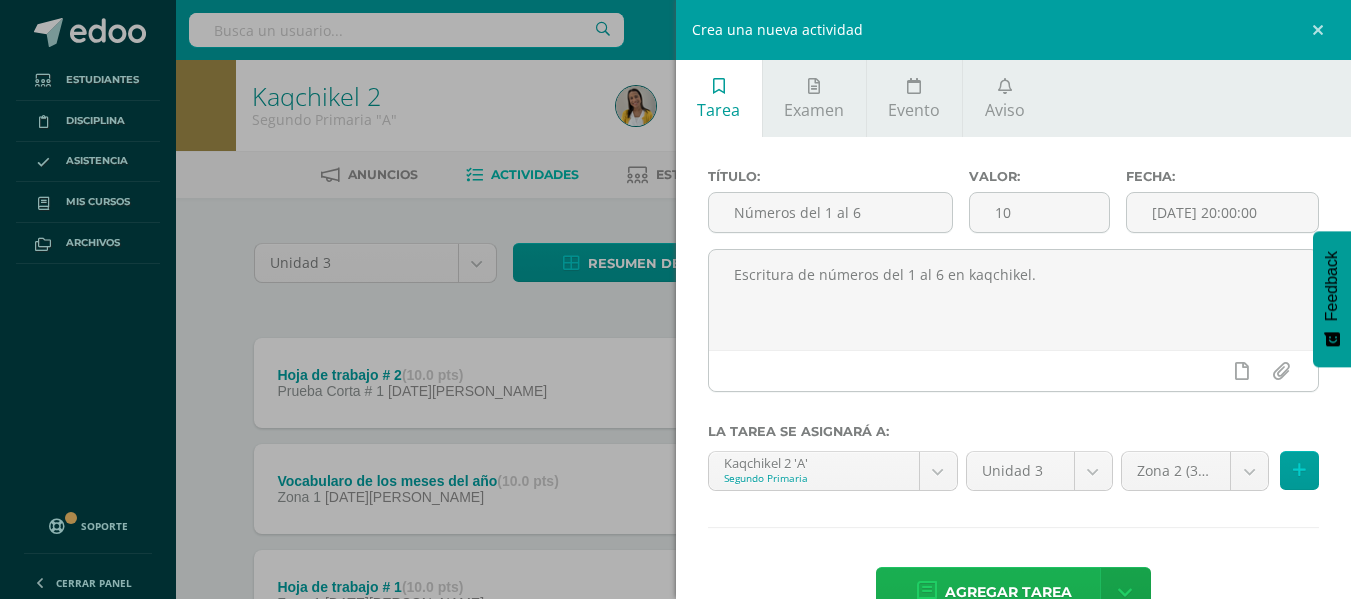 click on "Agregar tarea" at bounding box center (1008, 592) 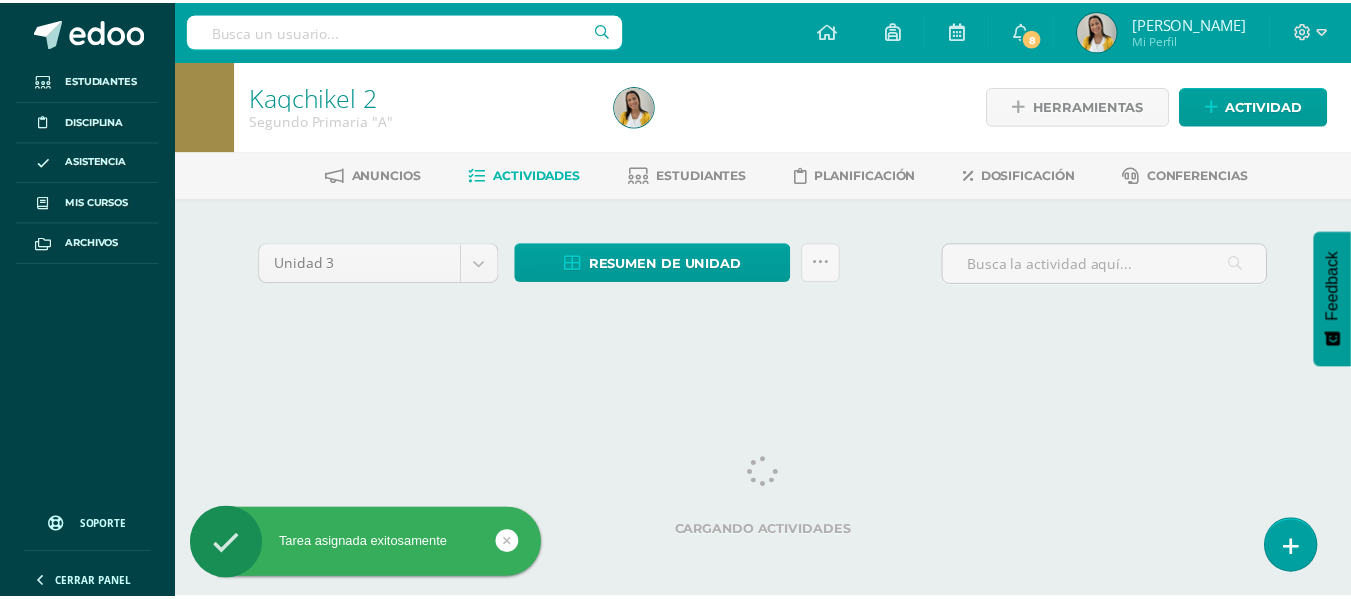 scroll, scrollTop: 0, scrollLeft: 0, axis: both 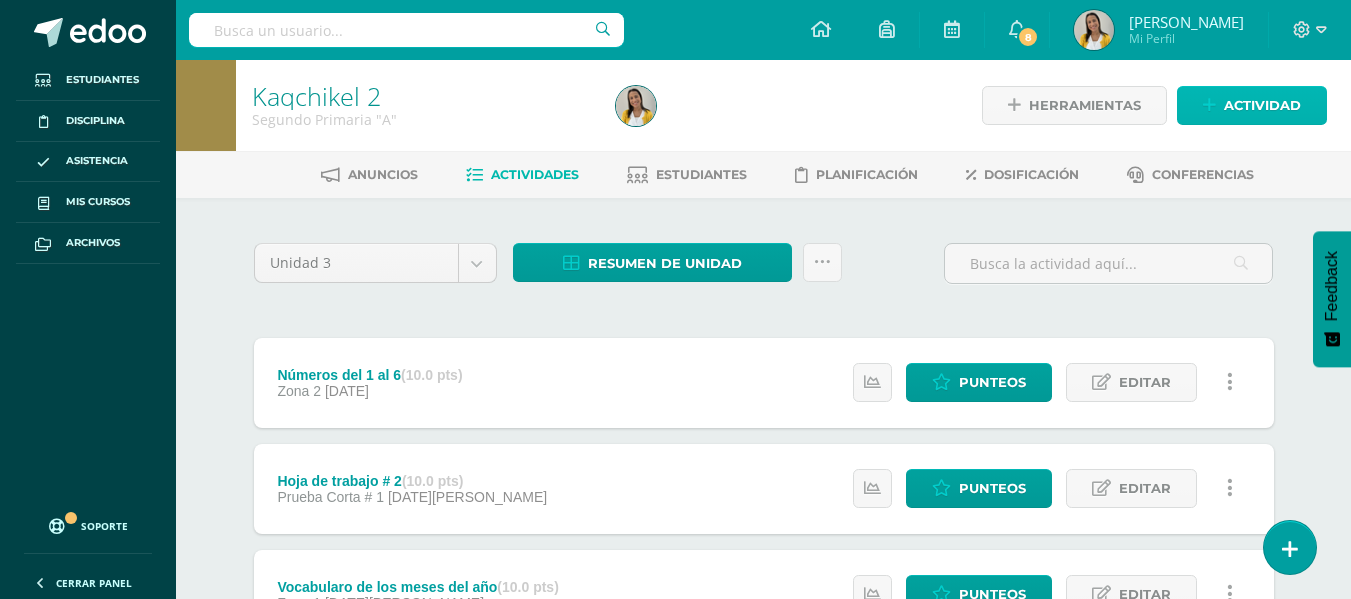 click on "Actividad" at bounding box center [1262, 105] 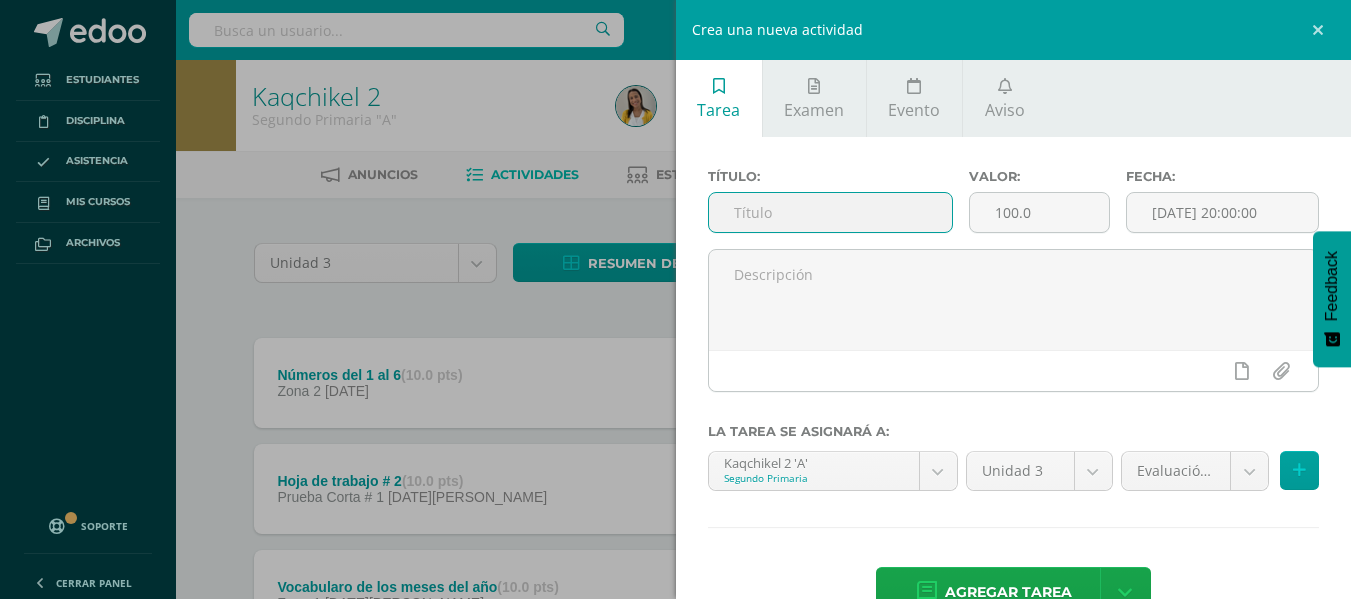 click at bounding box center [830, 212] 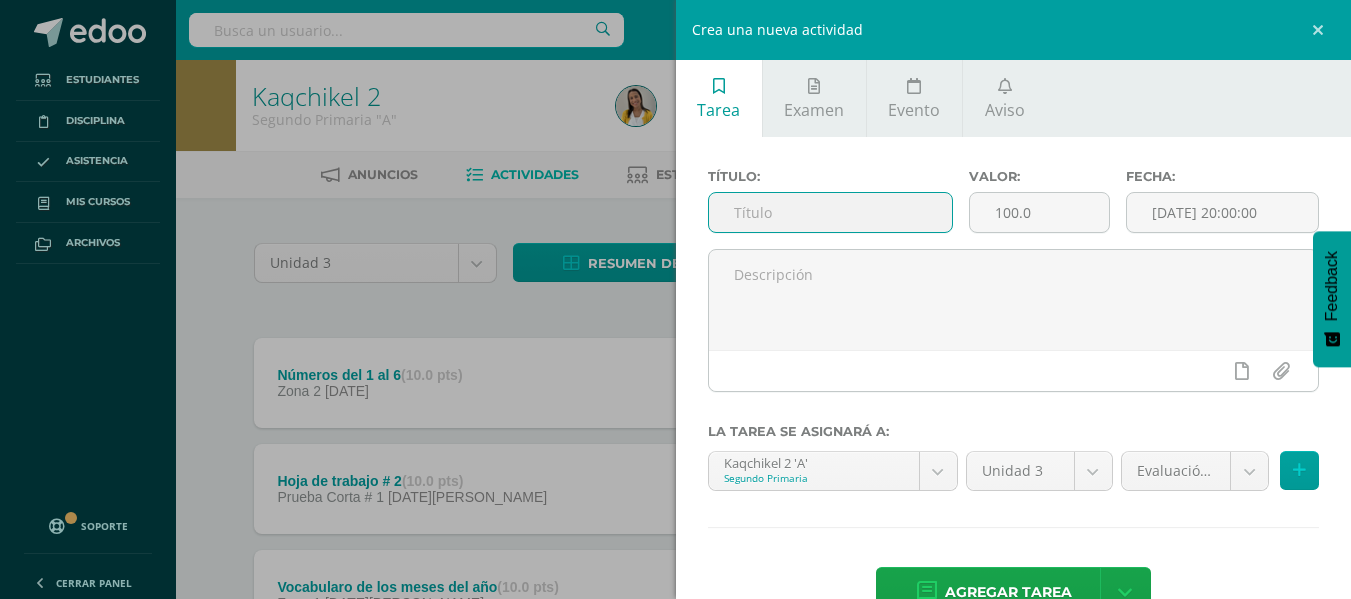 click at bounding box center [830, 212] 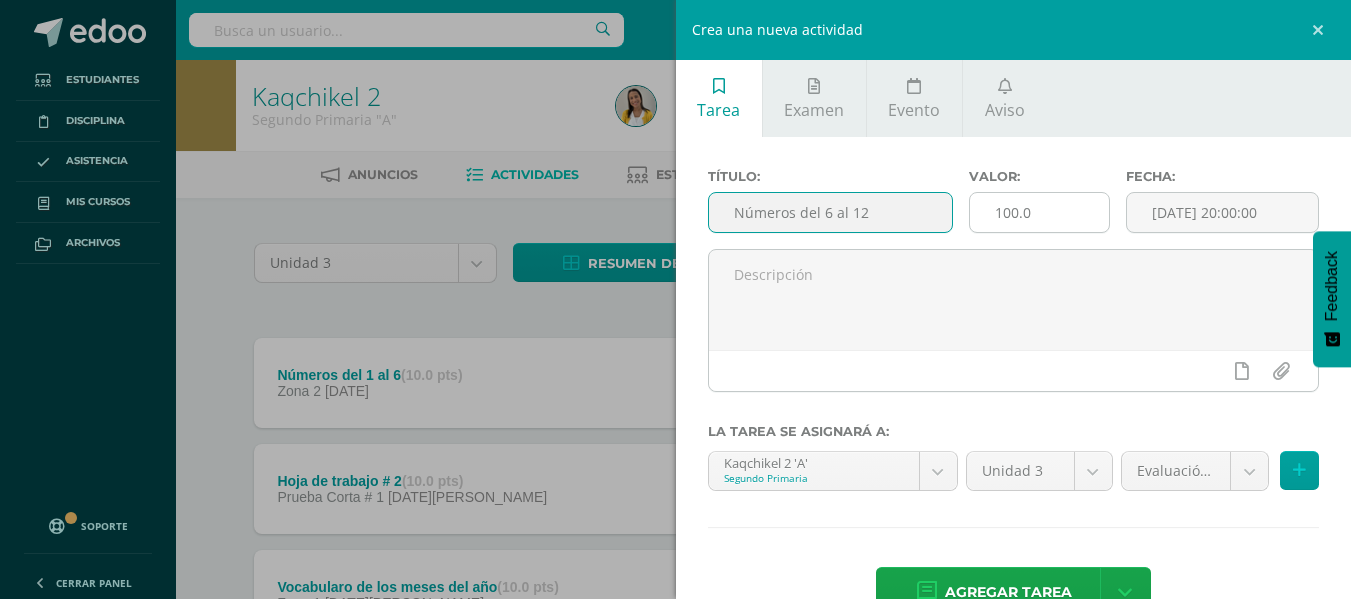 type on "Números del 6 al 12" 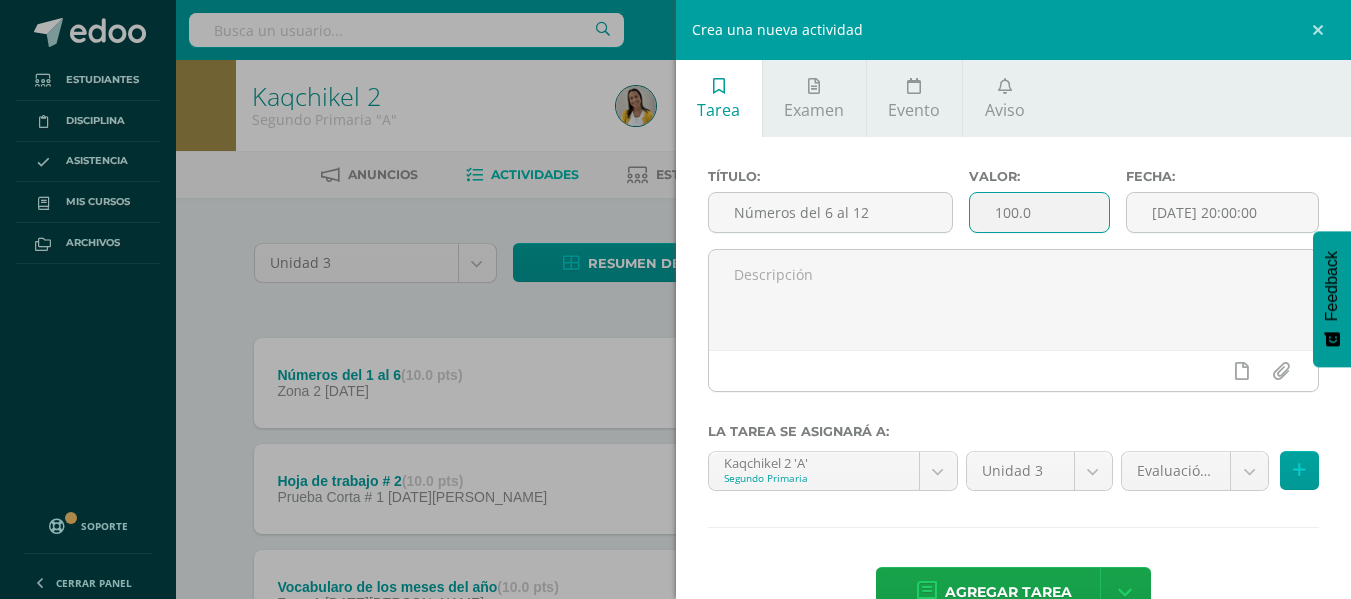 click on "100.0" at bounding box center (1039, 212) 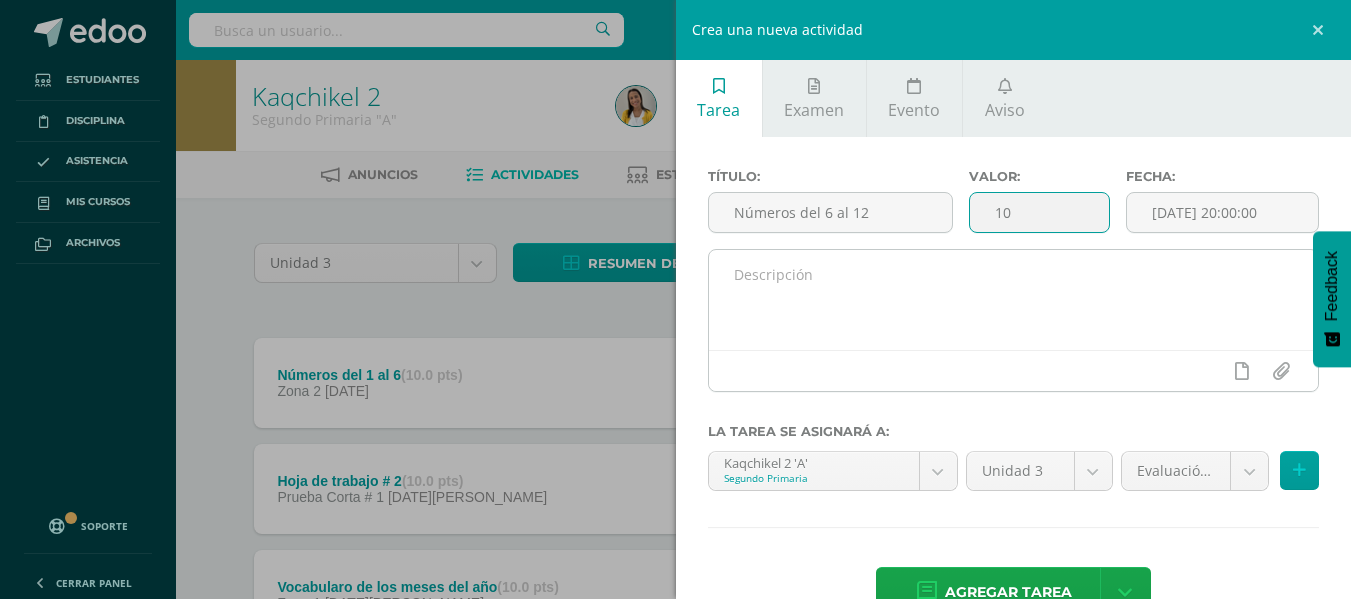 type on "10" 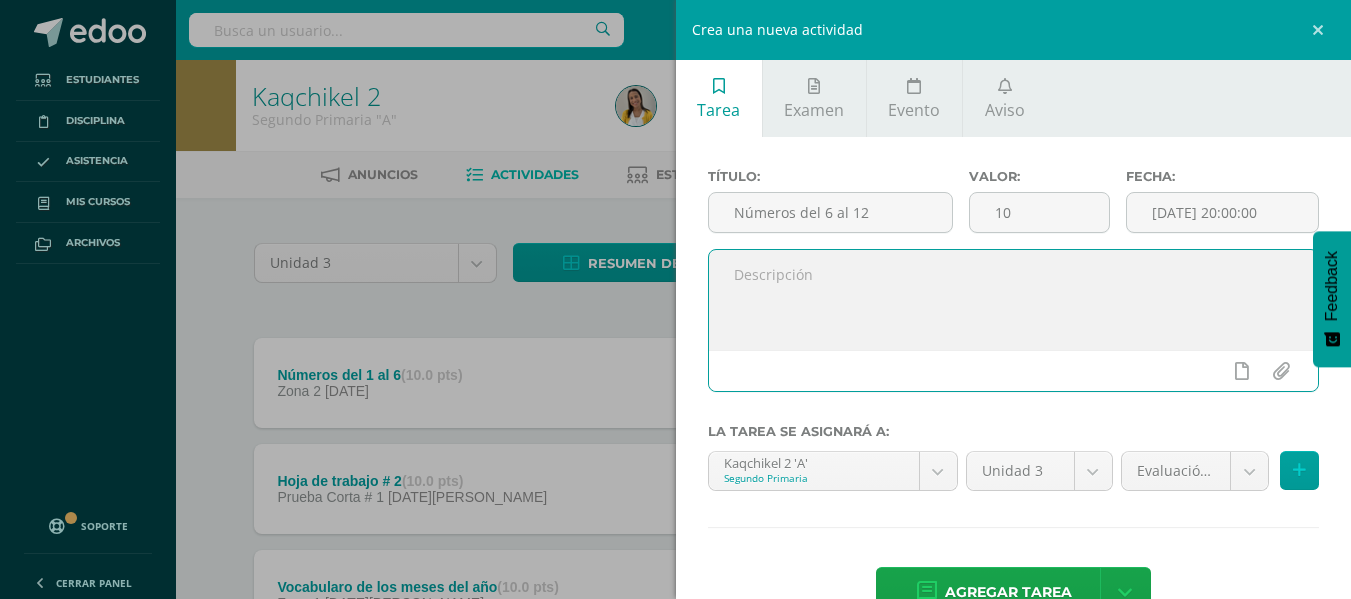 click at bounding box center [1014, 300] 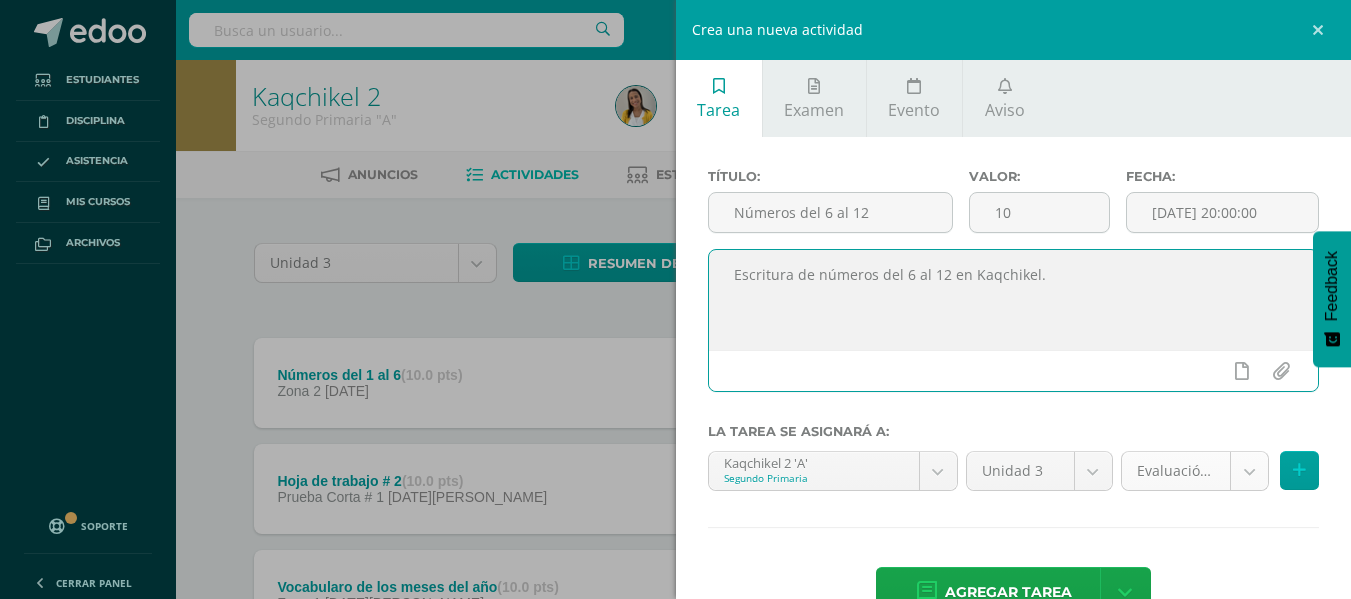type on "Escritura de números del 6 al 12 en Kaqchikel." 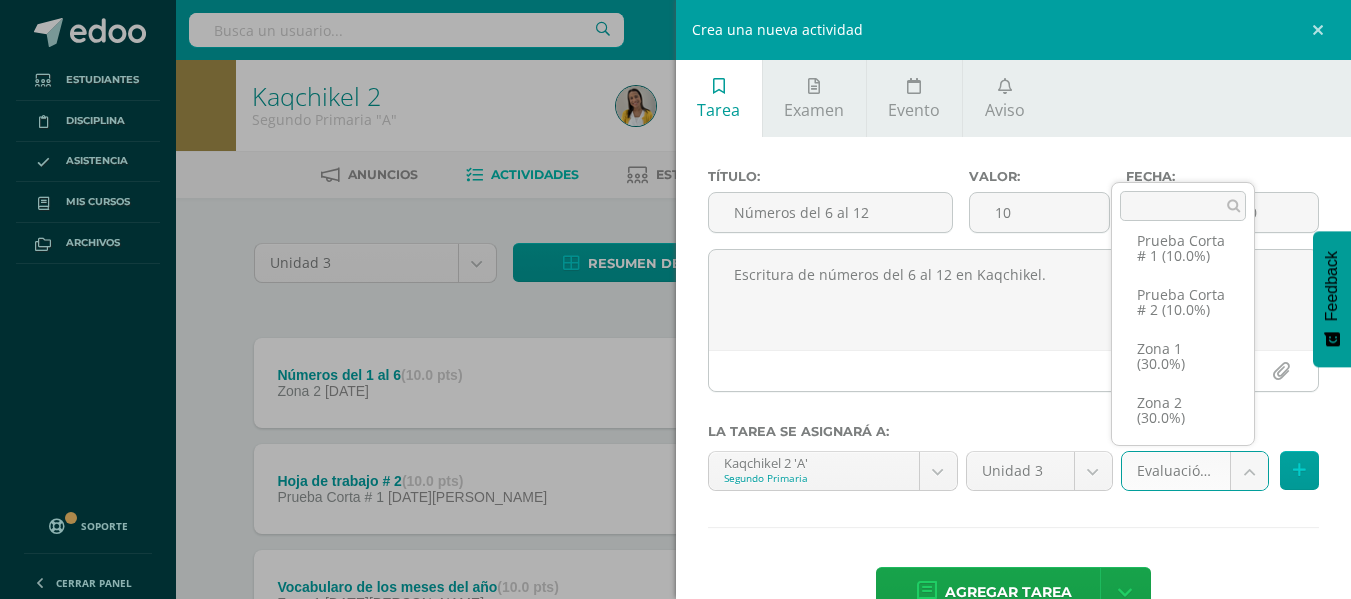 scroll, scrollTop: 115, scrollLeft: 0, axis: vertical 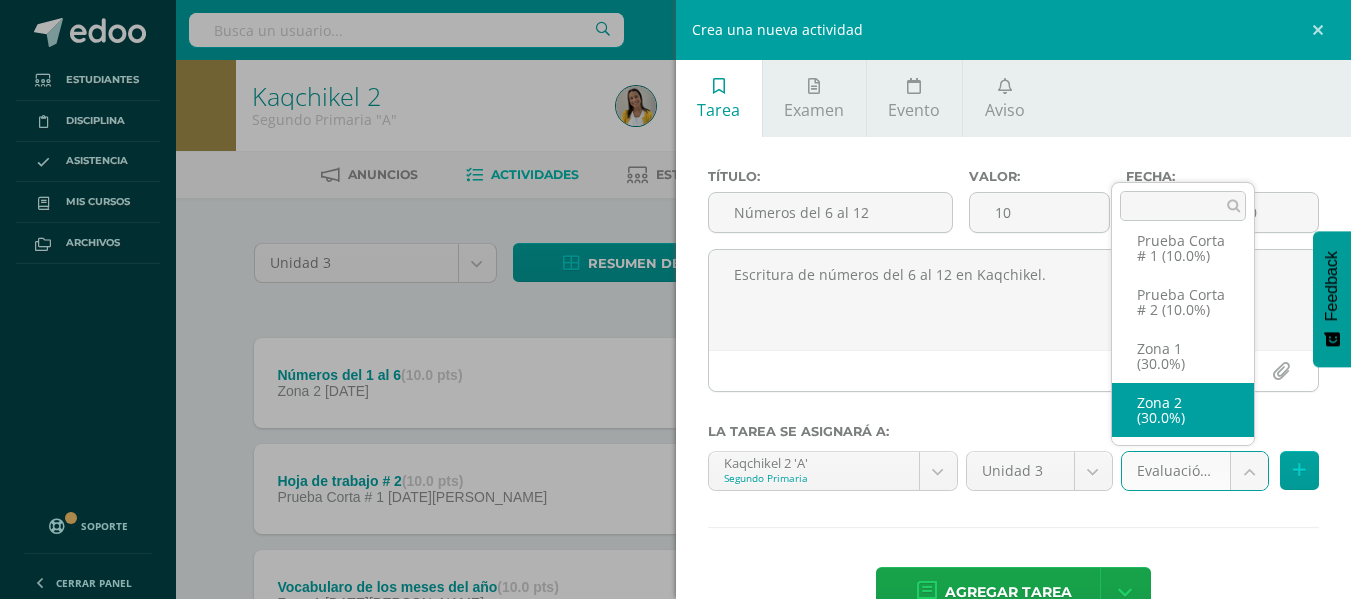 select on "27134" 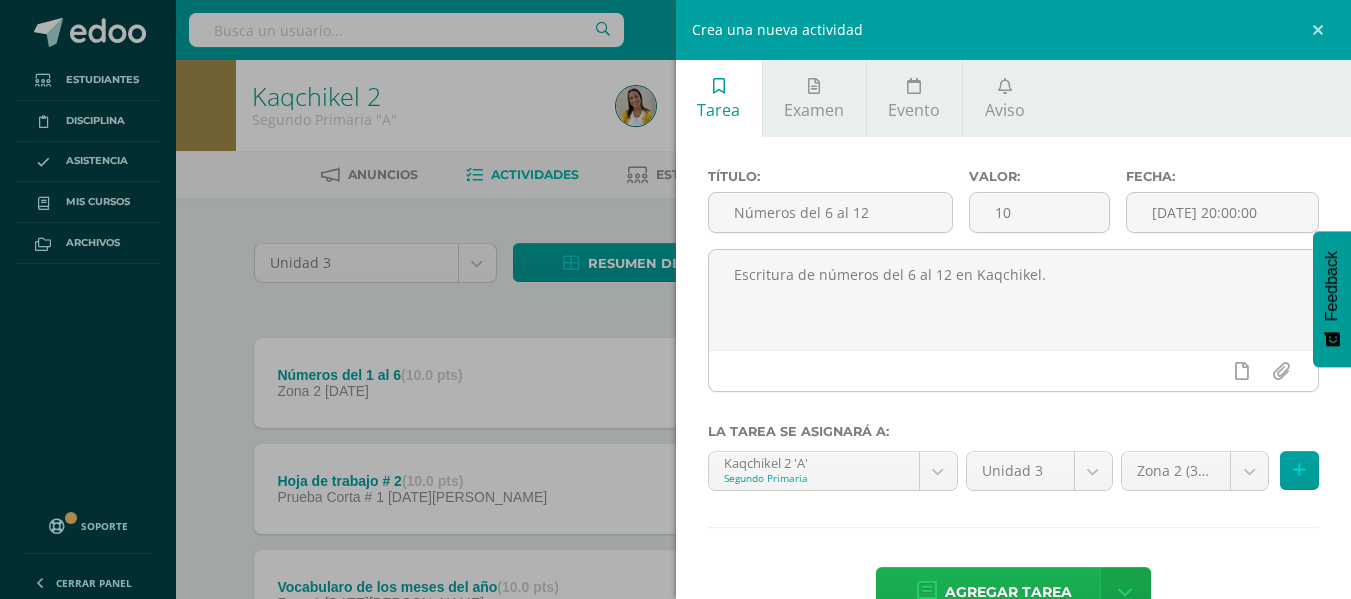 click on "Agregar tarea" at bounding box center (1008, 592) 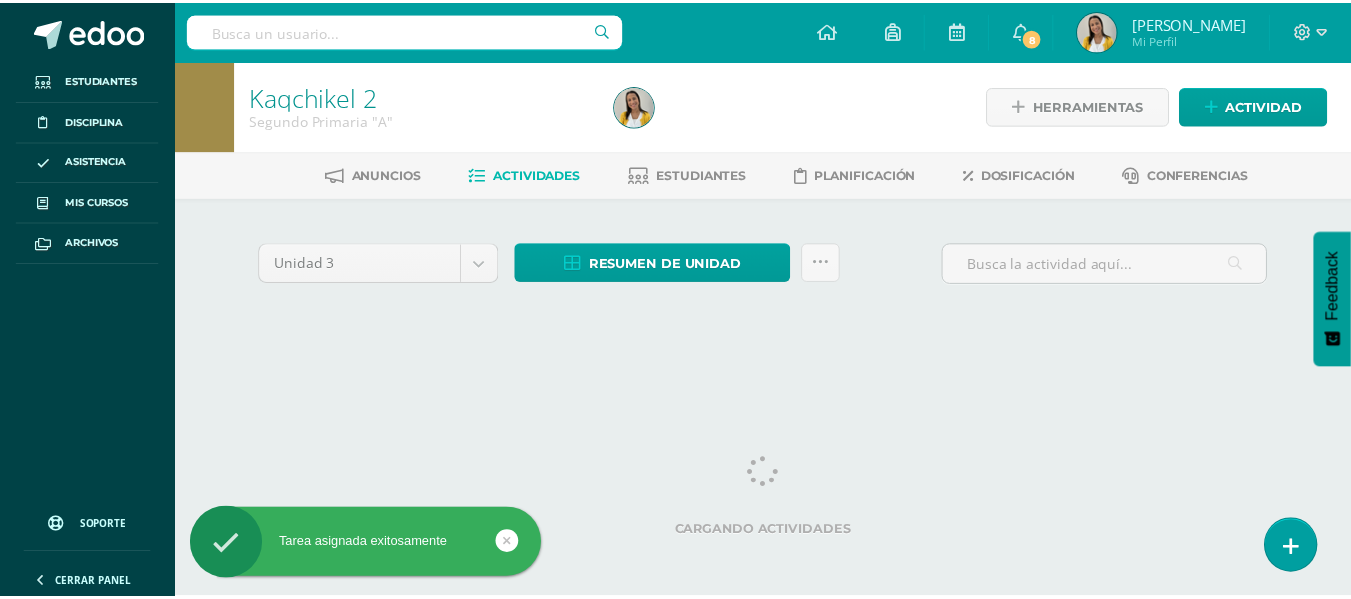scroll, scrollTop: 0, scrollLeft: 0, axis: both 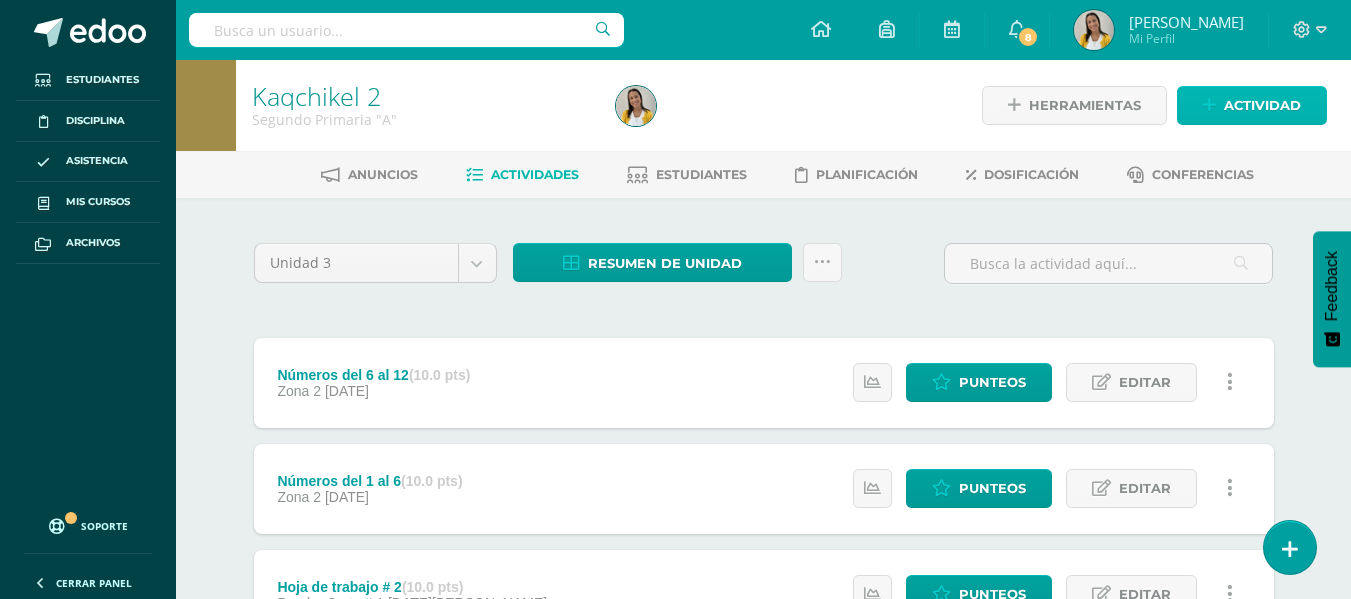 click on "Actividad" at bounding box center [1262, 105] 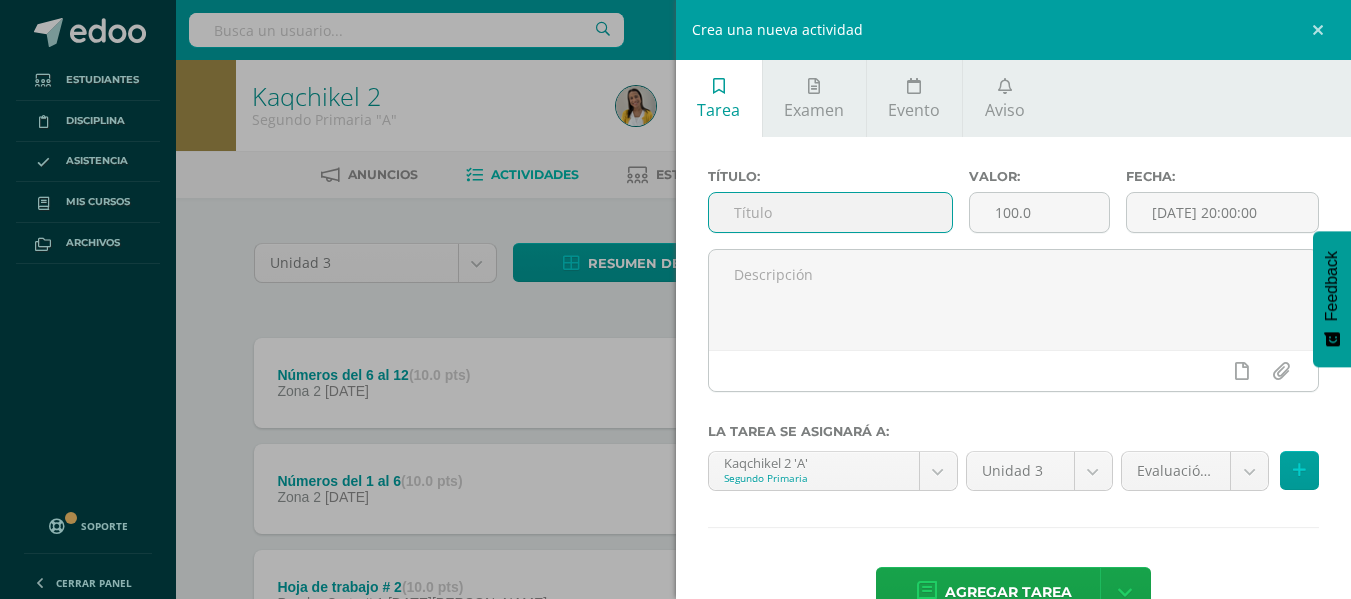 click at bounding box center (830, 212) 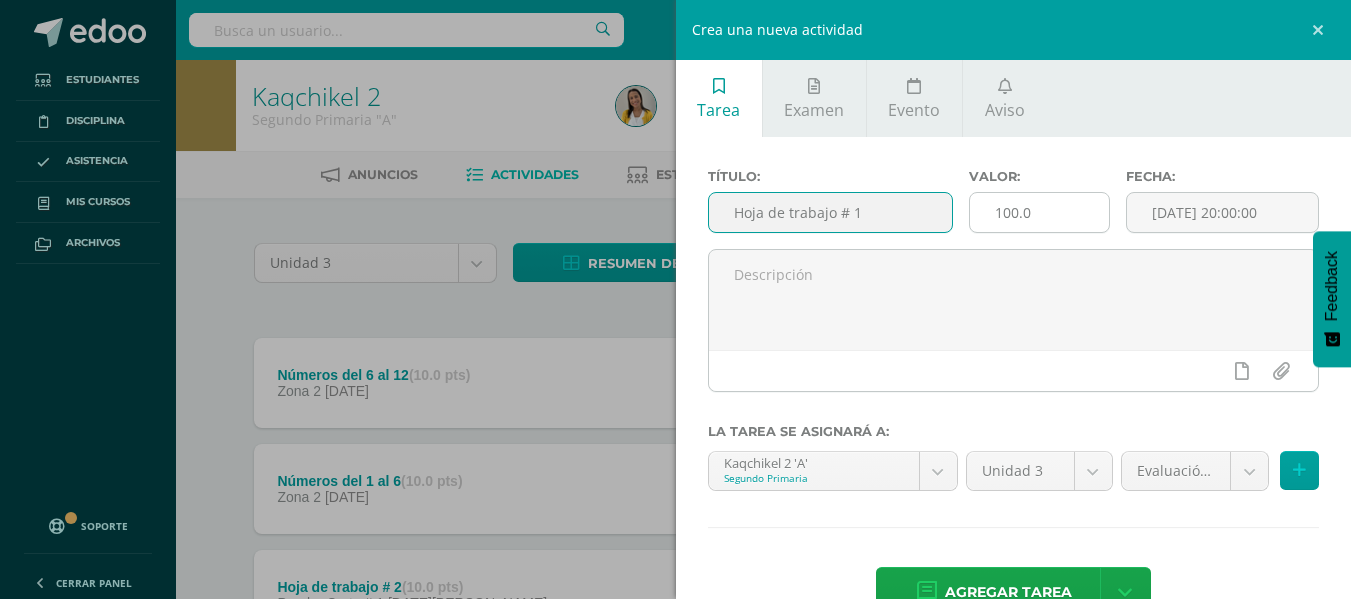 type on "Hoja de trabajo # 1" 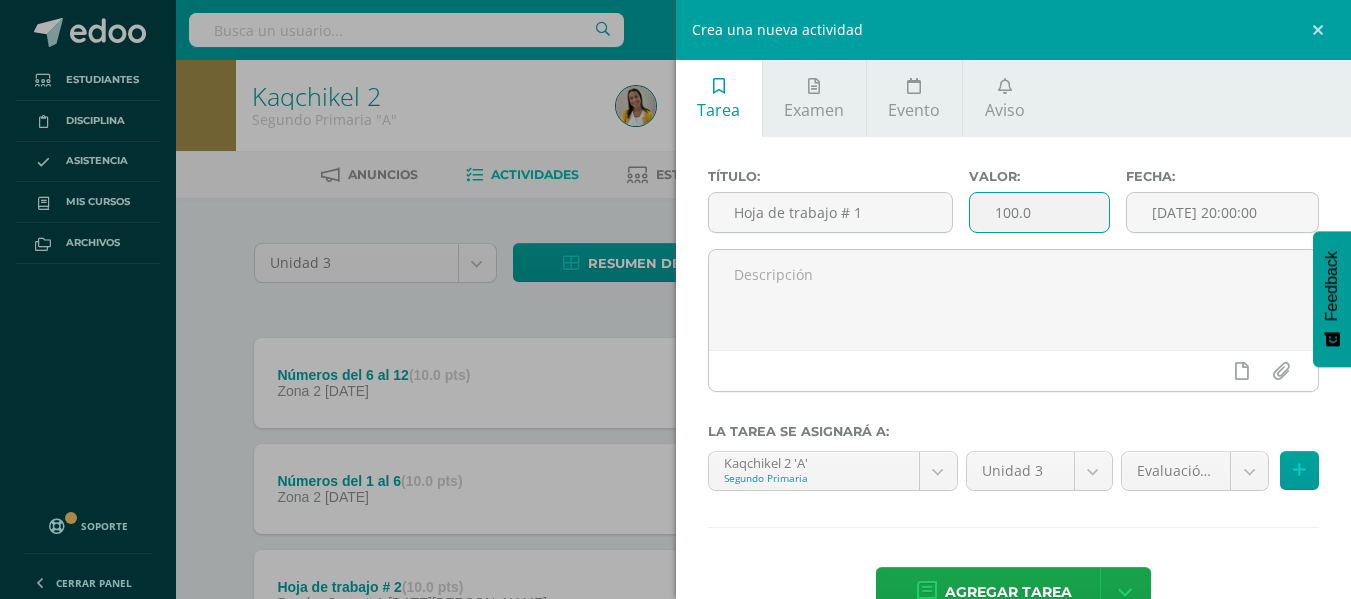 click on "100.0" at bounding box center [1039, 212] 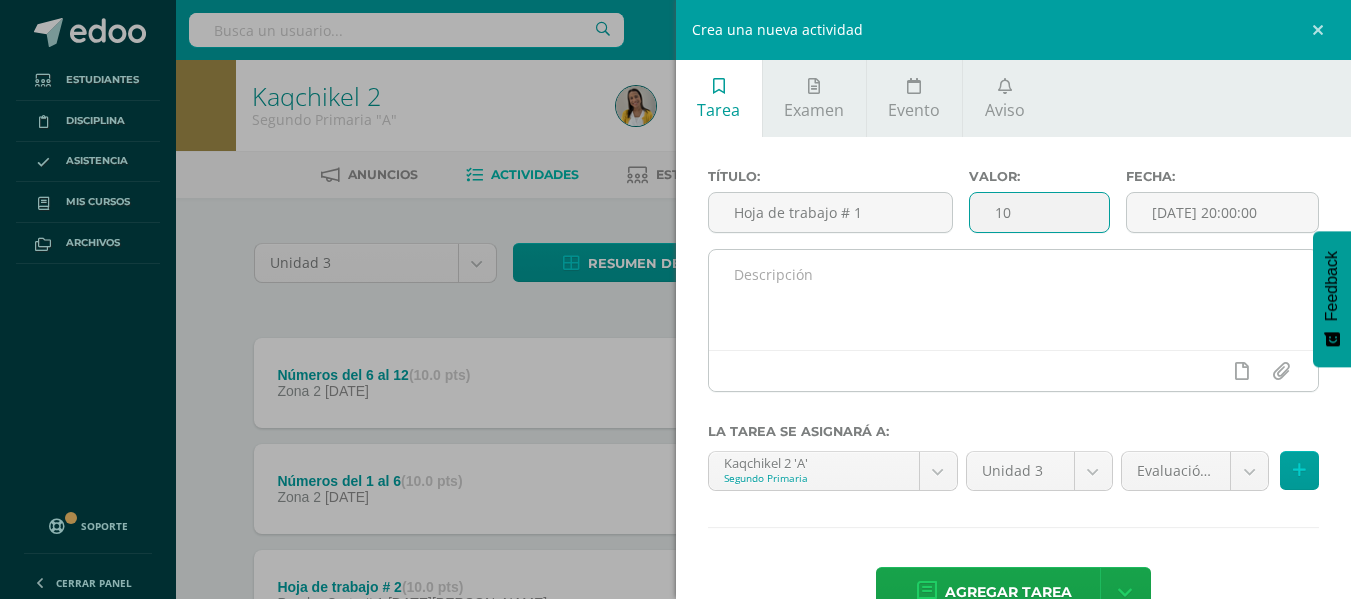 type on "10" 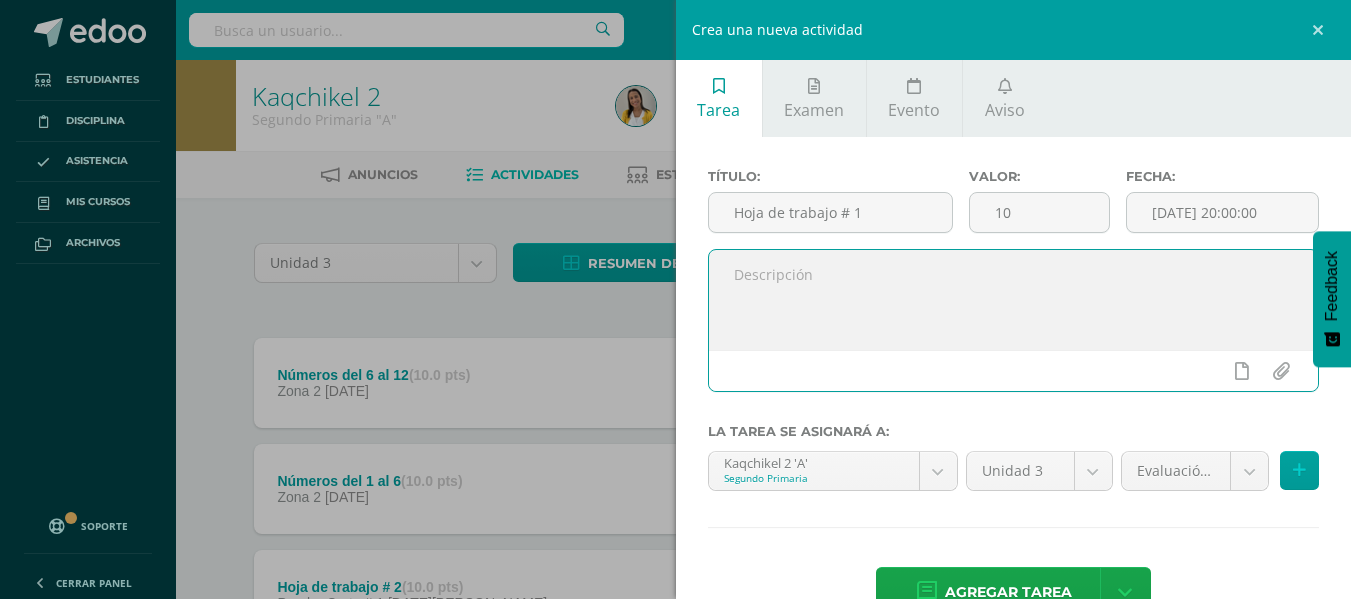 click at bounding box center (1014, 300) 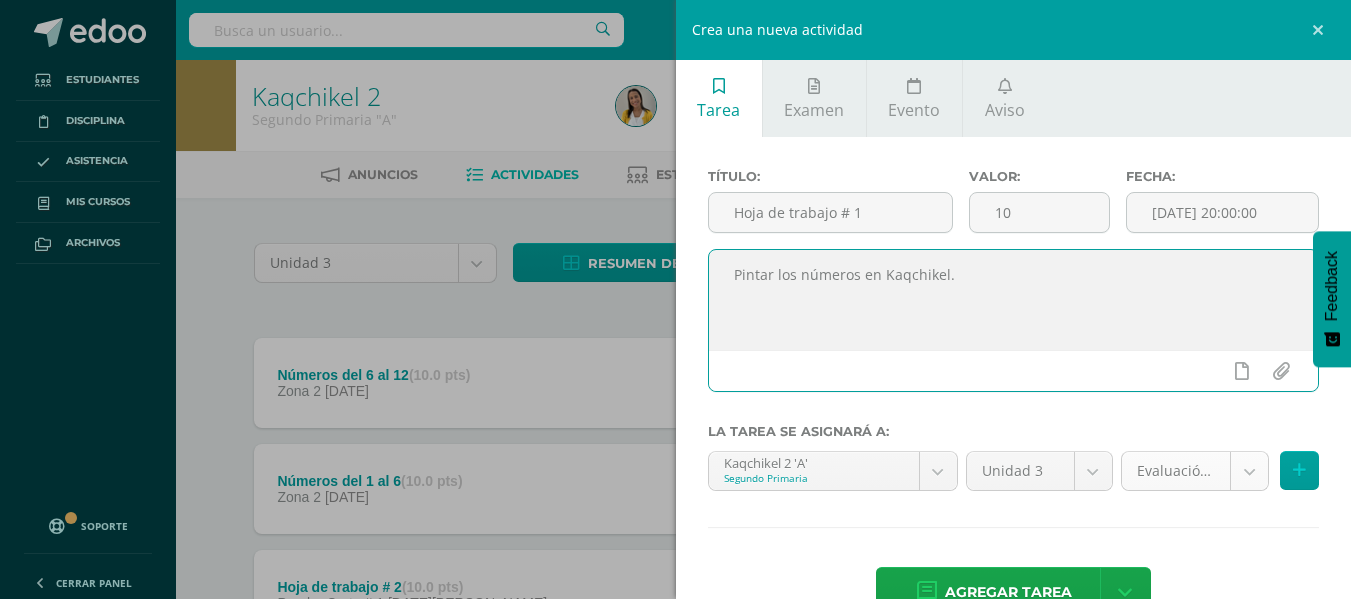 type on "Pintar los números en Kaqchikel." 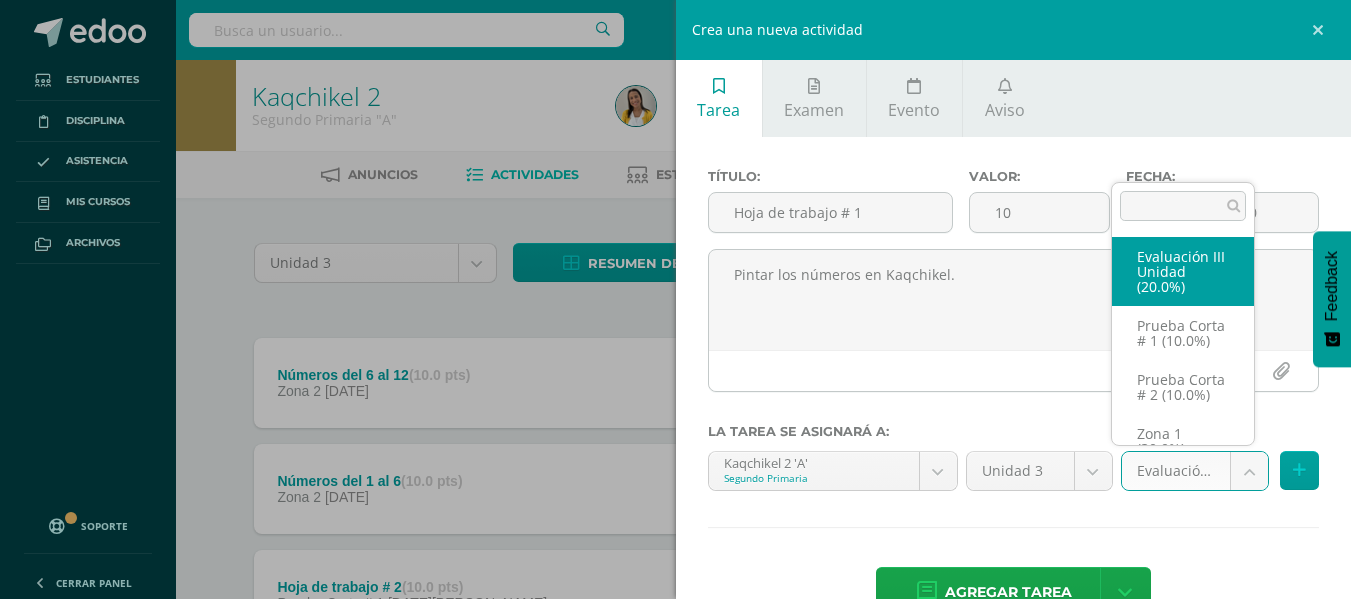 click on "Tarea asignada exitosamente         Estudiantes Disciplina Asistencia Mis cursos Archivos Soporte
Centro de ayuda
Últimas actualizaciones
10+ Cerrar panel
Comunicación y lenguaje  Pri 1
Primero
Primaria
"A"
Actividades Estudiantes Planificación Dosificación
Formación Ciudadana  Pri 1
Primero
Primaria
"A"
Actividades Estudiantes Planificación Dosificación
Kaqchikel 1
Primero
Primaria
"A"
Actividades Estudiantes Planificación Dosificación Actividades Estudiantes Planificación Dosificación 8 8 9" at bounding box center [675, 545] 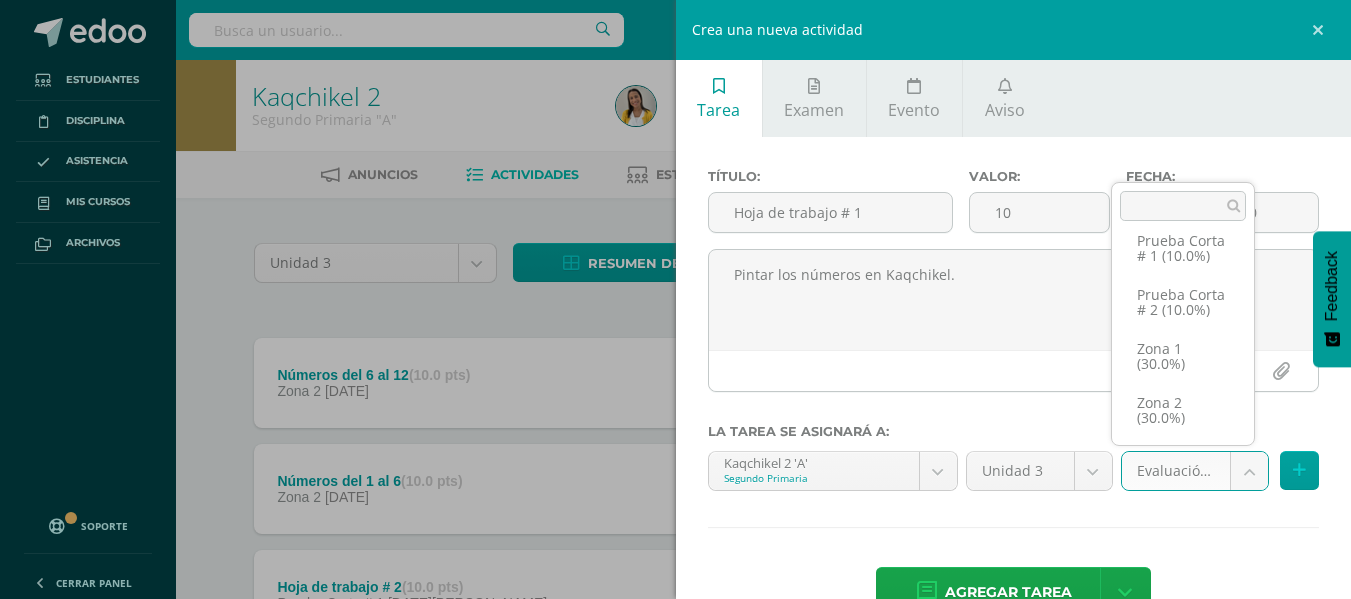 scroll, scrollTop: 115, scrollLeft: 0, axis: vertical 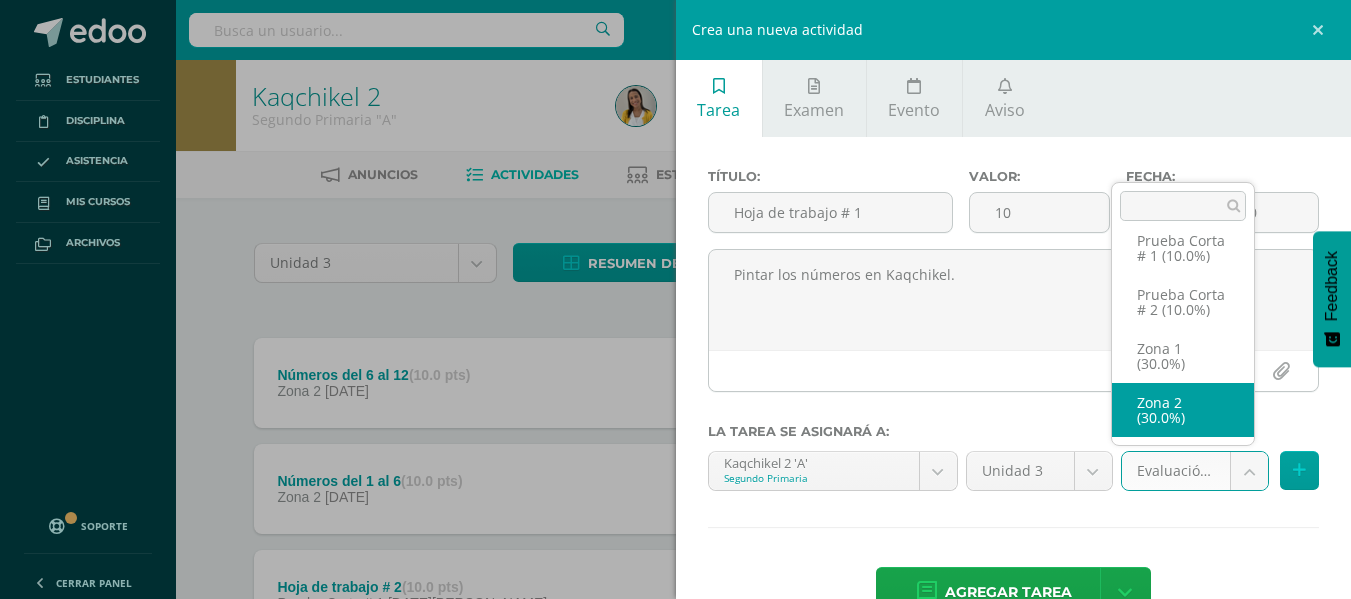 select on "27134" 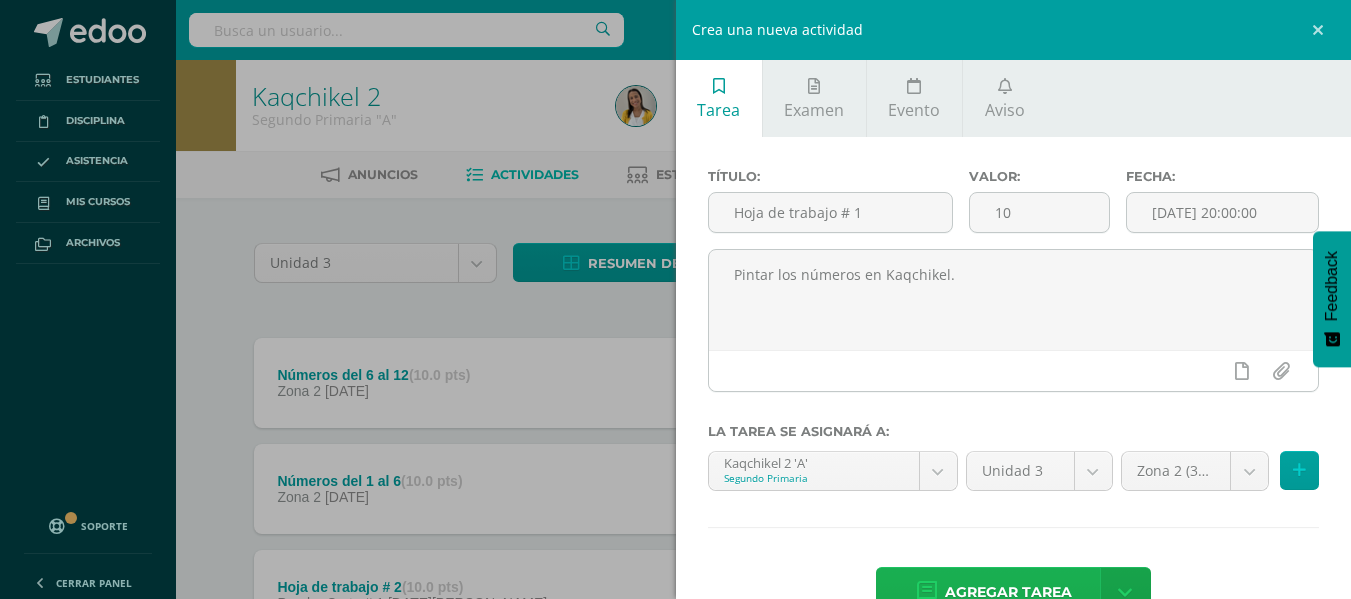 click on "Agregar tarea" at bounding box center [1008, 592] 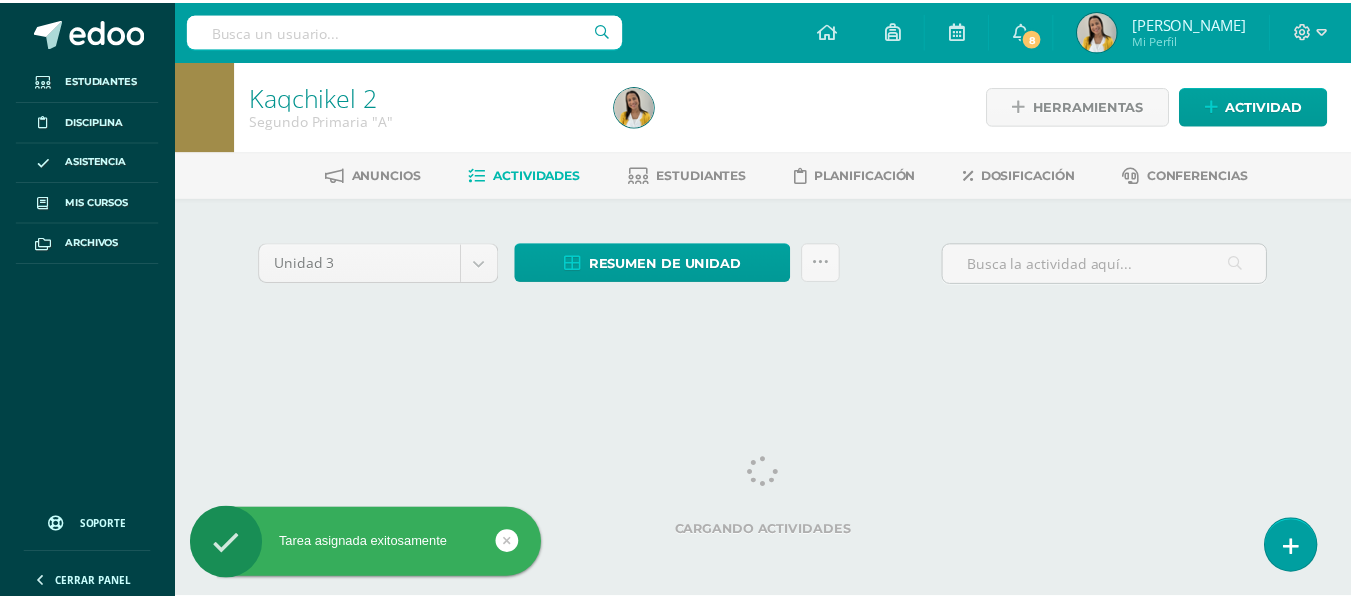 scroll, scrollTop: 0, scrollLeft: 0, axis: both 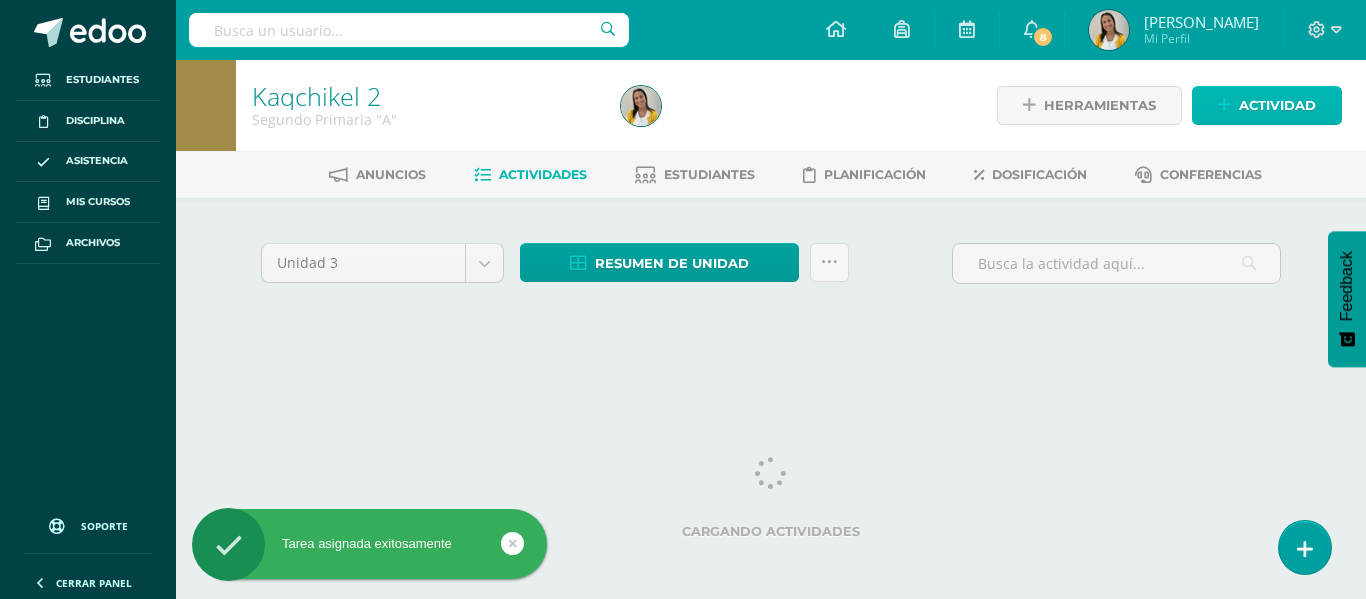 click on "Actividad" at bounding box center (1277, 105) 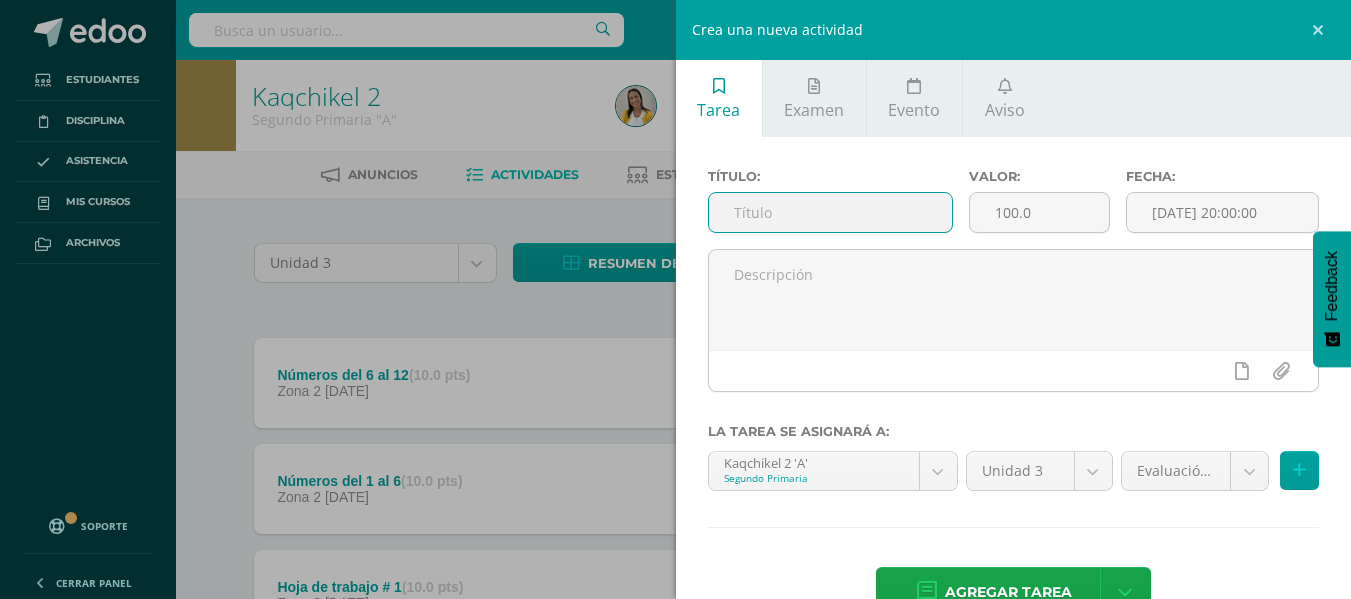 click at bounding box center (830, 212) 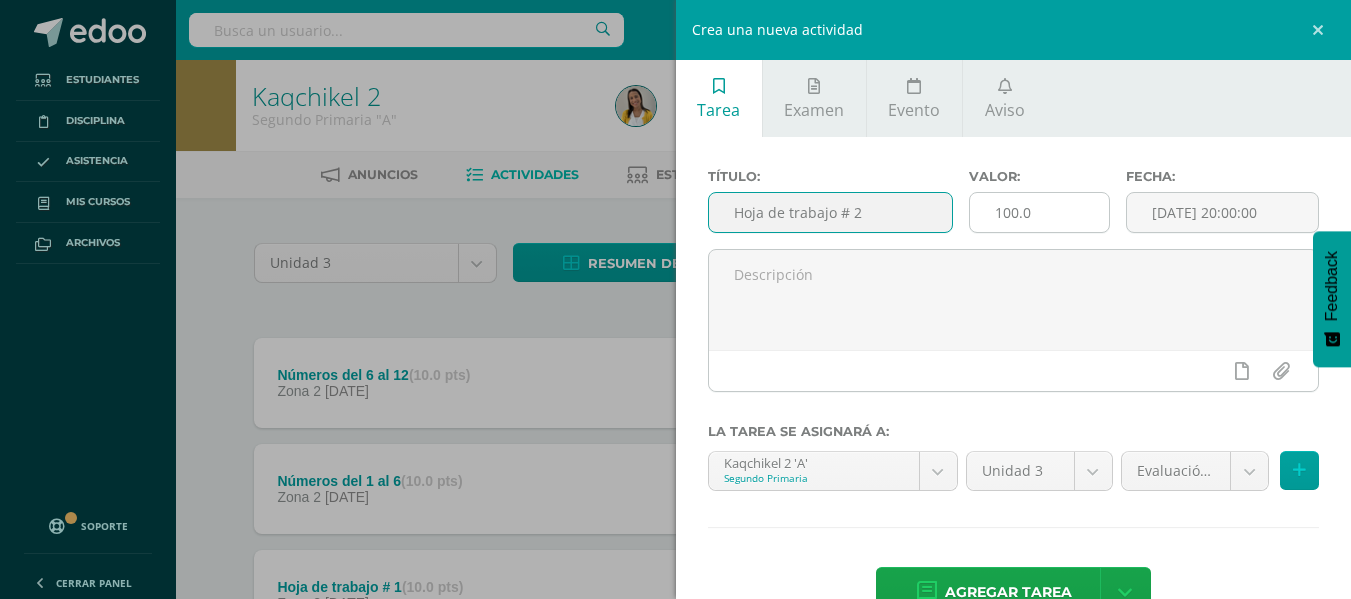 type on "Hoja de trabajo # 2" 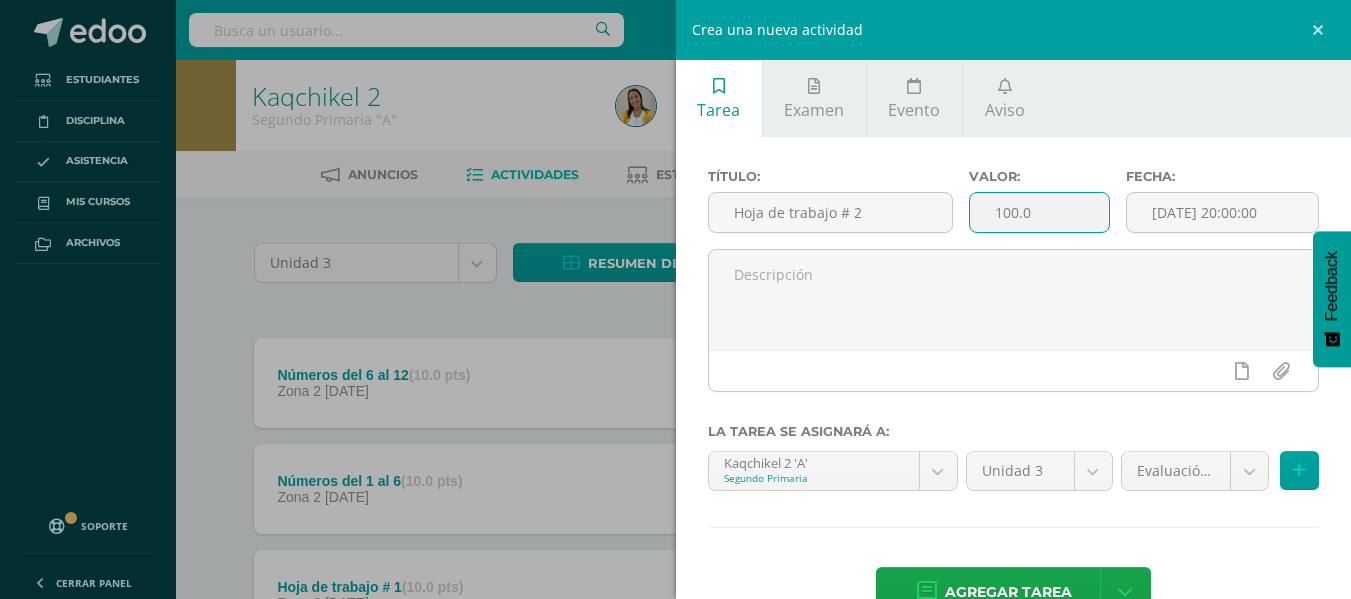click on "100.0" at bounding box center [1039, 212] 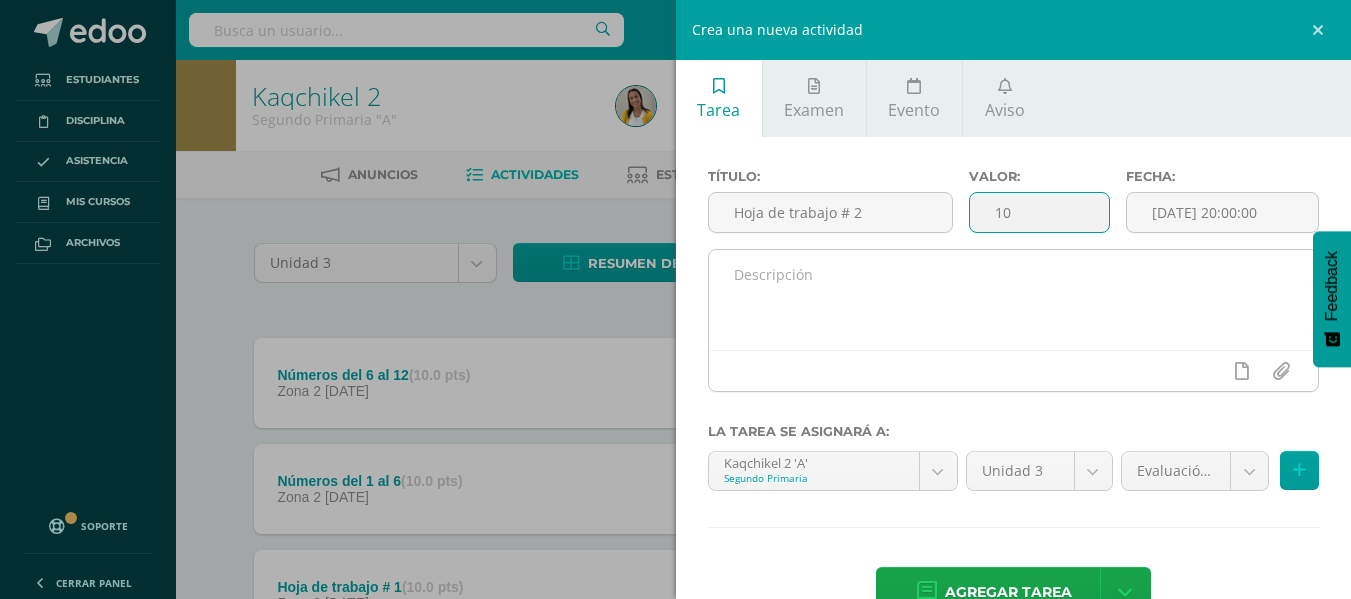 type on "10" 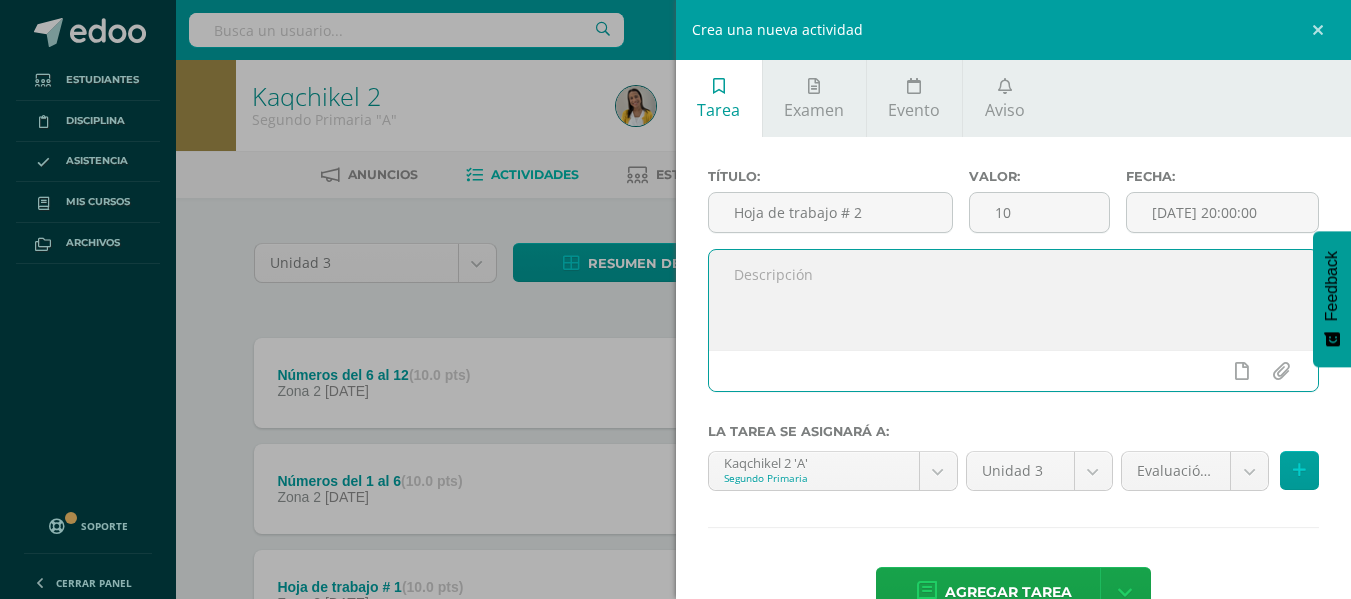 click at bounding box center (1014, 300) 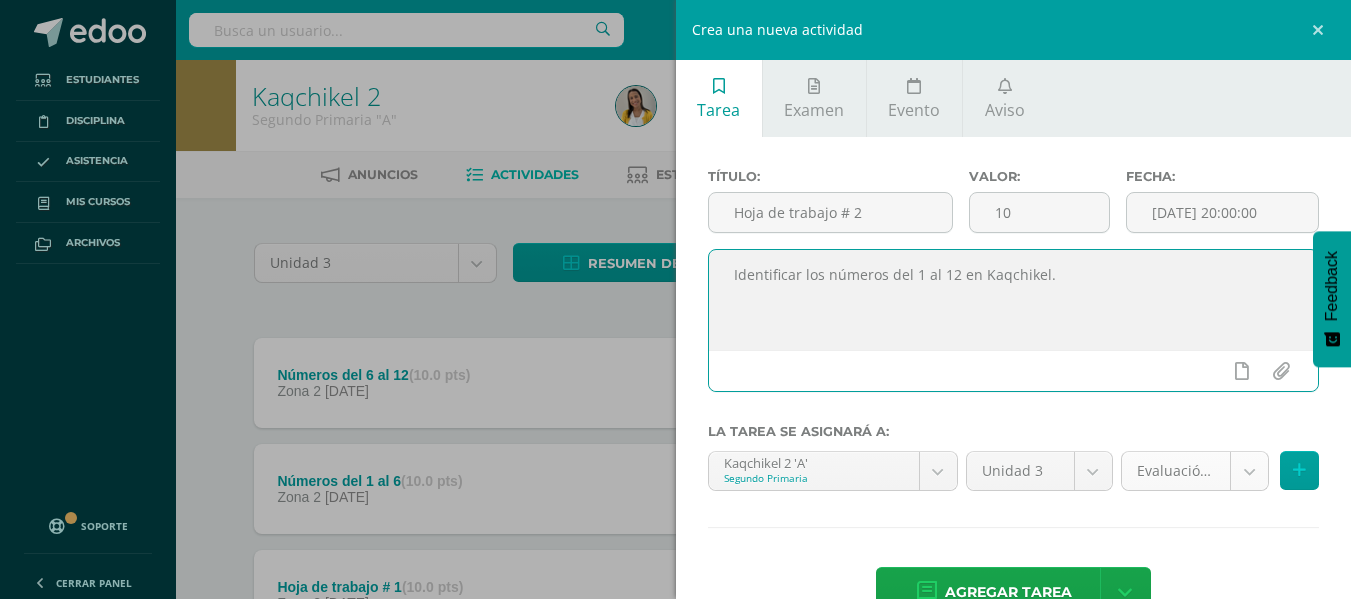 type on "Identificar los números del 1 al 12 en Kaqchikel." 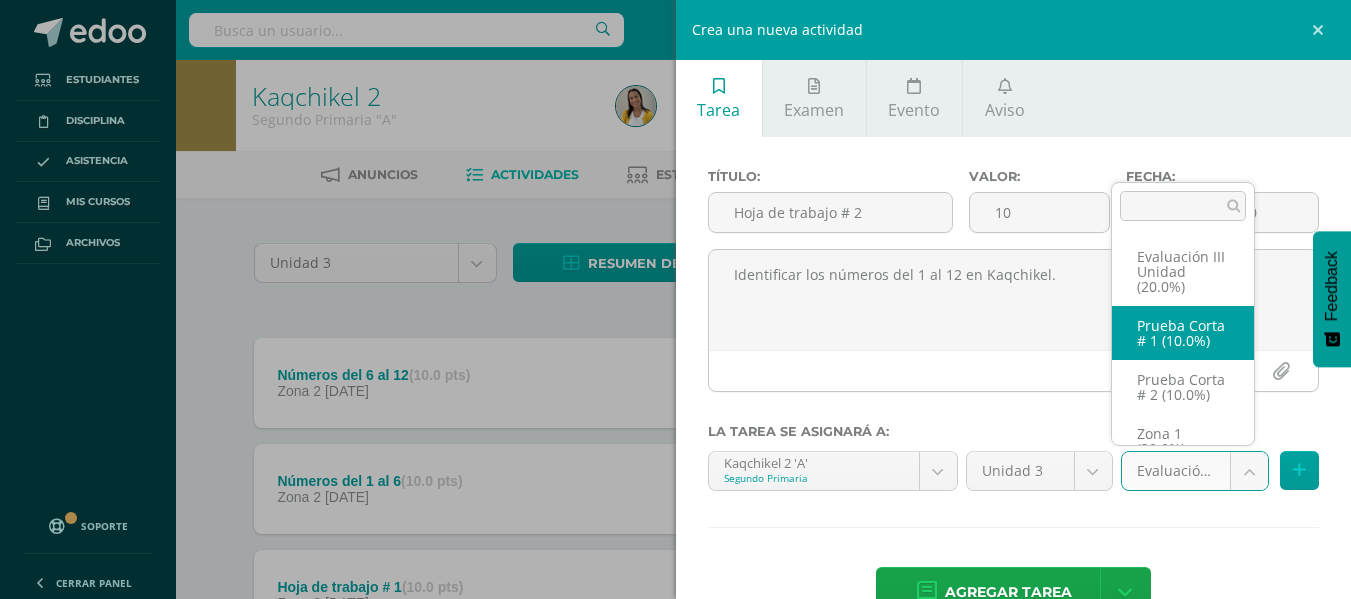 select on "27135" 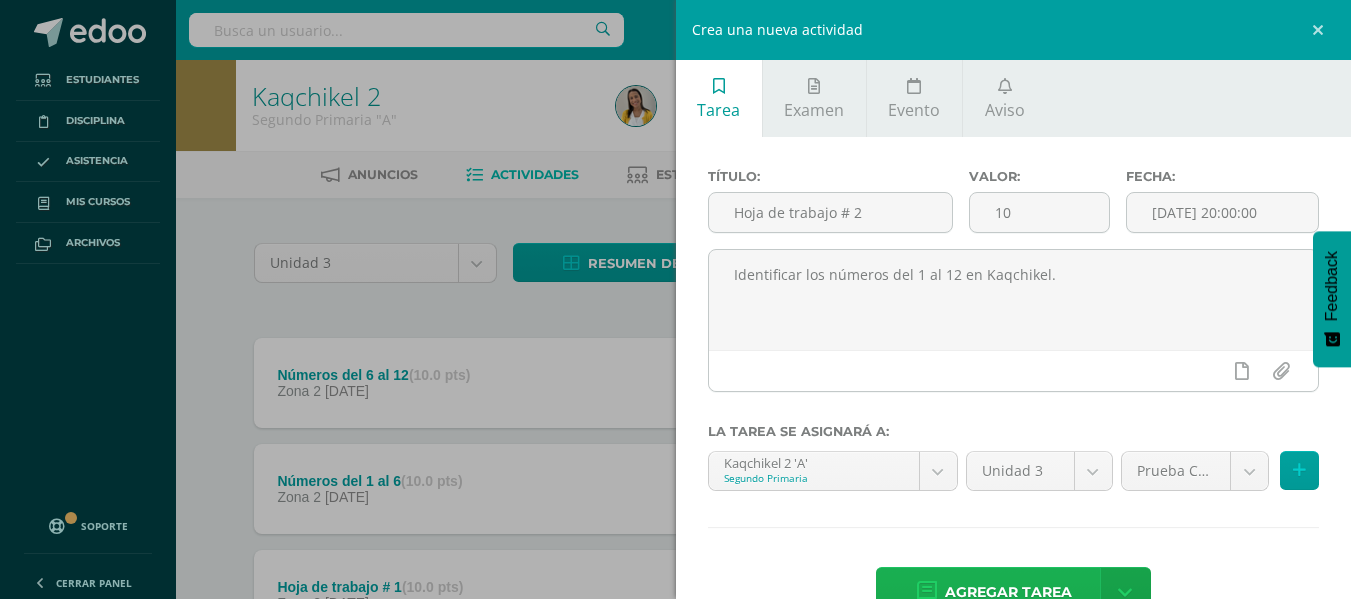 click on "Agregar tarea" at bounding box center [1008, 592] 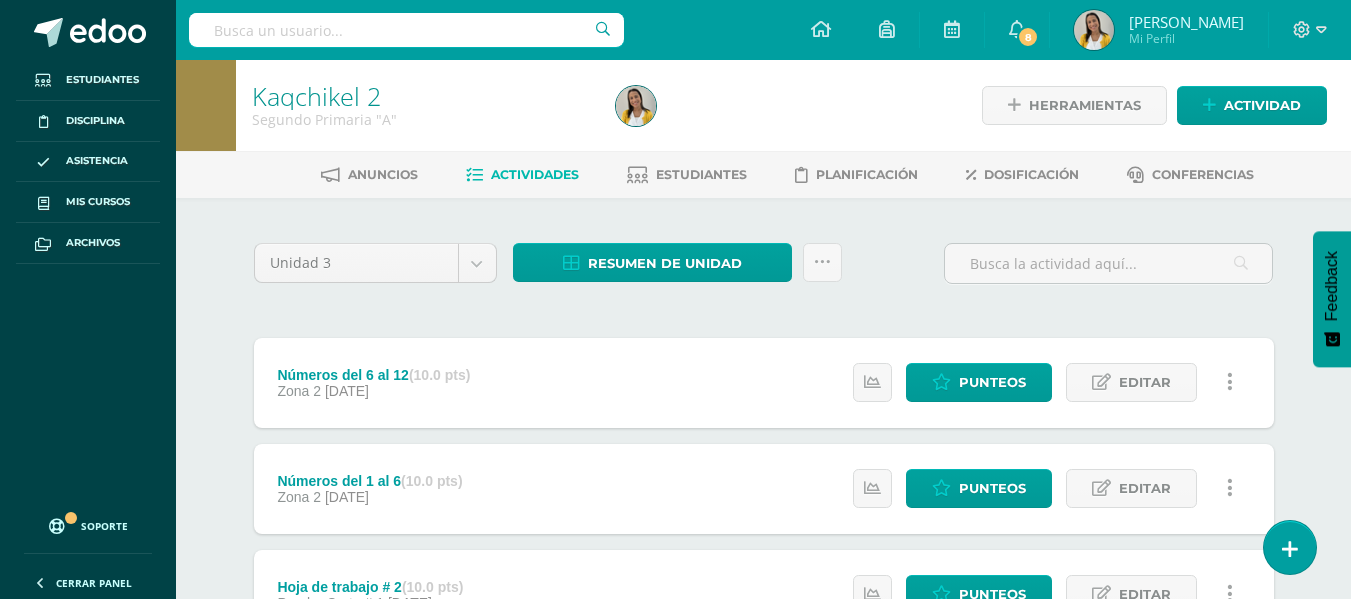 scroll, scrollTop: 0, scrollLeft: 0, axis: both 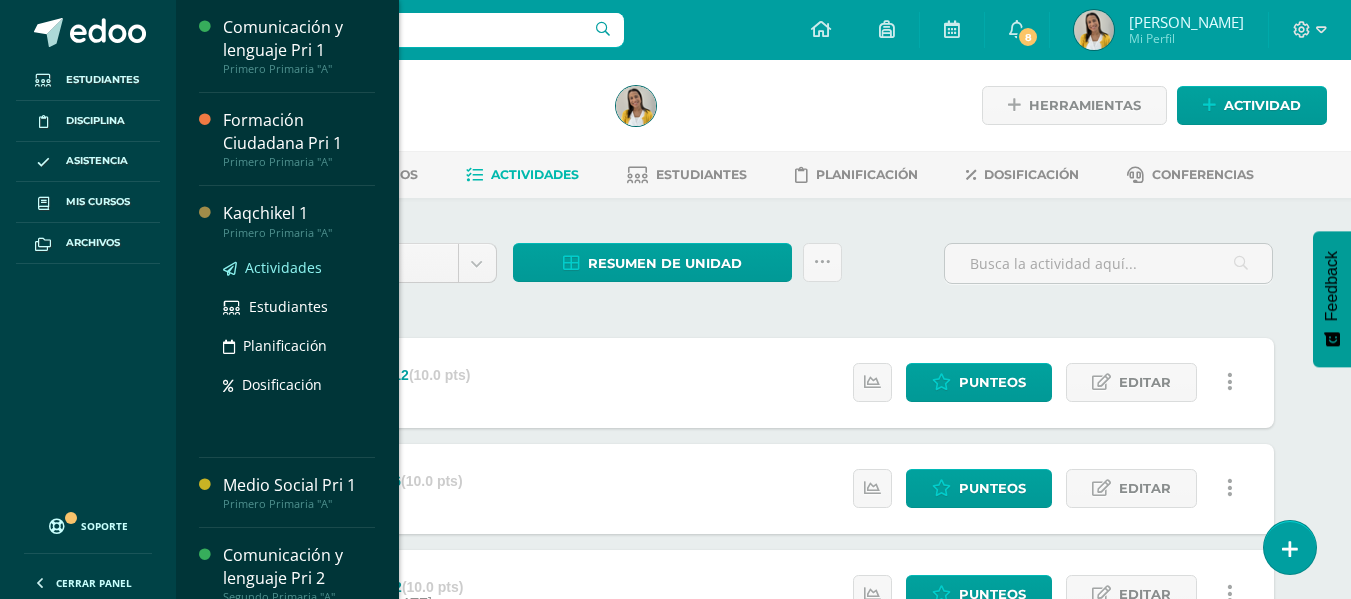 click on "Actividades" at bounding box center [283, 267] 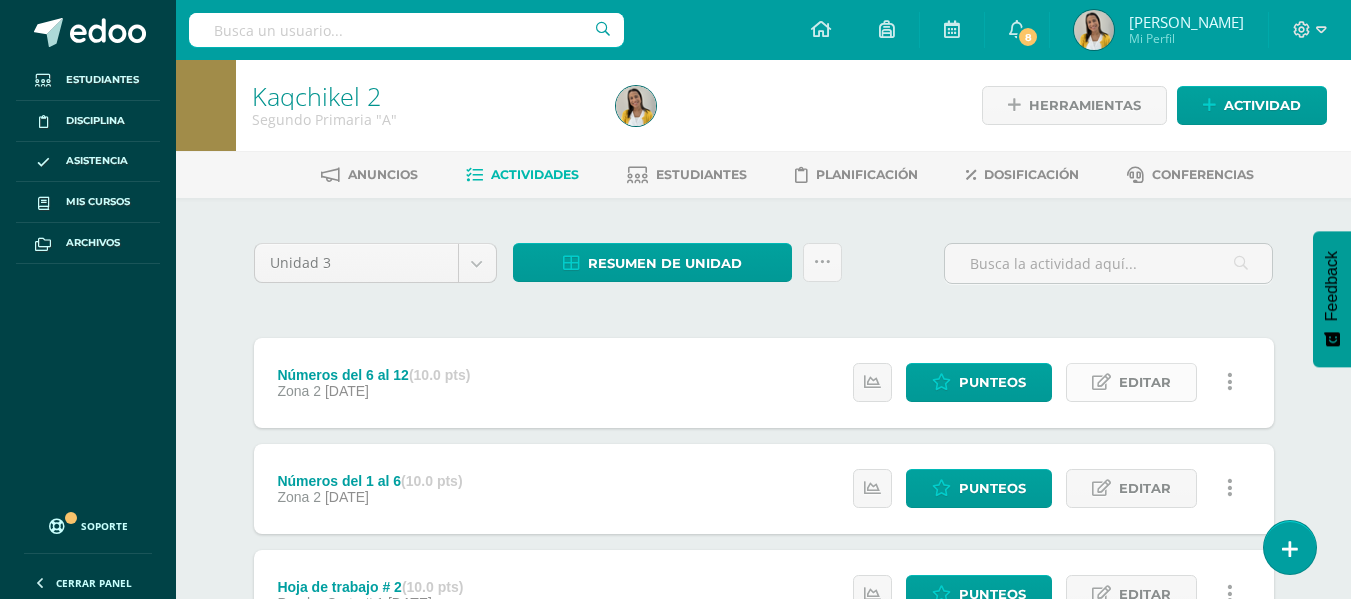 click on "Editar" at bounding box center [1145, 382] 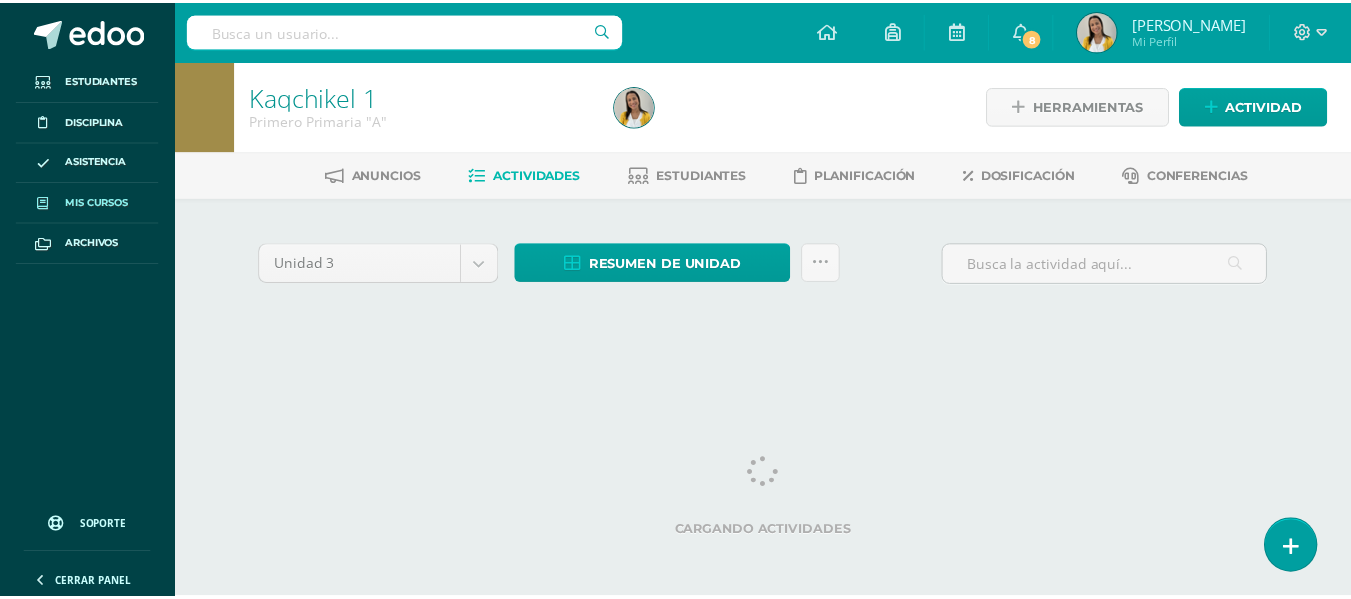 scroll, scrollTop: 0, scrollLeft: 0, axis: both 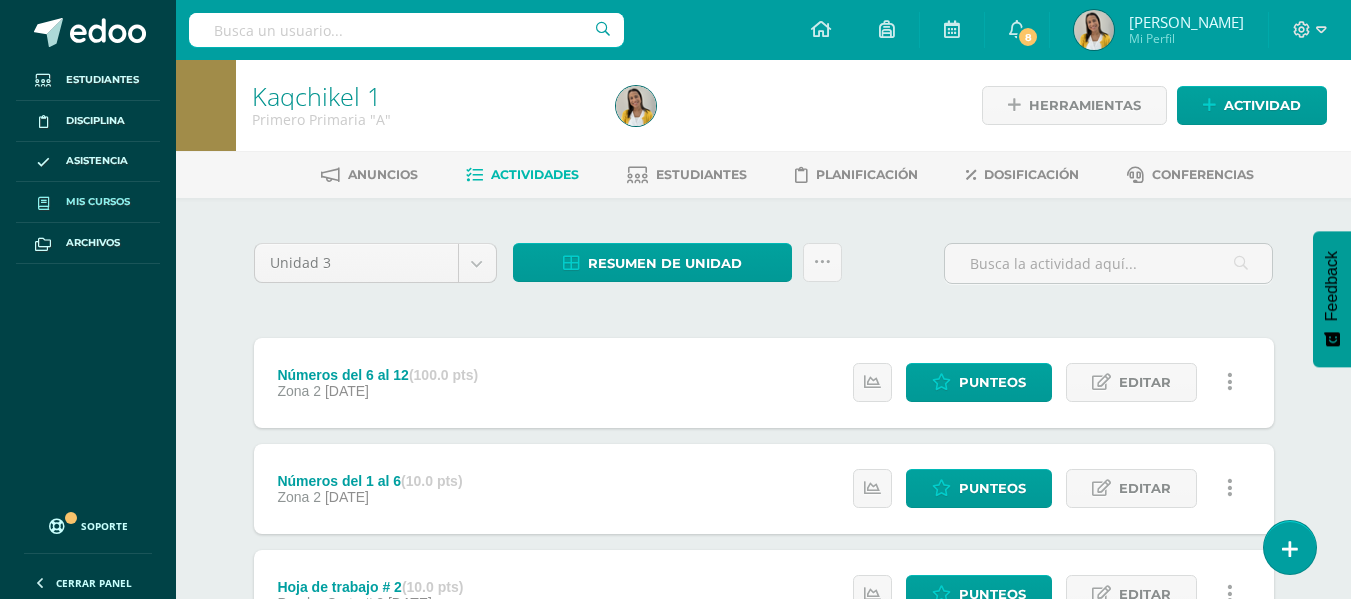 click on "Mis cursos" at bounding box center (98, 202) 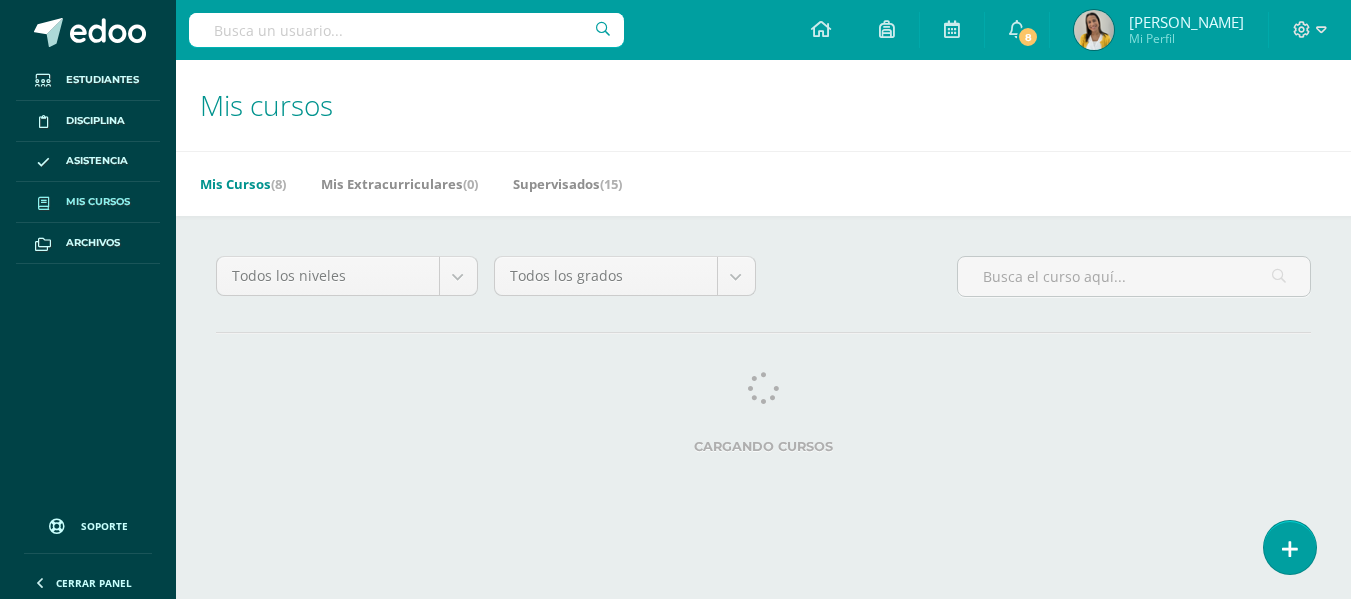 scroll, scrollTop: 0, scrollLeft: 0, axis: both 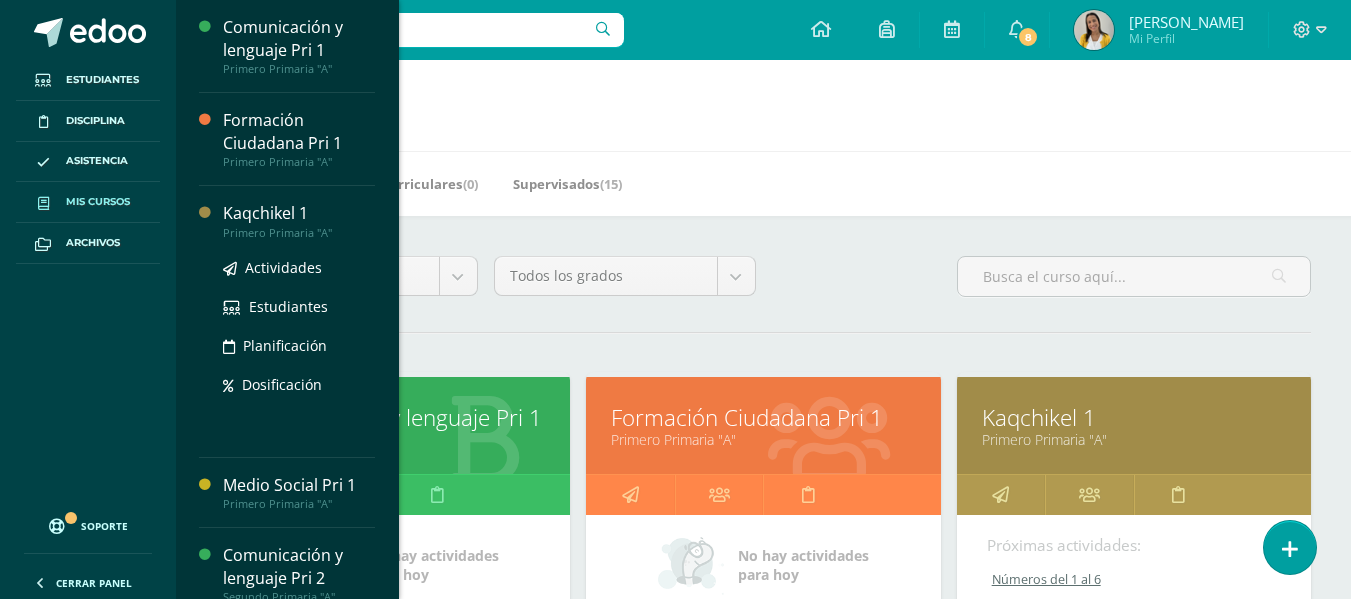 click on "Primero
Primaria
"A"" at bounding box center (299, 233) 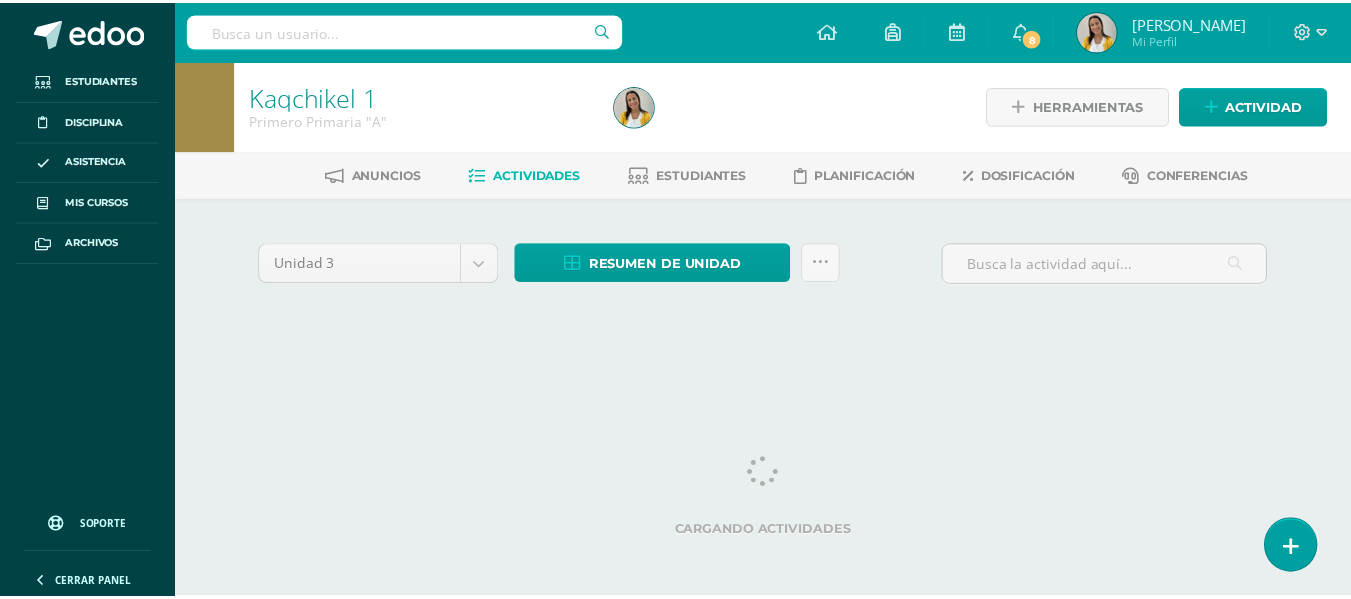 scroll, scrollTop: 0, scrollLeft: 0, axis: both 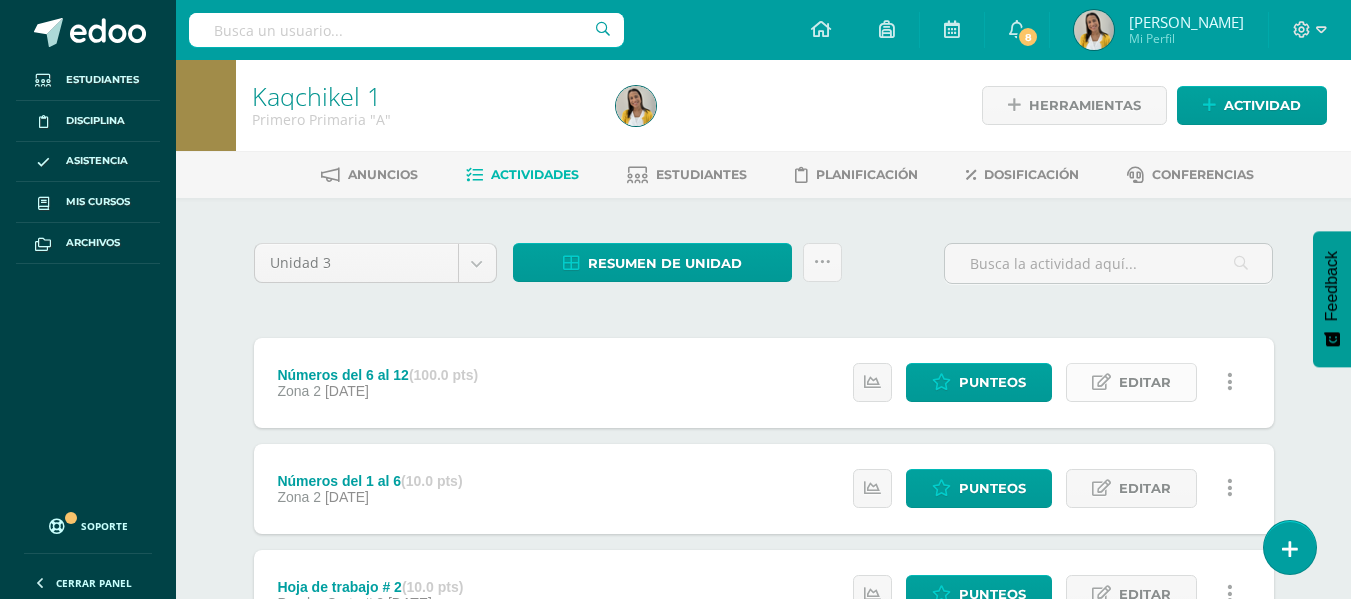 click on "Editar" at bounding box center (1131, 382) 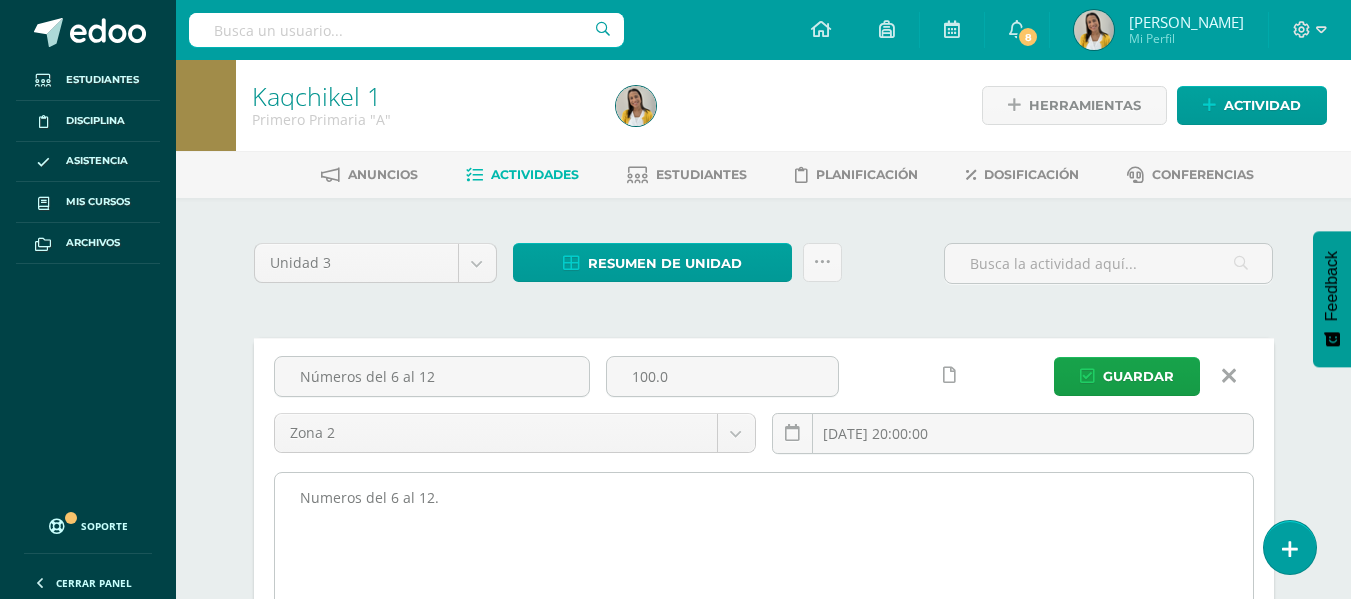 click on "Numeros del 6 al 12." at bounding box center (764, 583) 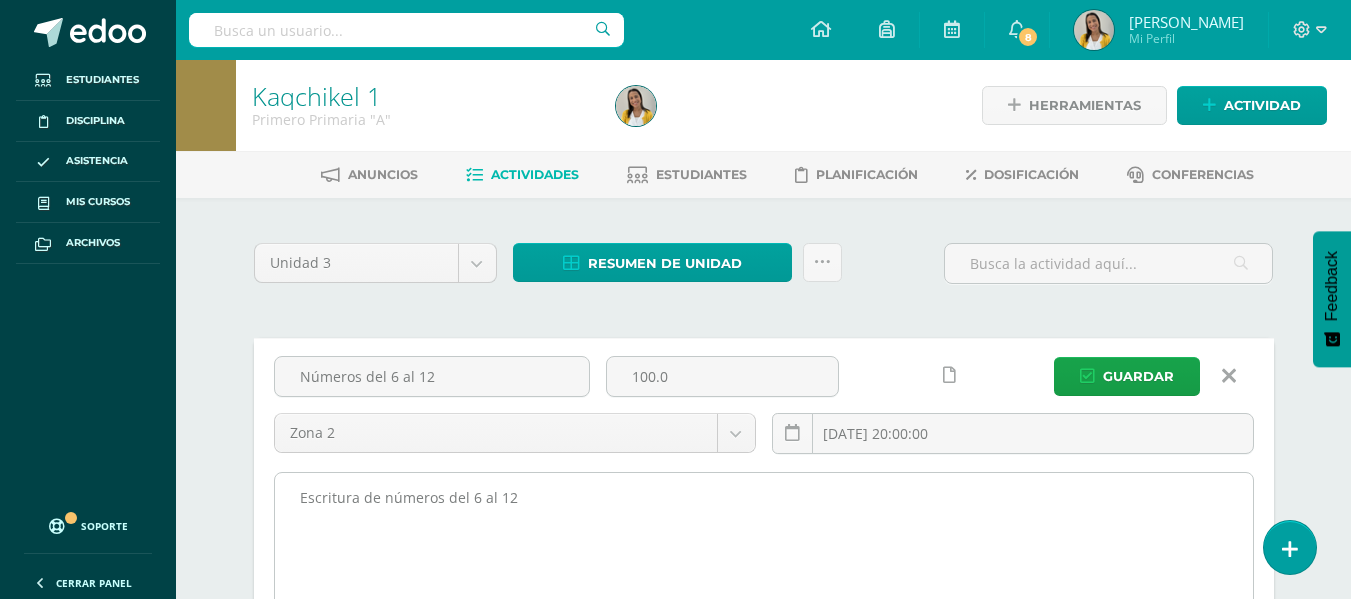 click on "Numeros del 6 al 12." at bounding box center [764, 583] 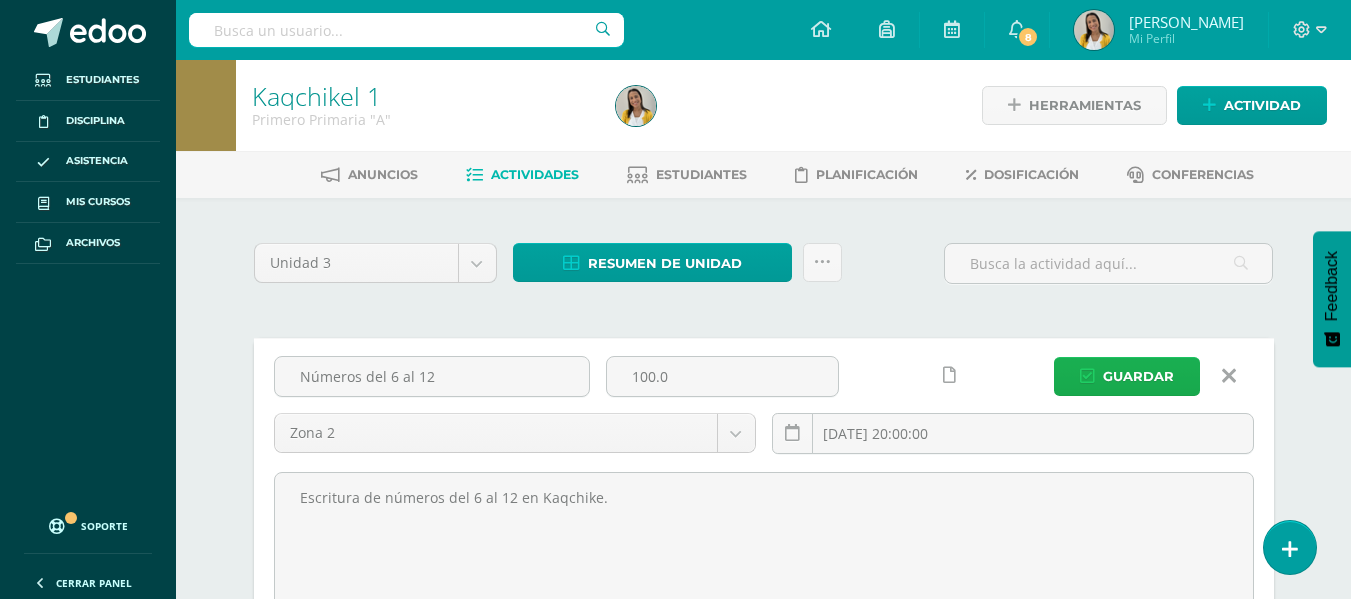 type on "Escritura de números del 6 al 12 en Kaqchike." 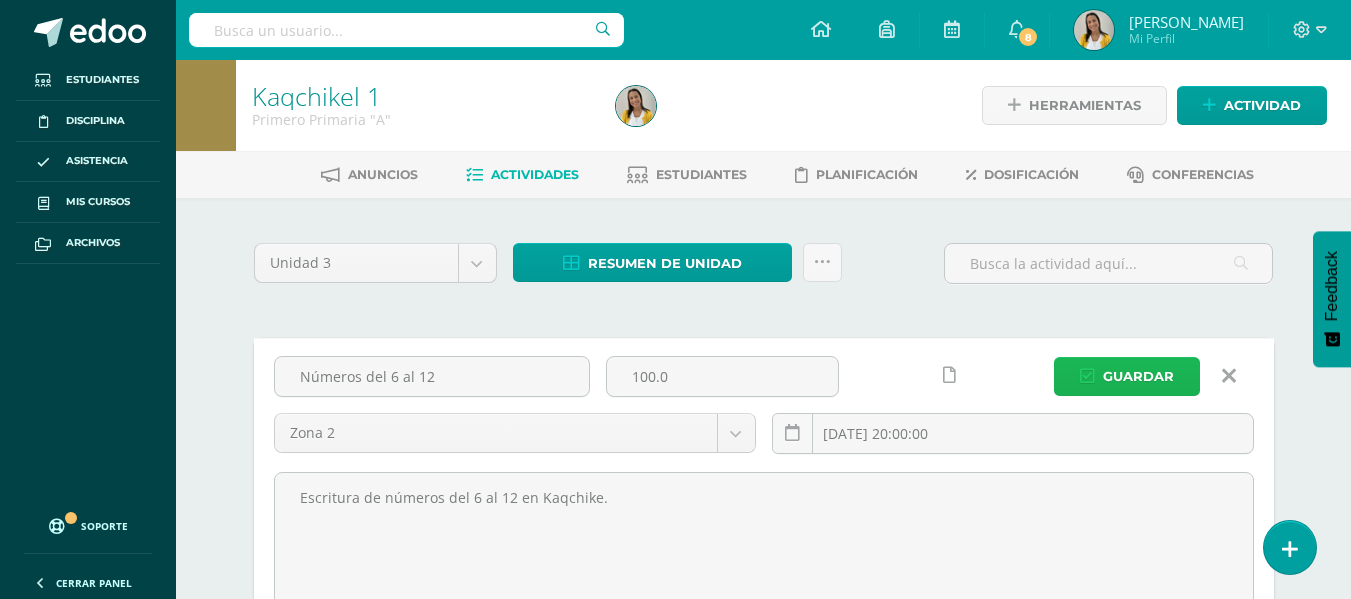 click on "Guardar" at bounding box center (1138, 376) 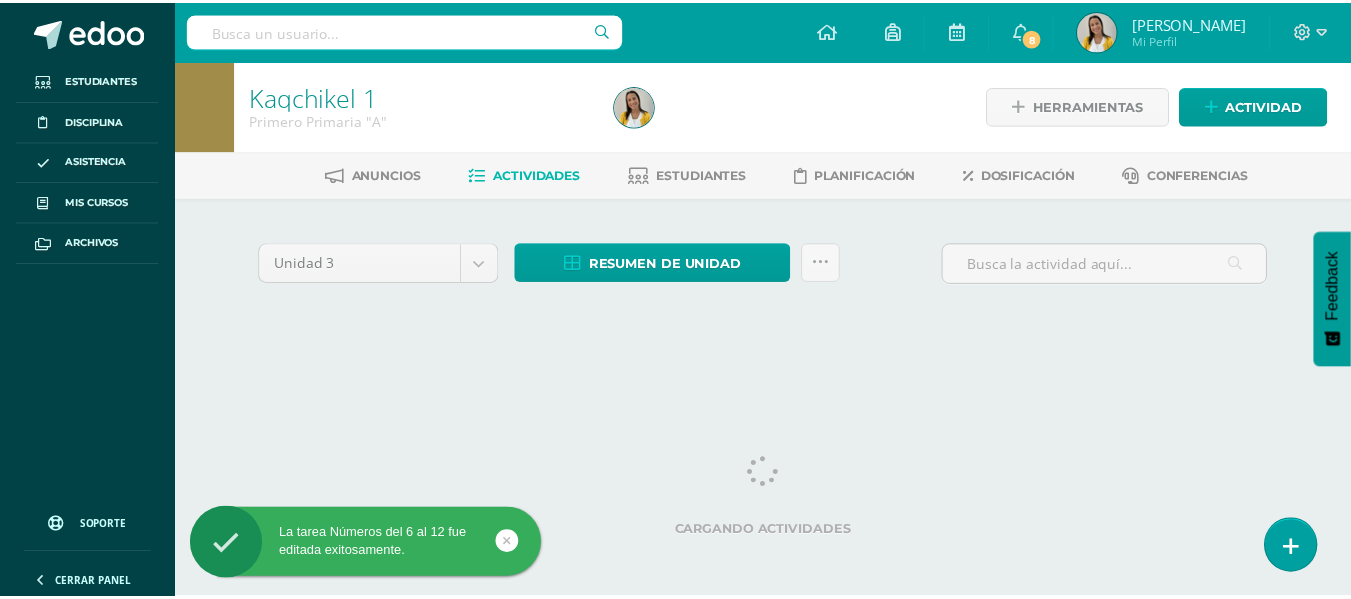 scroll, scrollTop: 0, scrollLeft: 0, axis: both 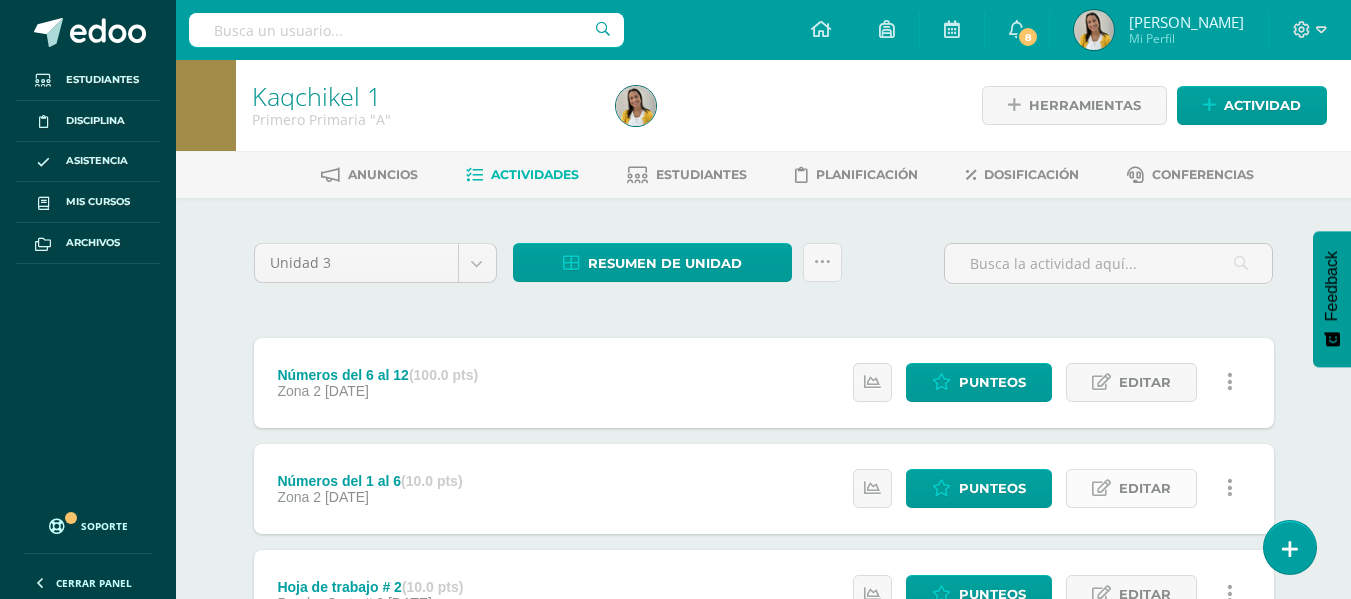 click at bounding box center (1101, 488) 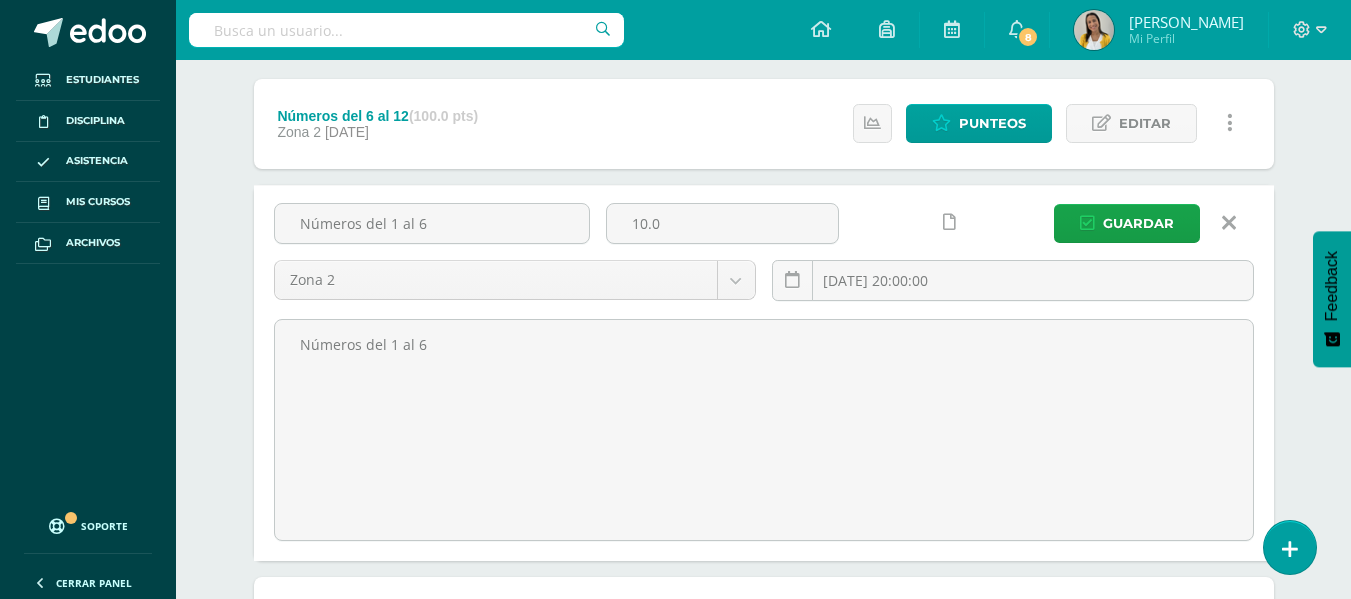 scroll, scrollTop: 274, scrollLeft: 0, axis: vertical 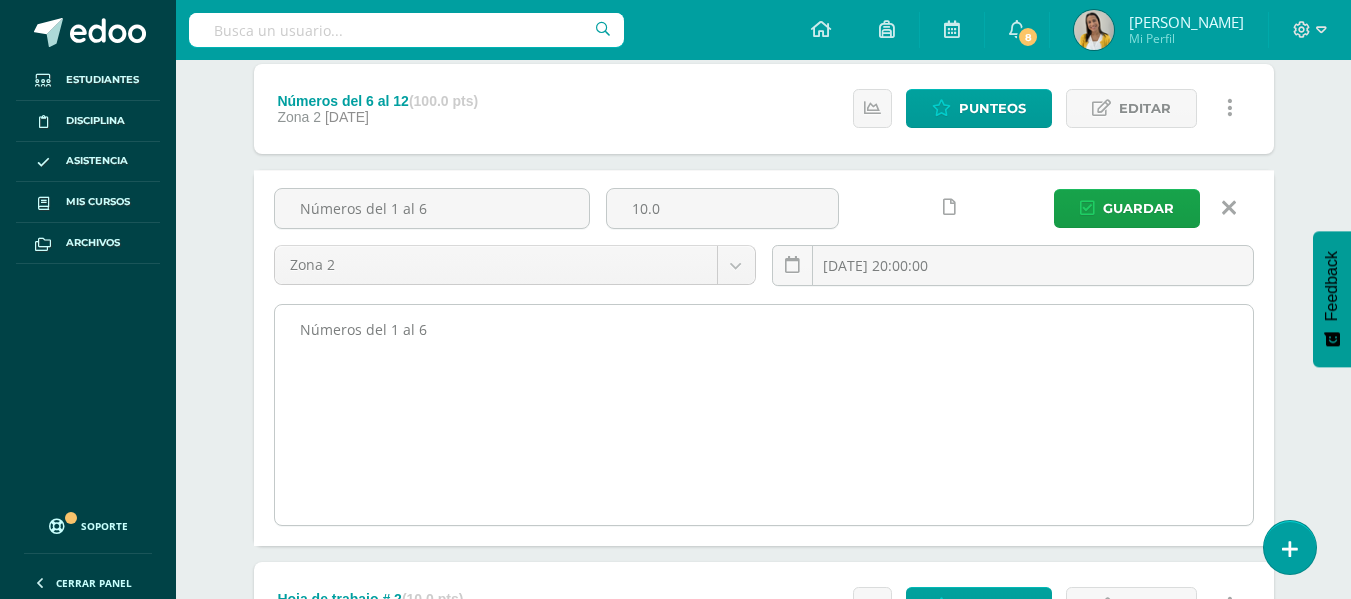 click on "Números del 1 al 6" at bounding box center (764, 415) 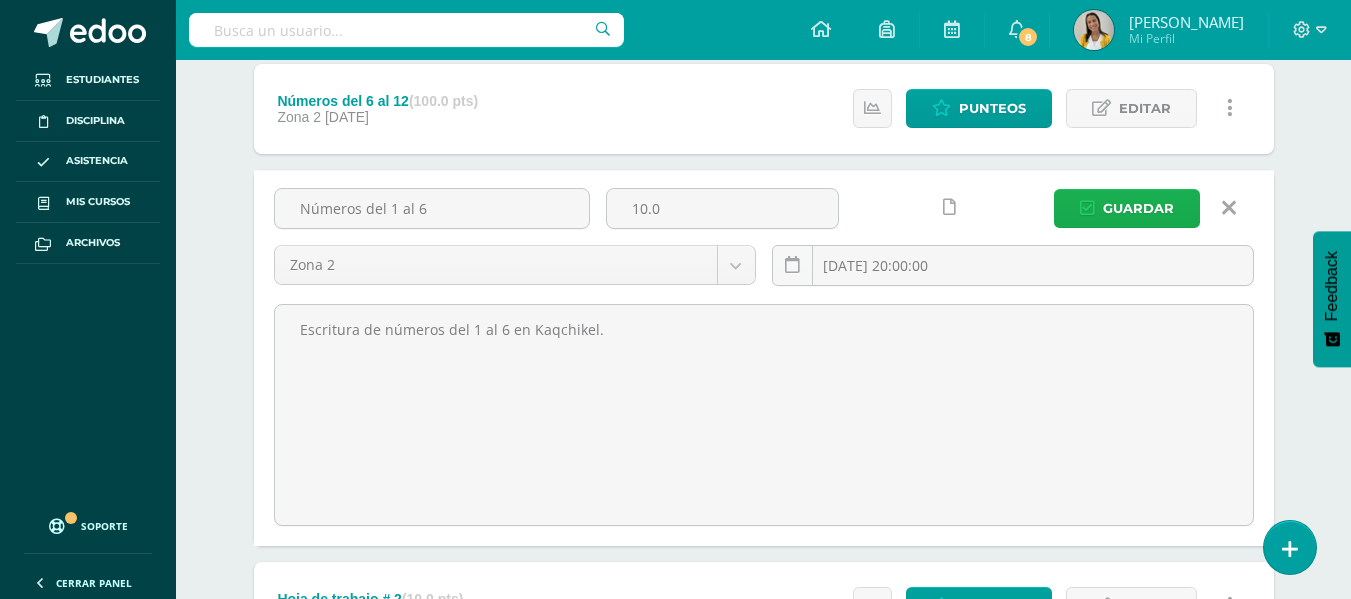 type on "Escritura de números del 1 al 6 en Kaqchikel." 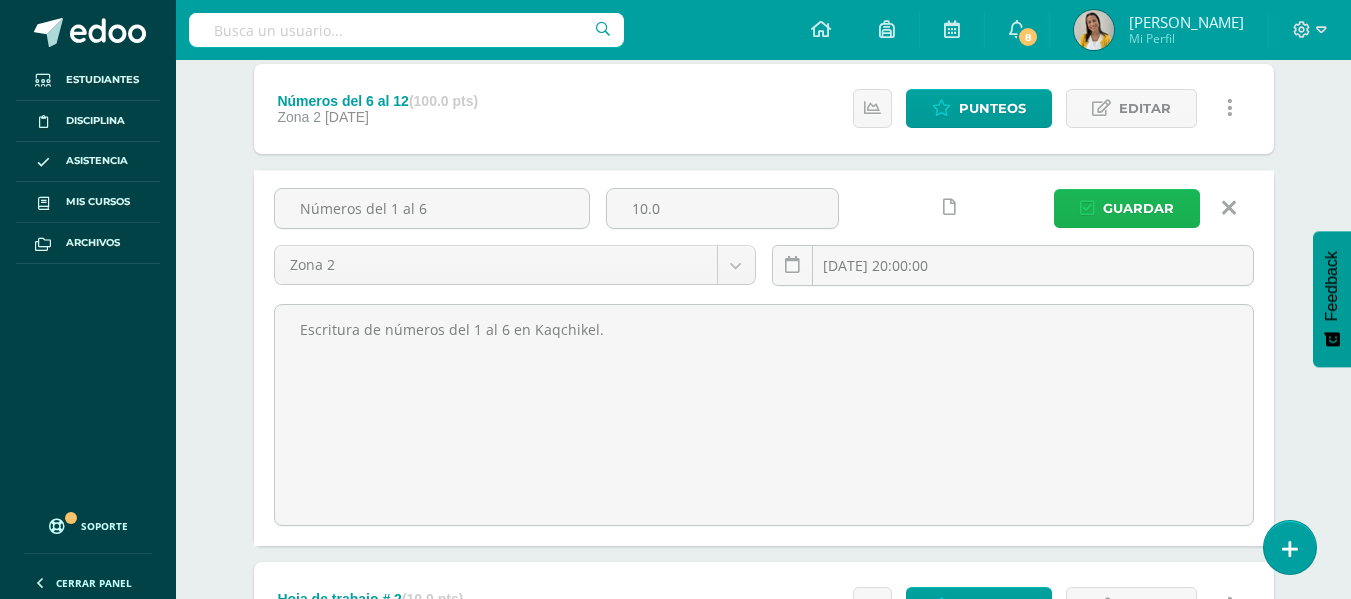 click at bounding box center [1087, 208] 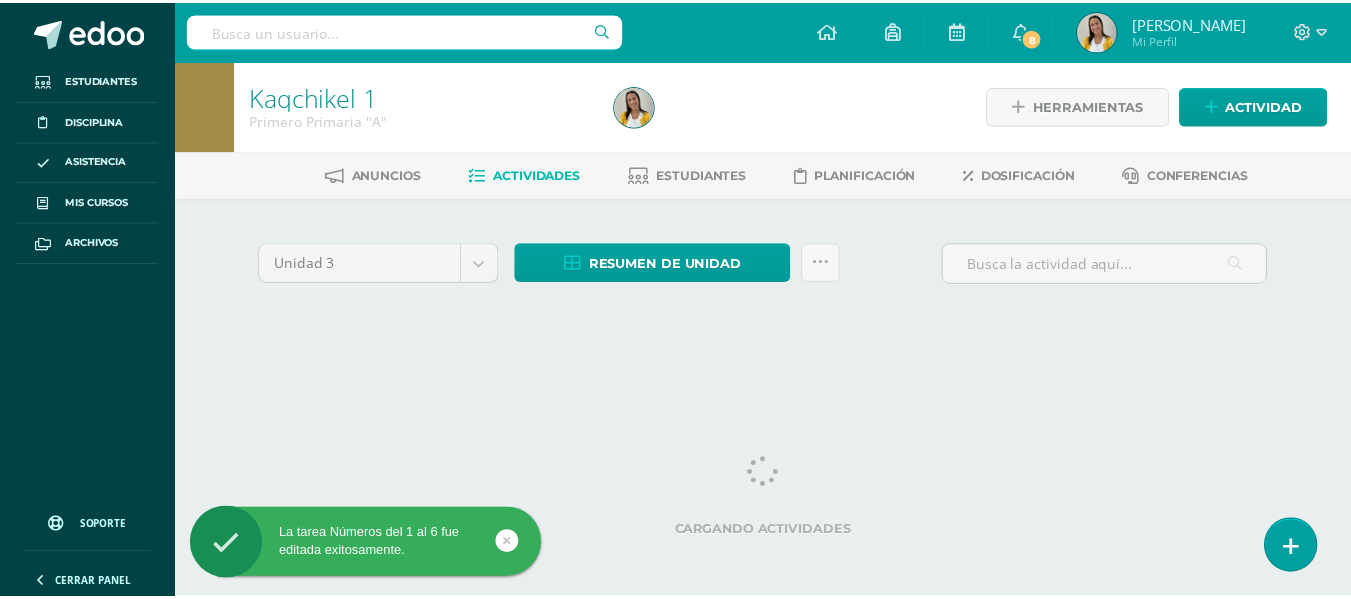scroll, scrollTop: 0, scrollLeft: 0, axis: both 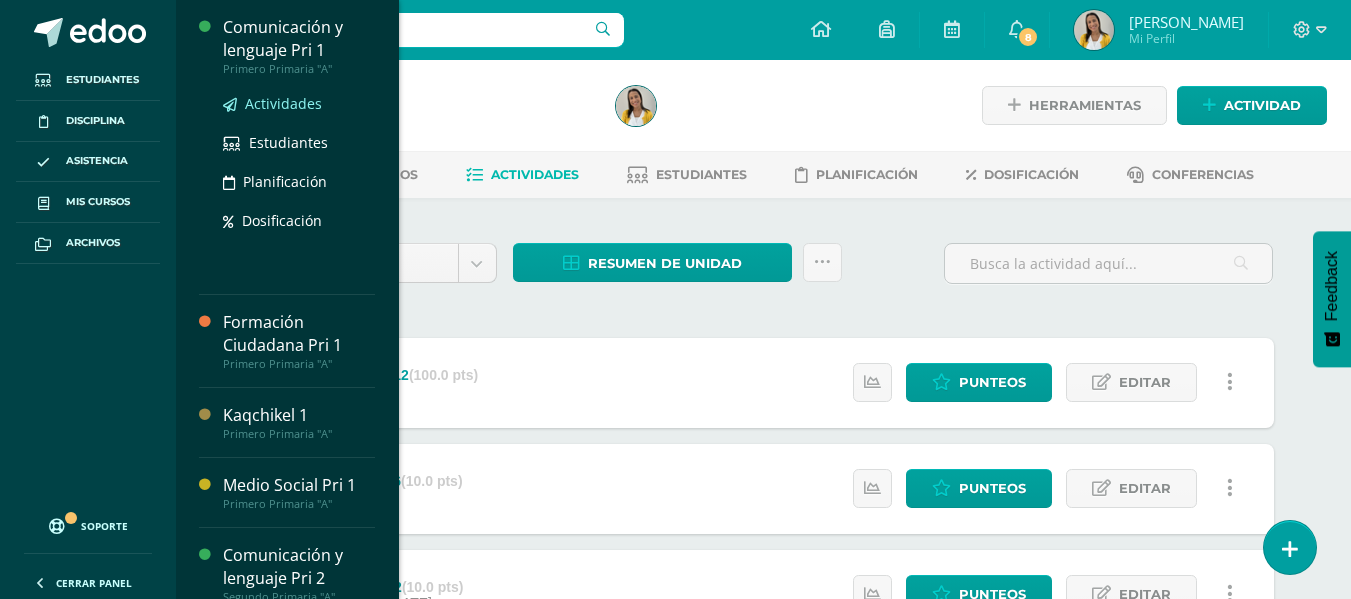 click on "Actividades" at bounding box center (283, 103) 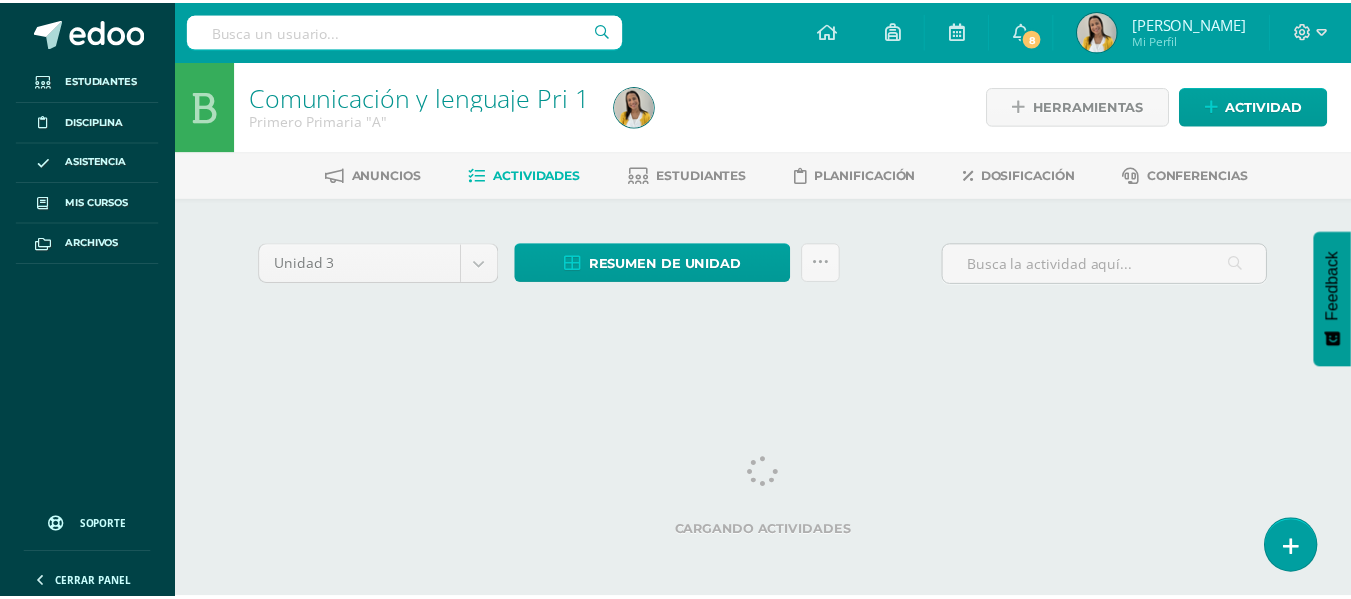 scroll, scrollTop: 0, scrollLeft: 0, axis: both 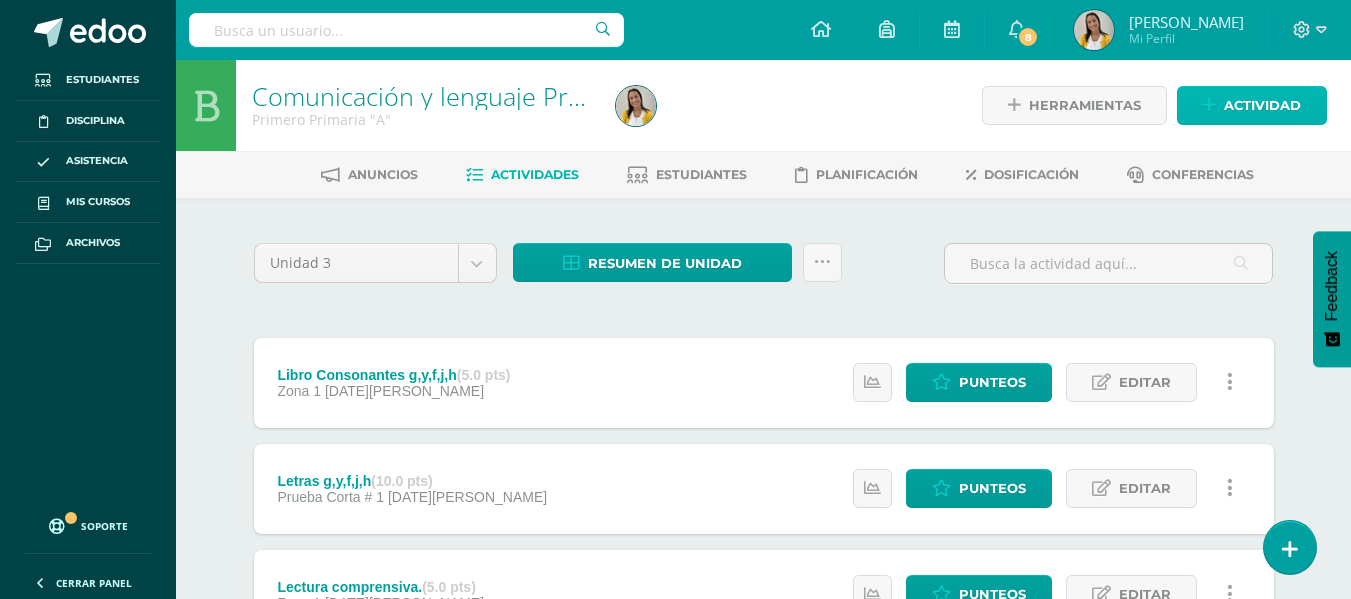 click on "Actividad" at bounding box center (1262, 105) 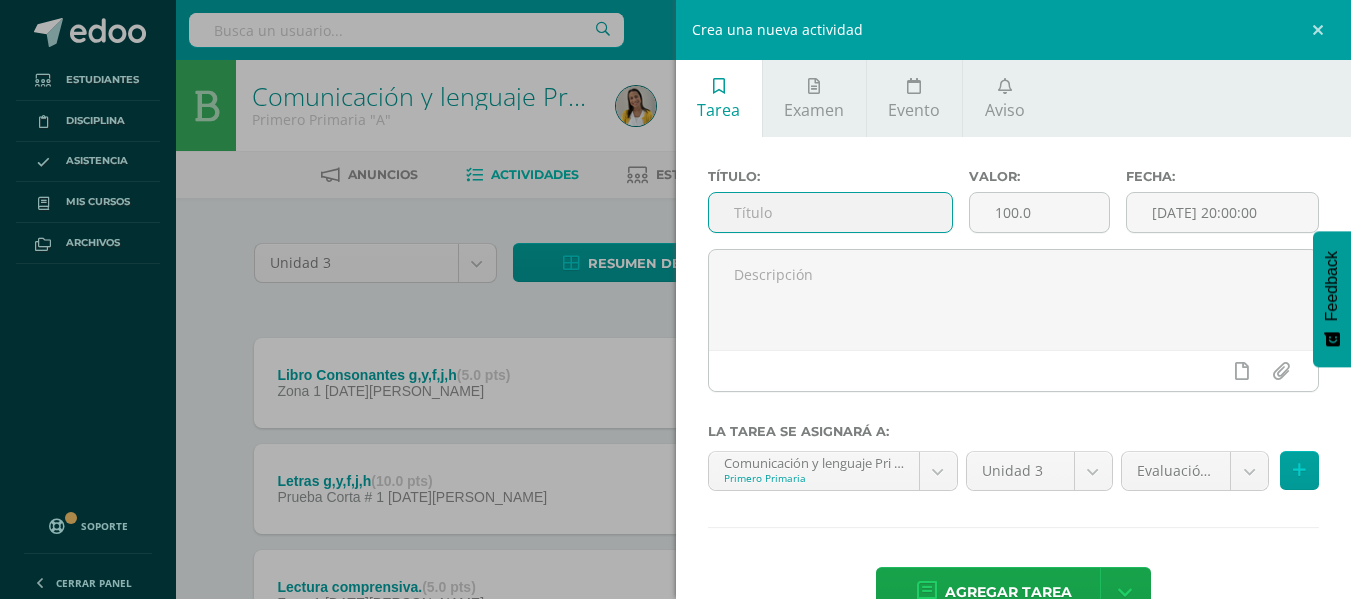 click at bounding box center [830, 212] 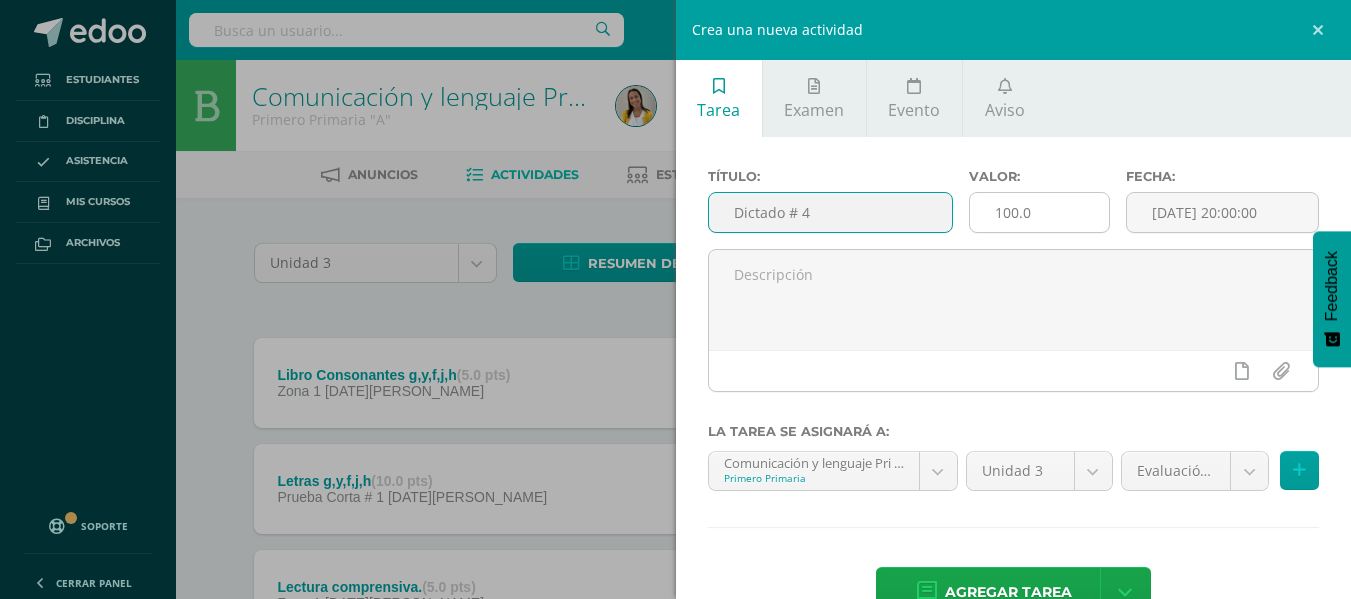 type on "Dictado # 4" 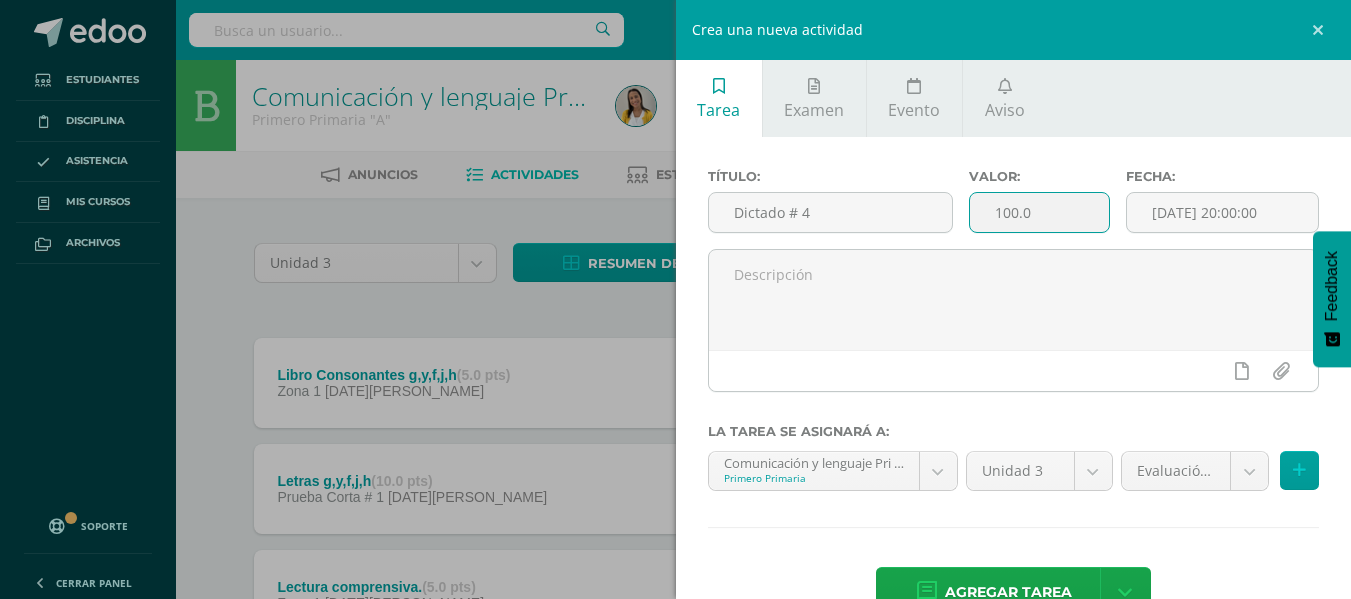 click on "100.0" at bounding box center [1039, 212] 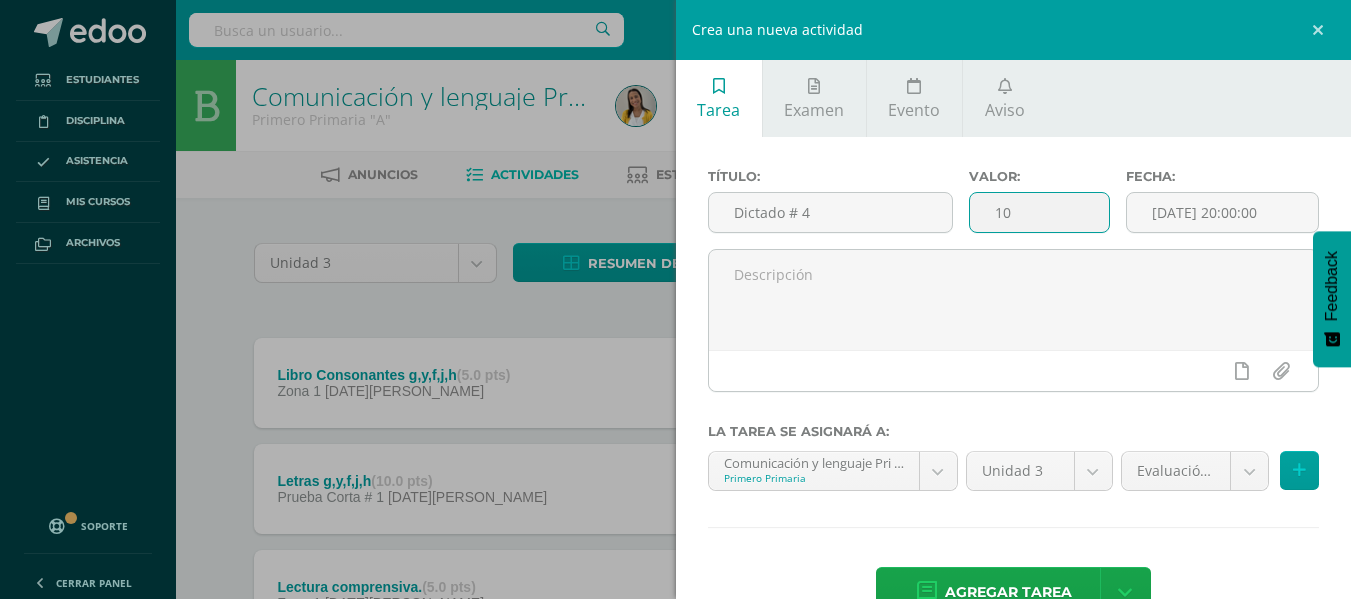 type on "1" 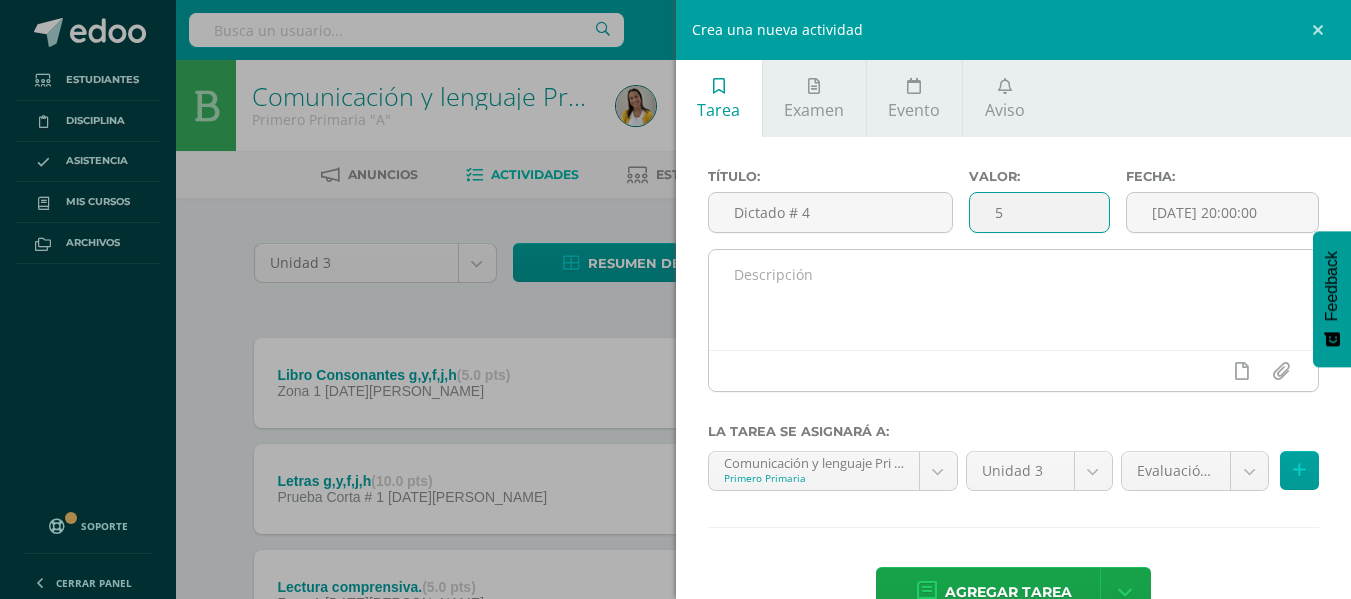 type on "5" 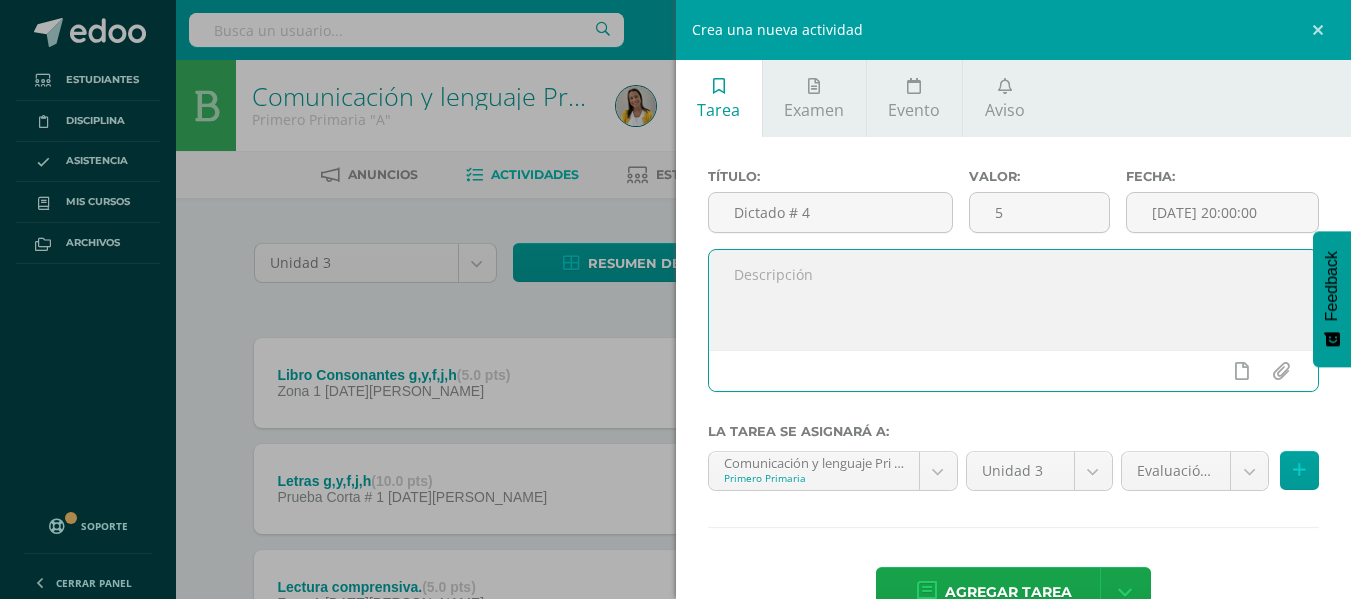 click at bounding box center [1014, 300] 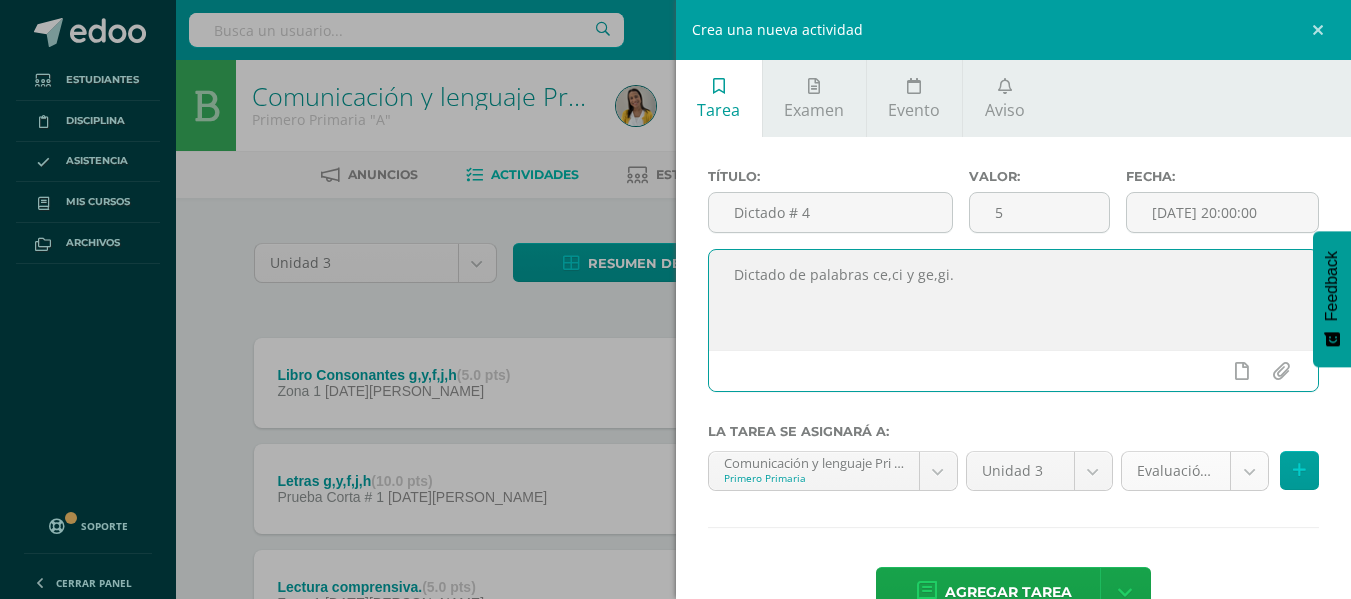 type on "Dictado de palabras ce,ci y ge,gi." 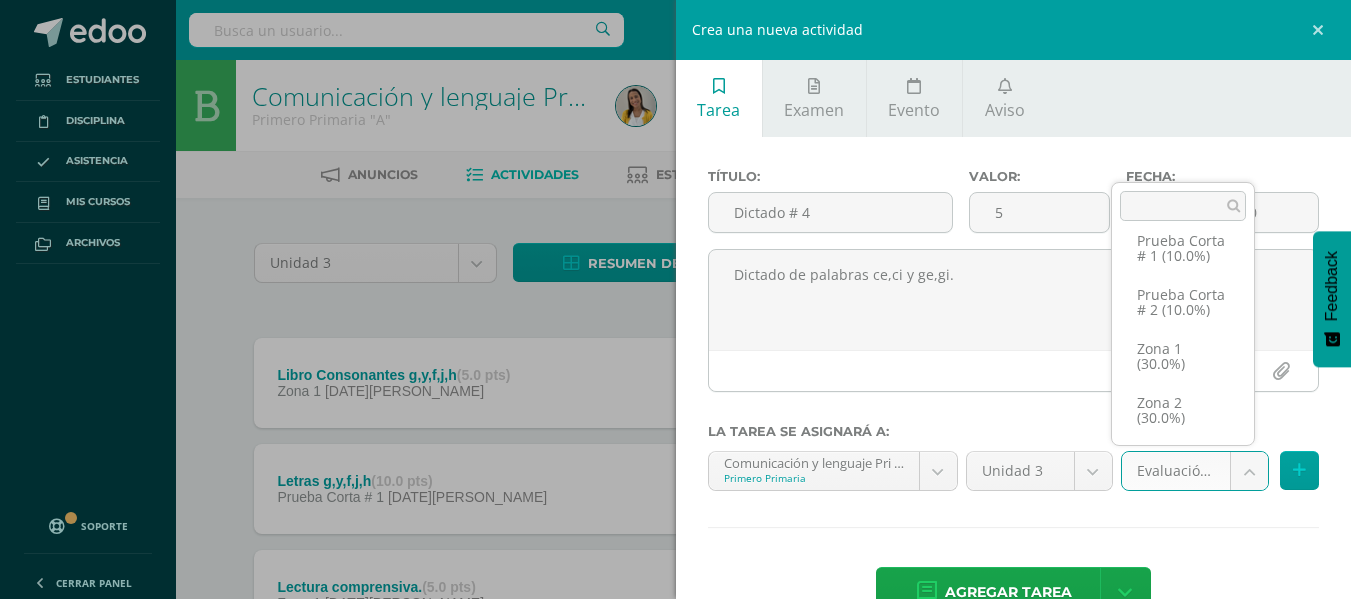scroll, scrollTop: 115, scrollLeft: 0, axis: vertical 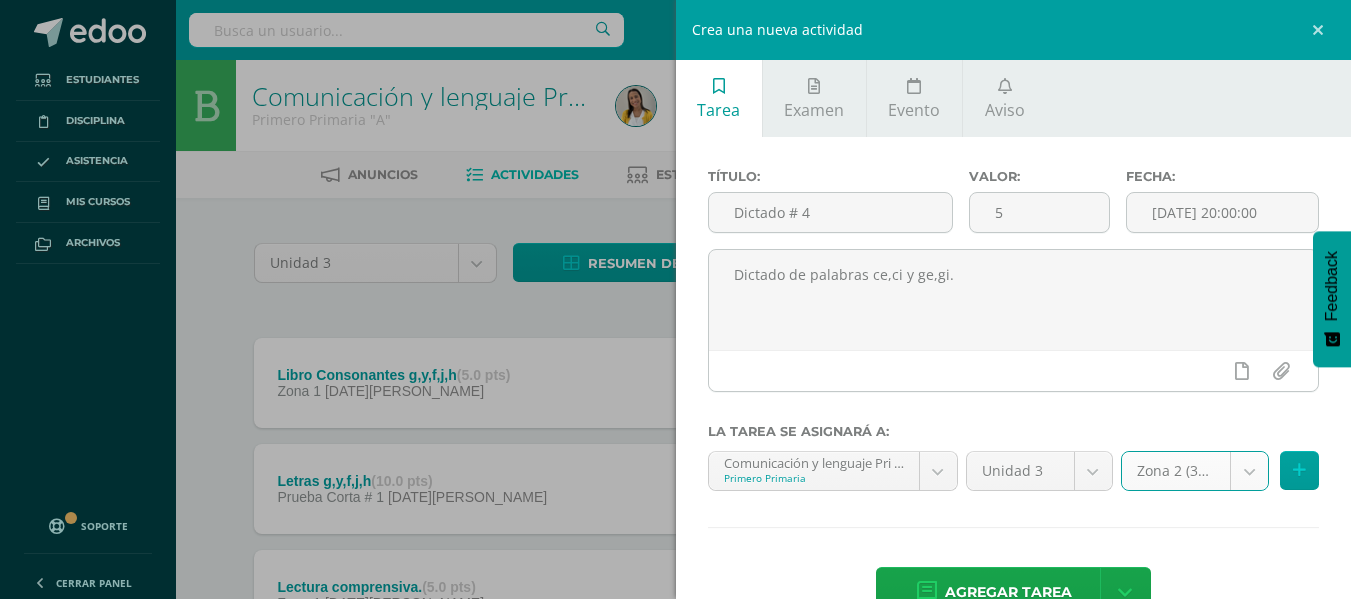 select on "27119" 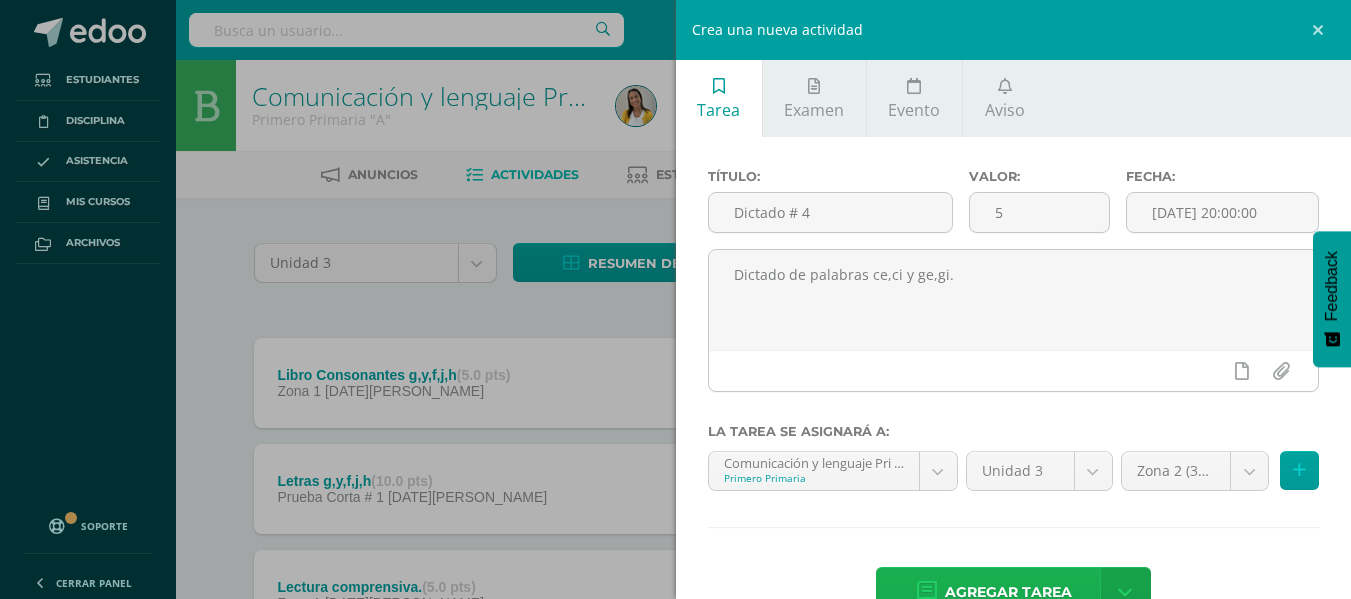 click on "Agregar tarea" at bounding box center [1008, 592] 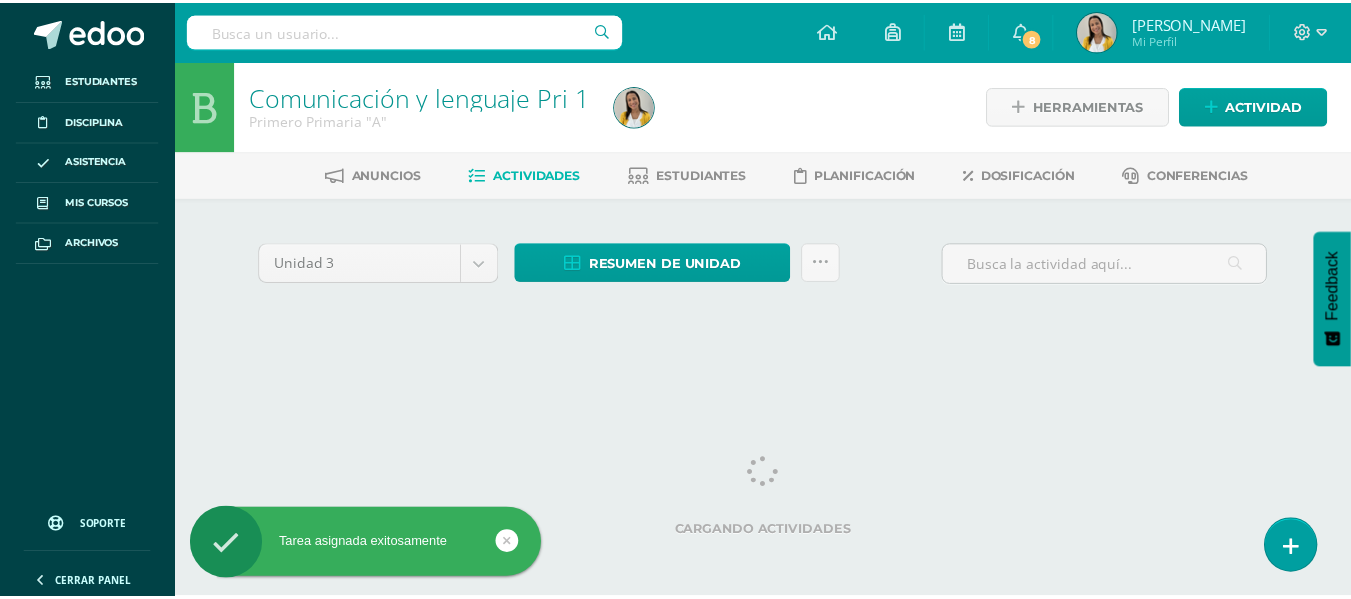 scroll, scrollTop: 0, scrollLeft: 0, axis: both 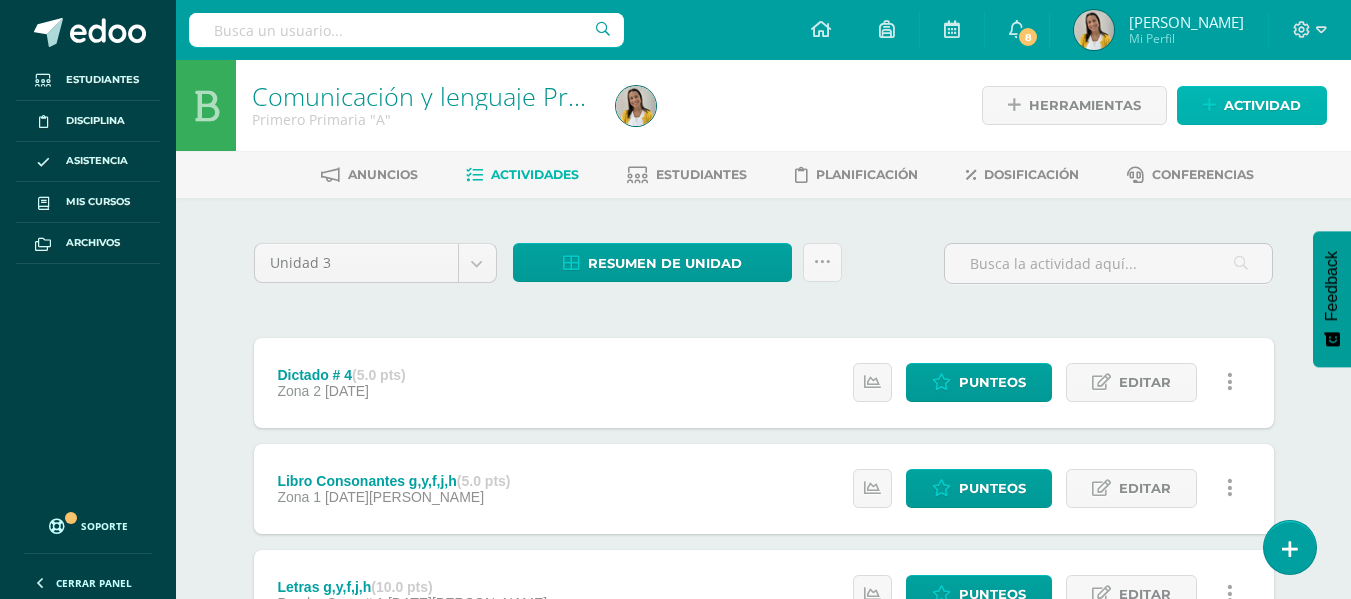 click on "Actividad" at bounding box center [1262, 105] 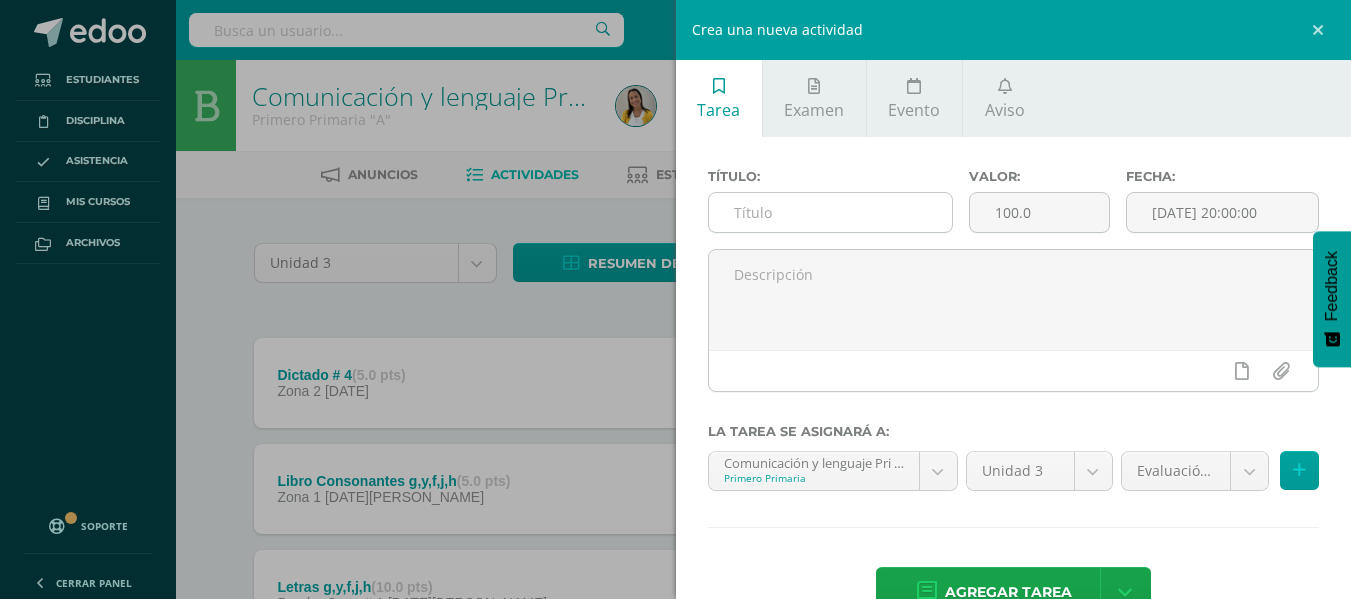 click at bounding box center (830, 212) 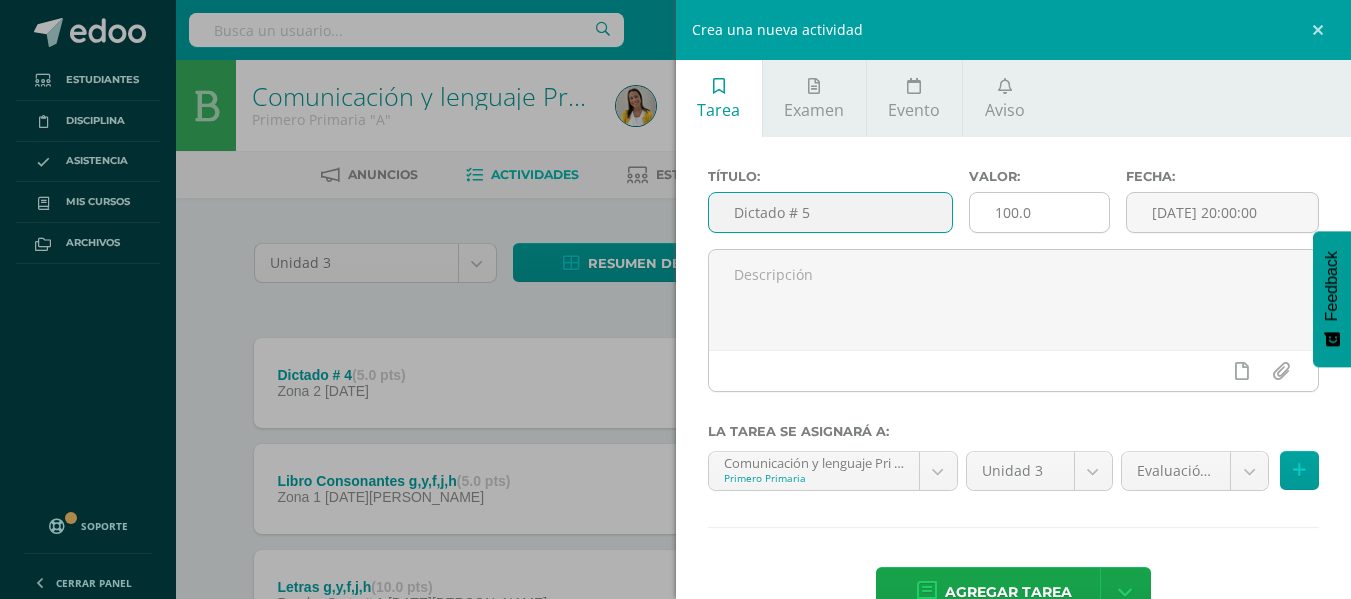 type on "Dictado # 5" 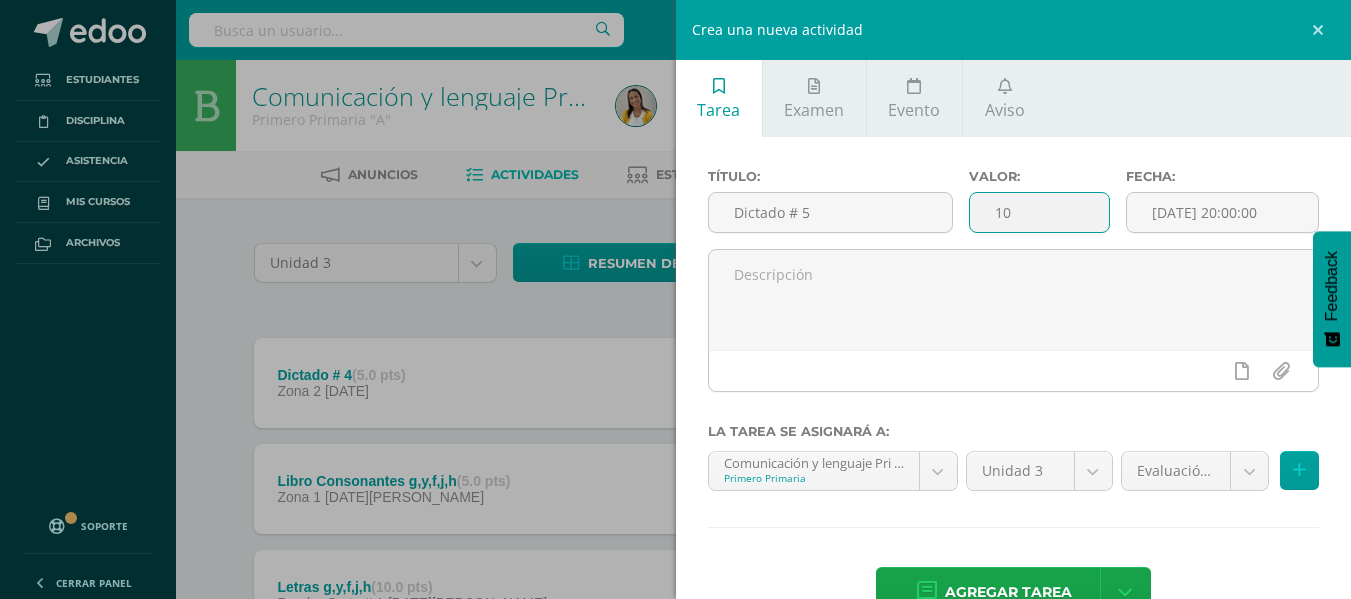 type on "1" 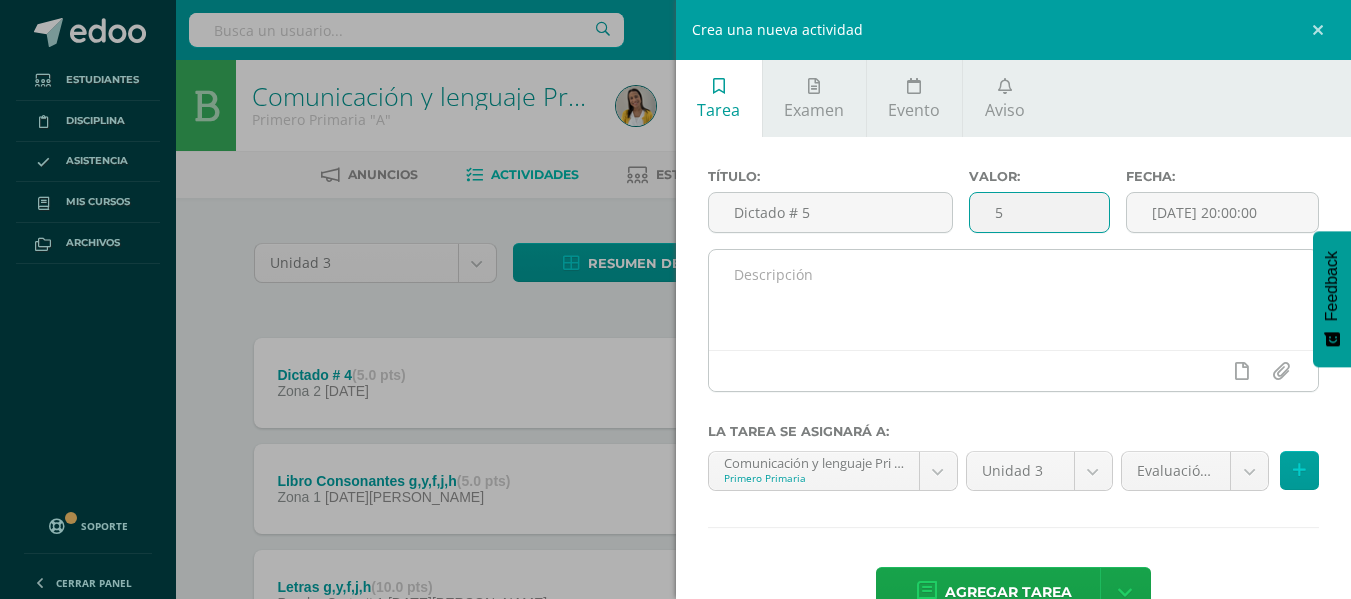 type on "5" 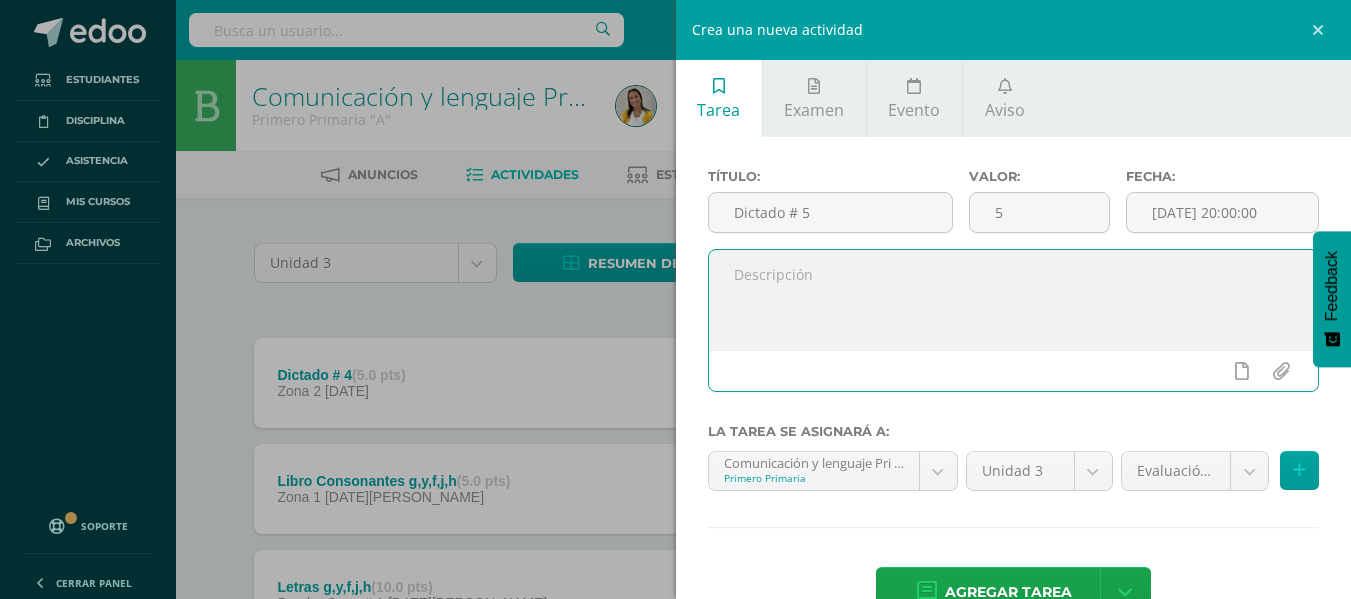 click at bounding box center (1014, 300) 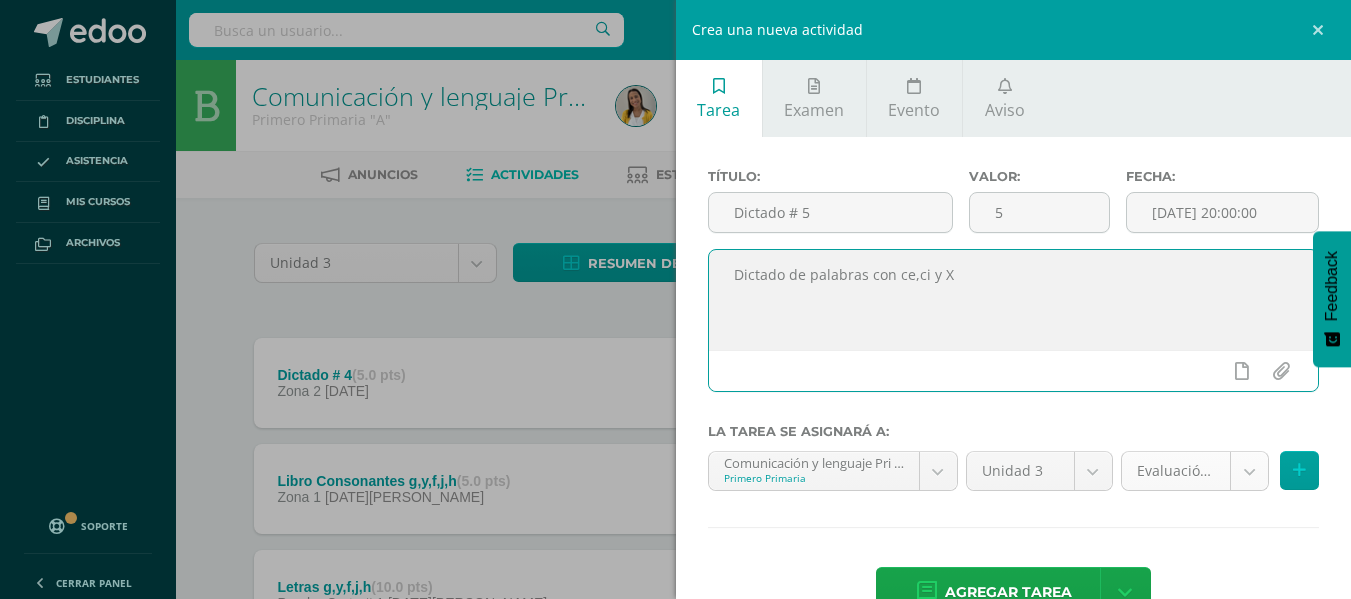 type on "Dictado de palabras con ce,ci y X" 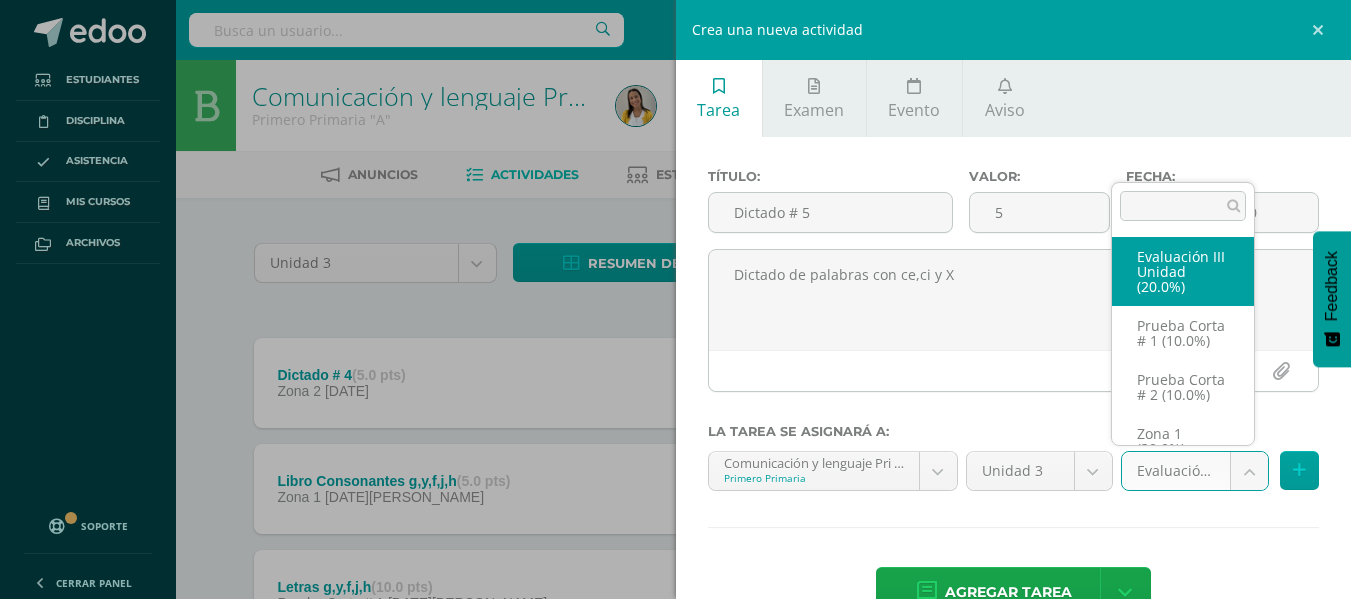 click on "Tarea asignada exitosamente         Estudiantes Disciplina Asistencia Mis cursos Archivos Soporte
Centro de ayuda
Últimas actualizaciones
10+ Cerrar panel
Comunicación y lenguaje  Pri 1
Primero
Primaria
"A"
Actividades Estudiantes Planificación Dosificación
Formación Ciudadana  Pri 1
Primero
Primaria
"A"
Actividades Estudiantes Planificación Dosificación
Kaqchikel 1
Primero
Primaria
"A"
Actividades Estudiantes Planificación Dosificación Actividades Estudiantes Planificación Dosificación 8 8 6" at bounding box center (675, 651) 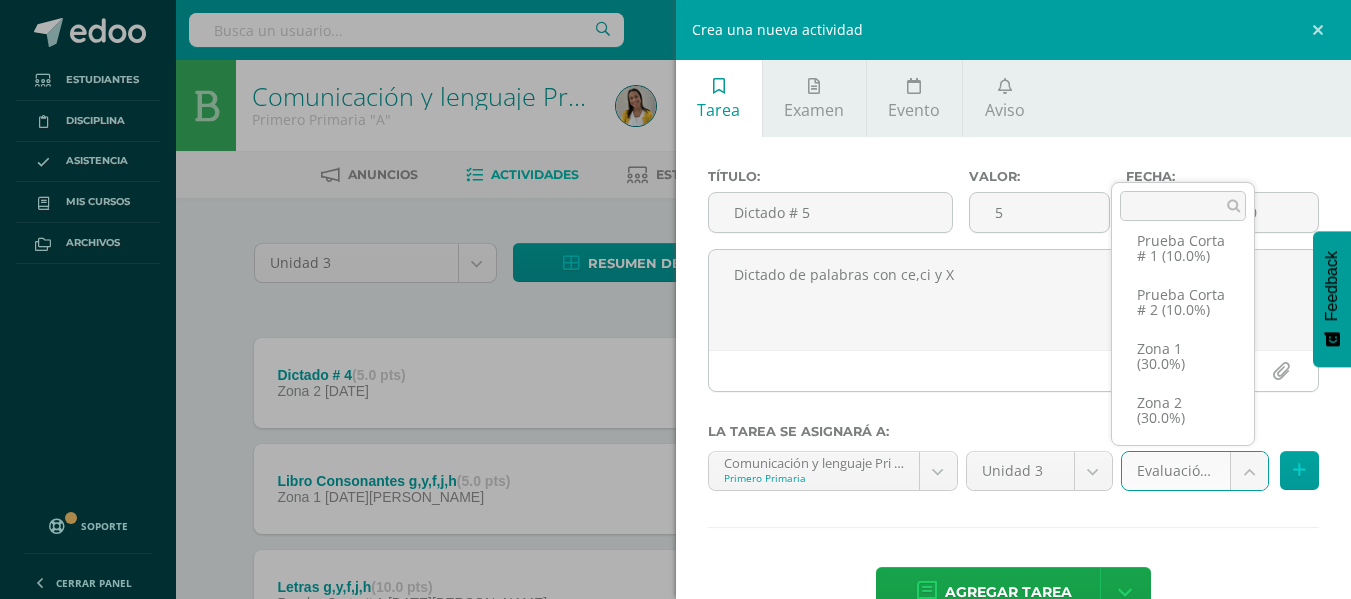 scroll, scrollTop: 115, scrollLeft: 0, axis: vertical 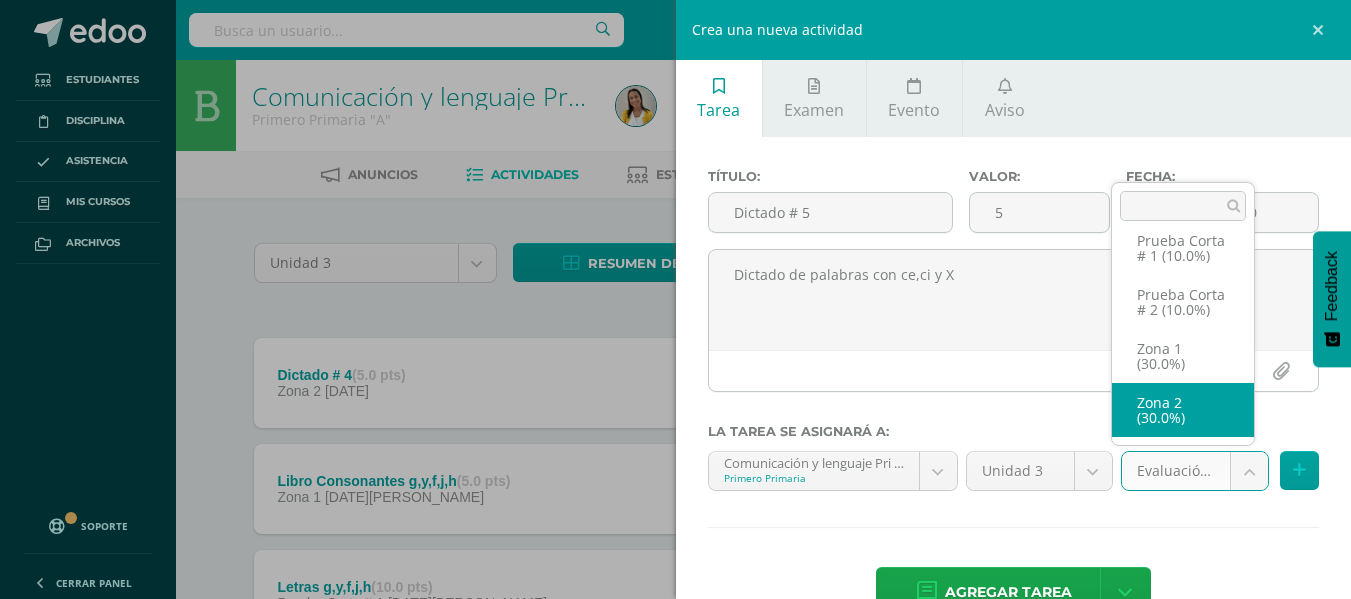 select on "27119" 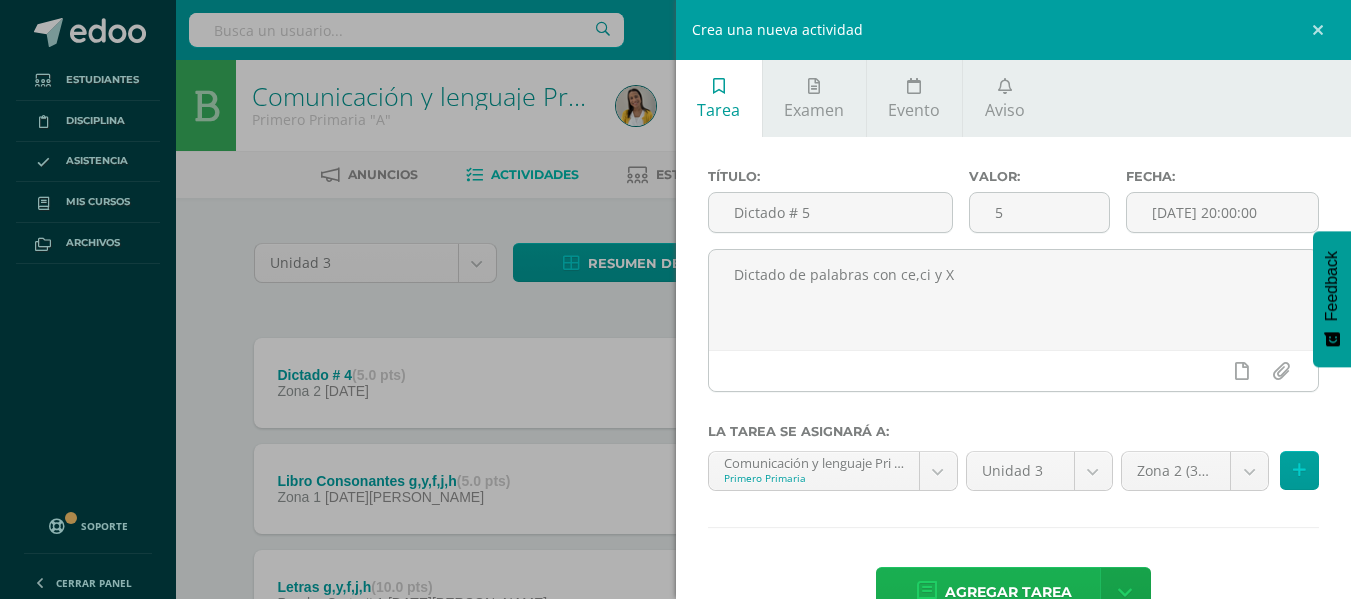 click on "Agregar tarea" at bounding box center (1008, 592) 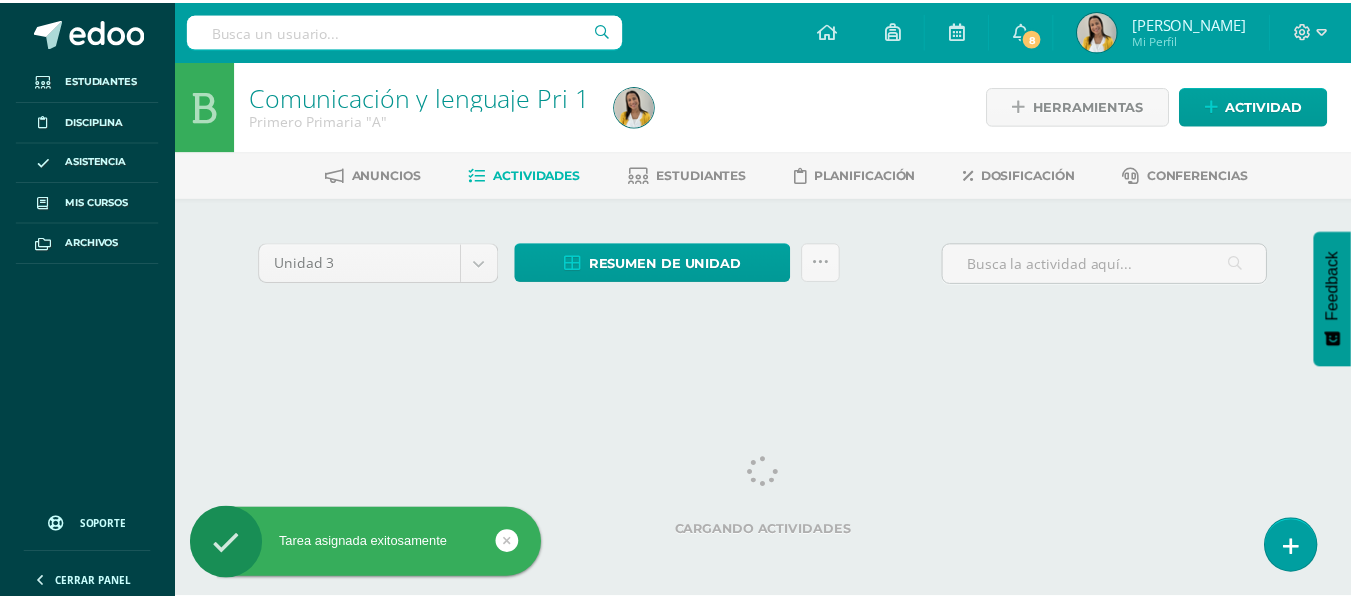 scroll, scrollTop: 0, scrollLeft: 0, axis: both 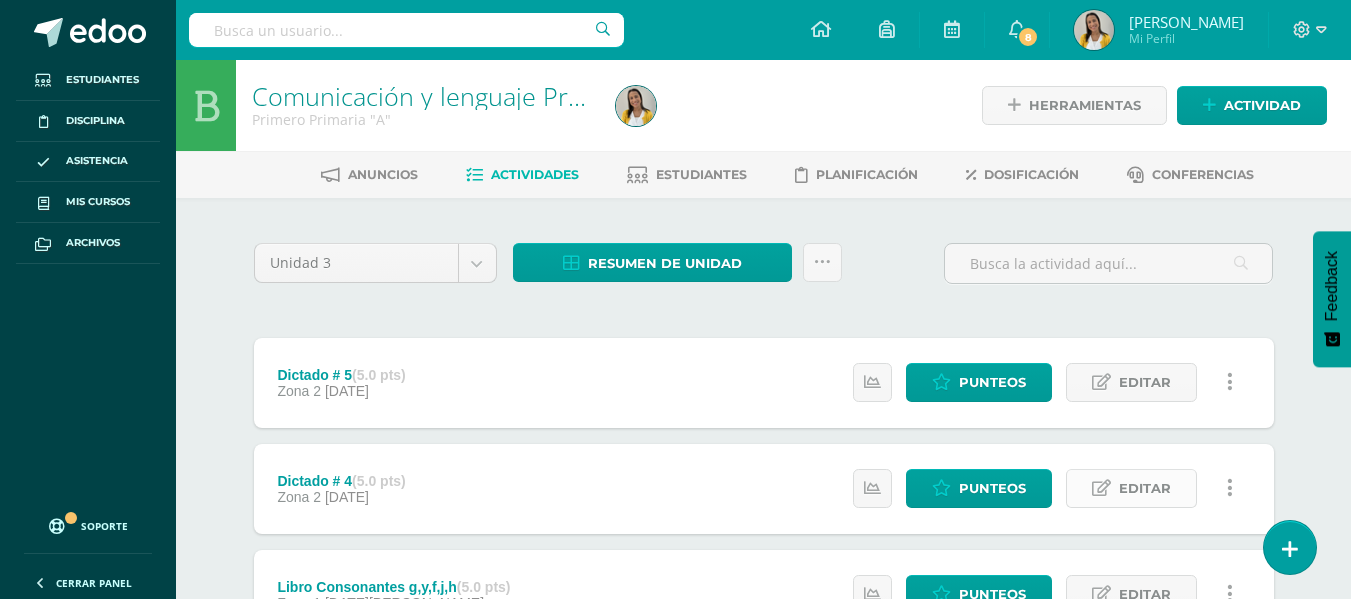 drag, startPoint x: 1117, startPoint y: 490, endPoint x: 1109, endPoint y: 483, distance: 10.630146 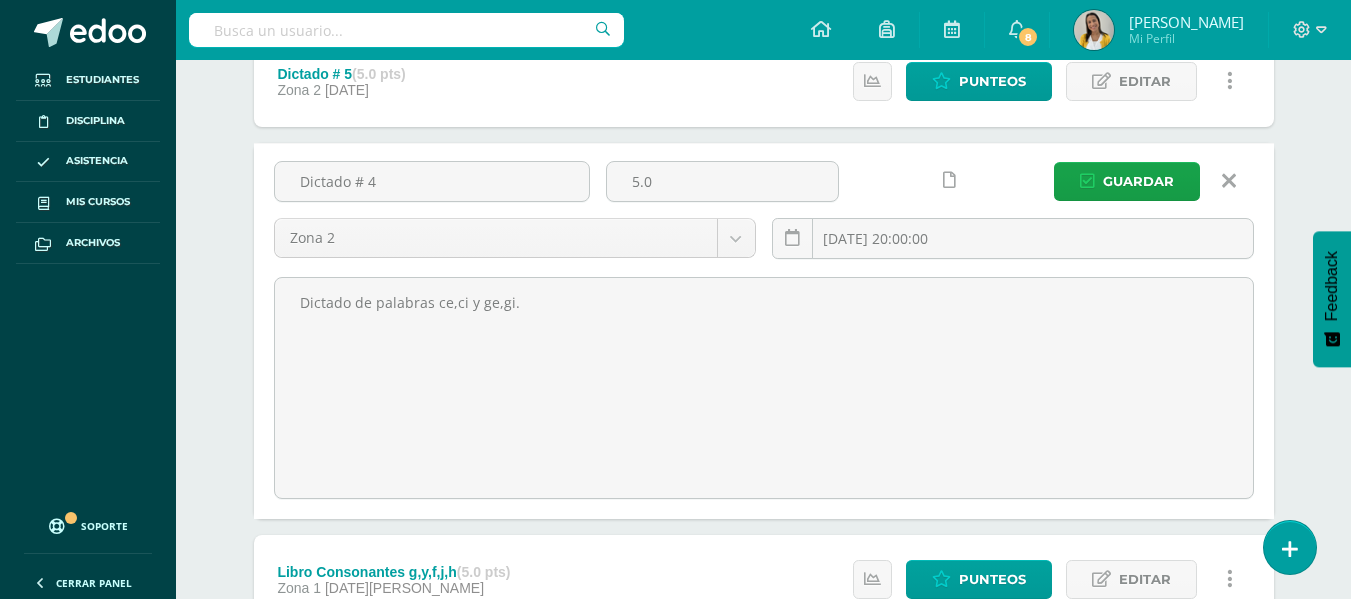 scroll, scrollTop: 337, scrollLeft: 0, axis: vertical 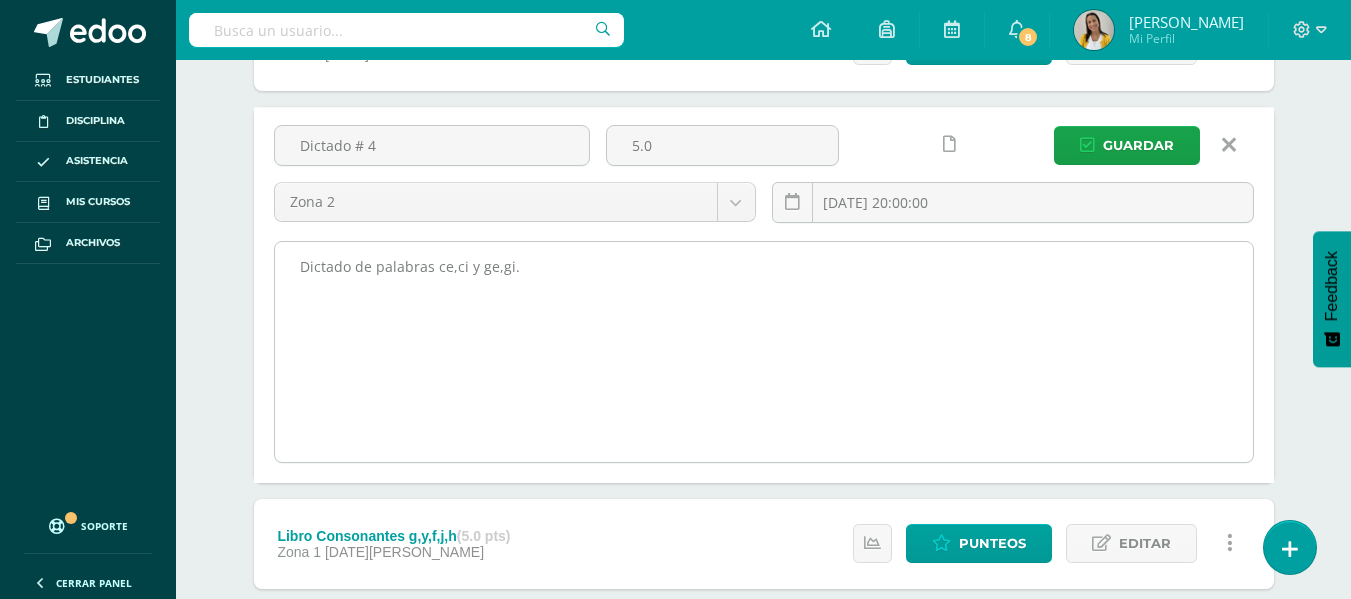 click on "Dictado de palabras ce,ci y ge,gi." at bounding box center [764, 352] 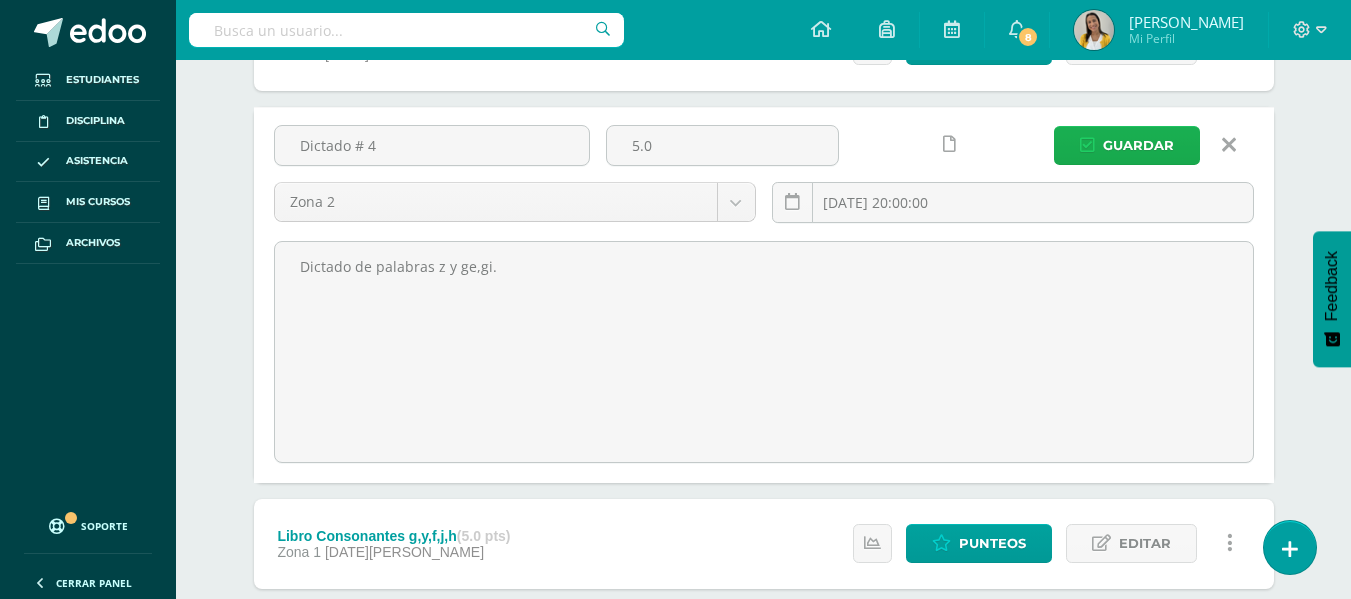 type on "Dictado de palabras z y ge,gi." 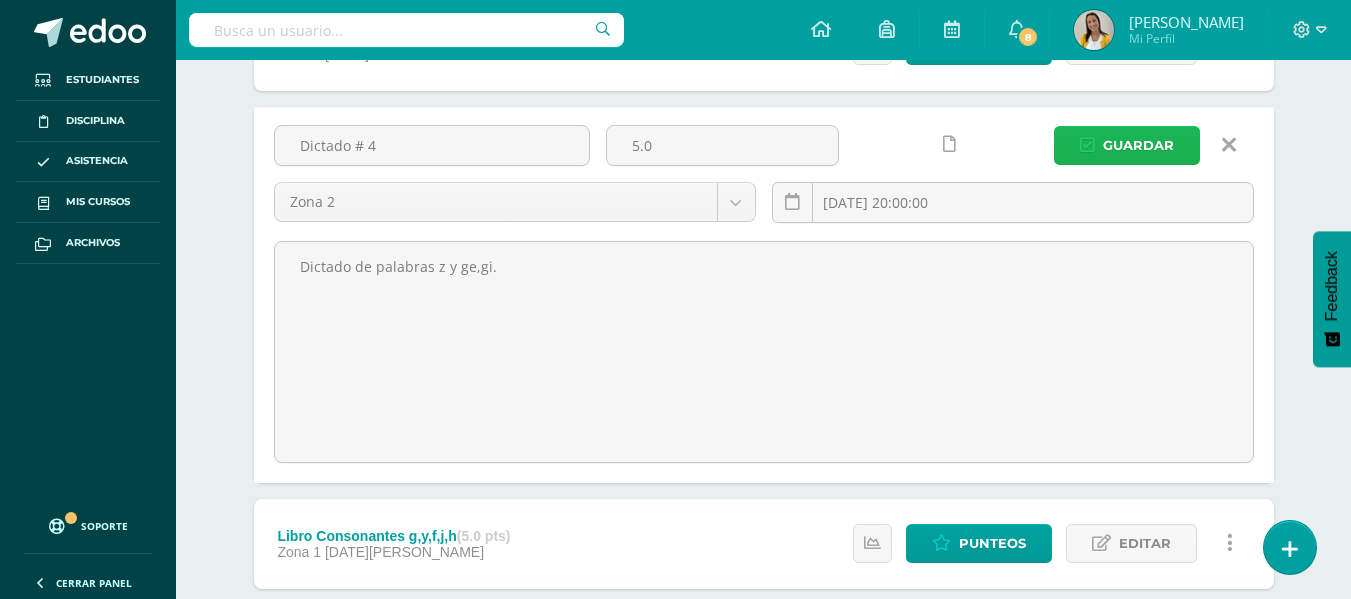 click on "Guardar" at bounding box center (1138, 145) 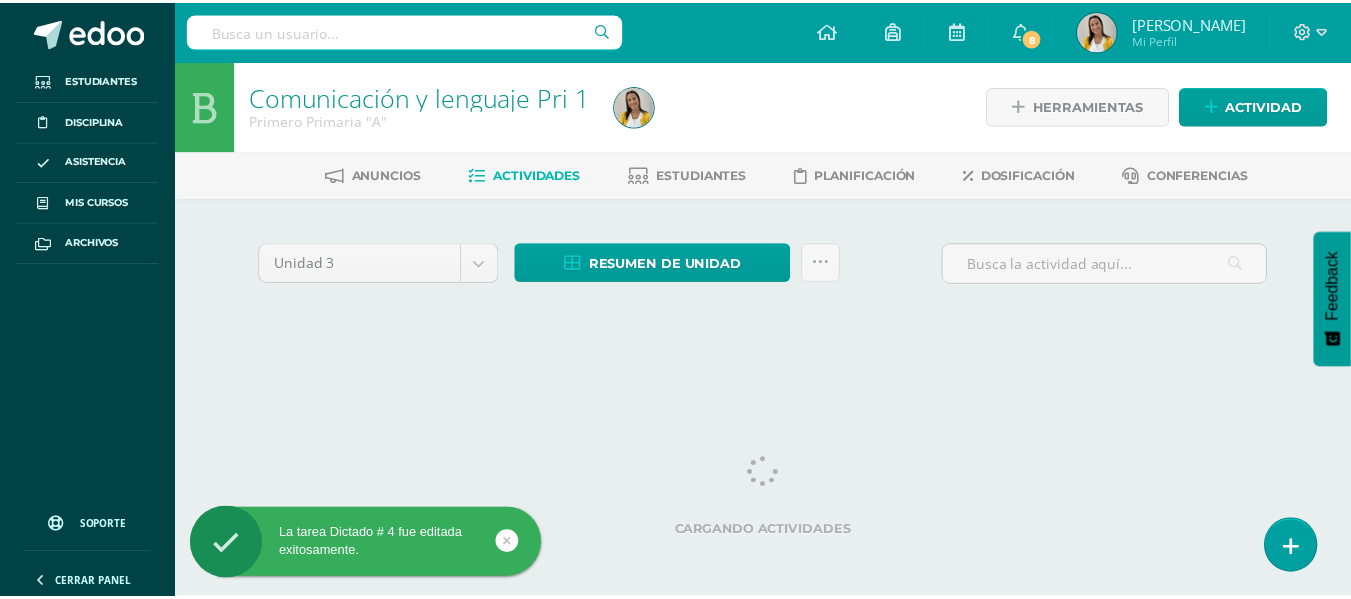 scroll, scrollTop: 0, scrollLeft: 0, axis: both 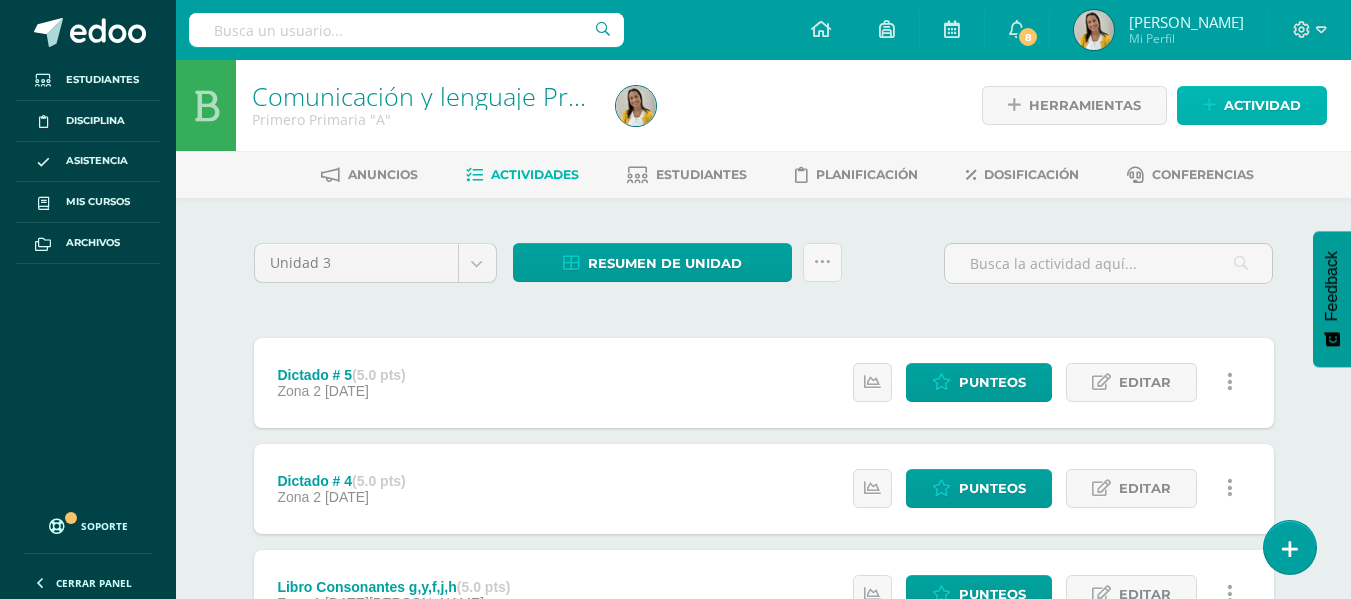 click on "Actividad" at bounding box center (1262, 105) 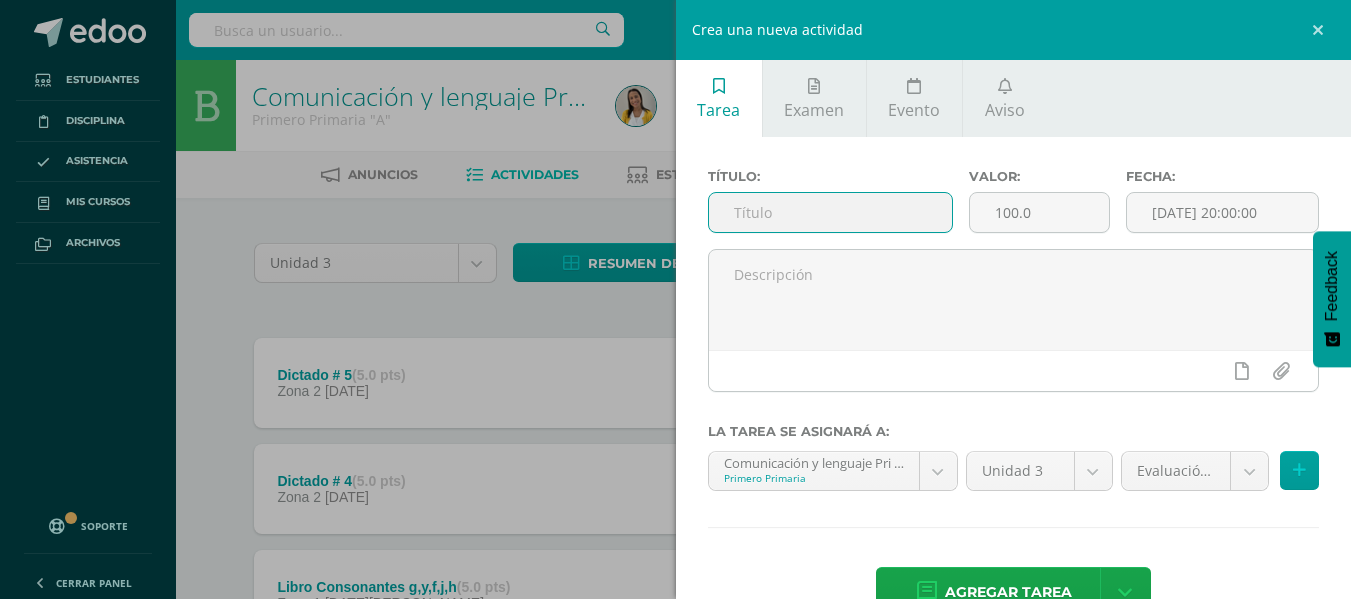 click at bounding box center [830, 212] 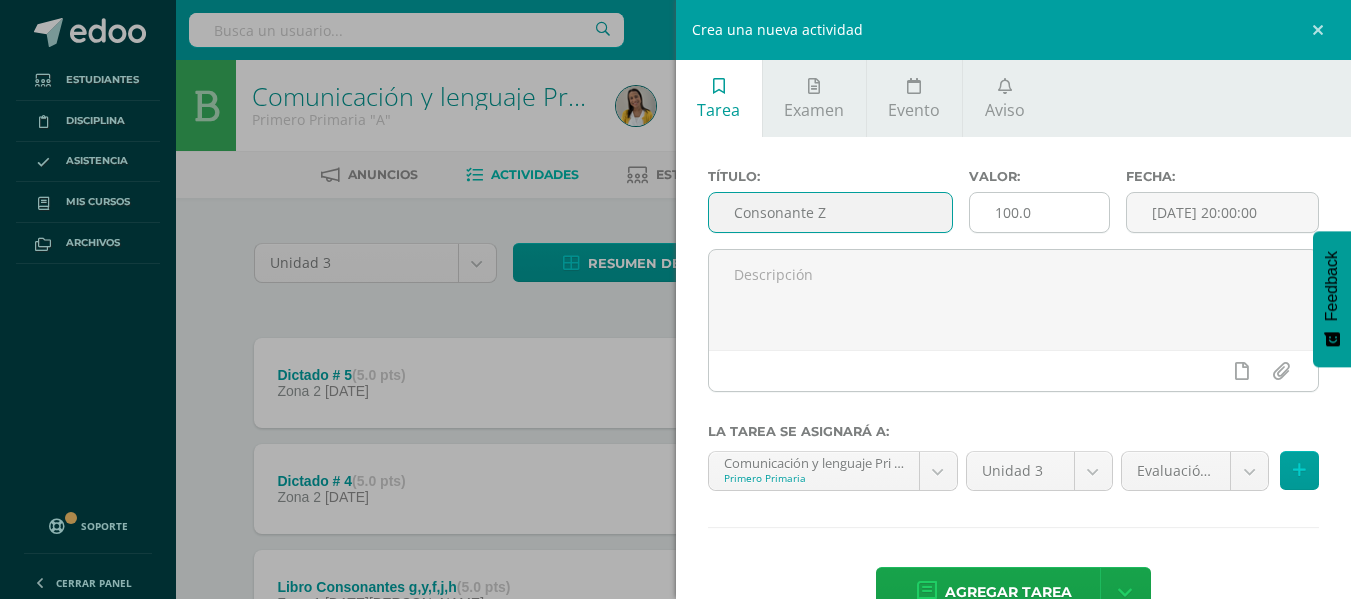 type on "Consonante Z" 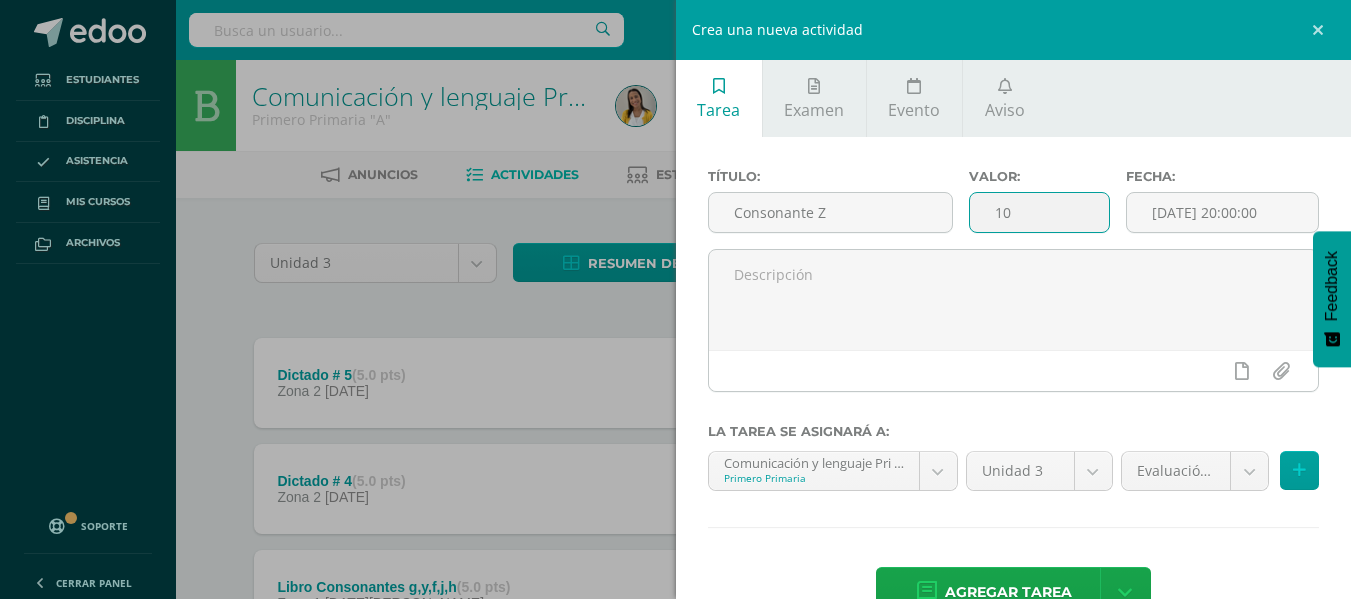 type on "1" 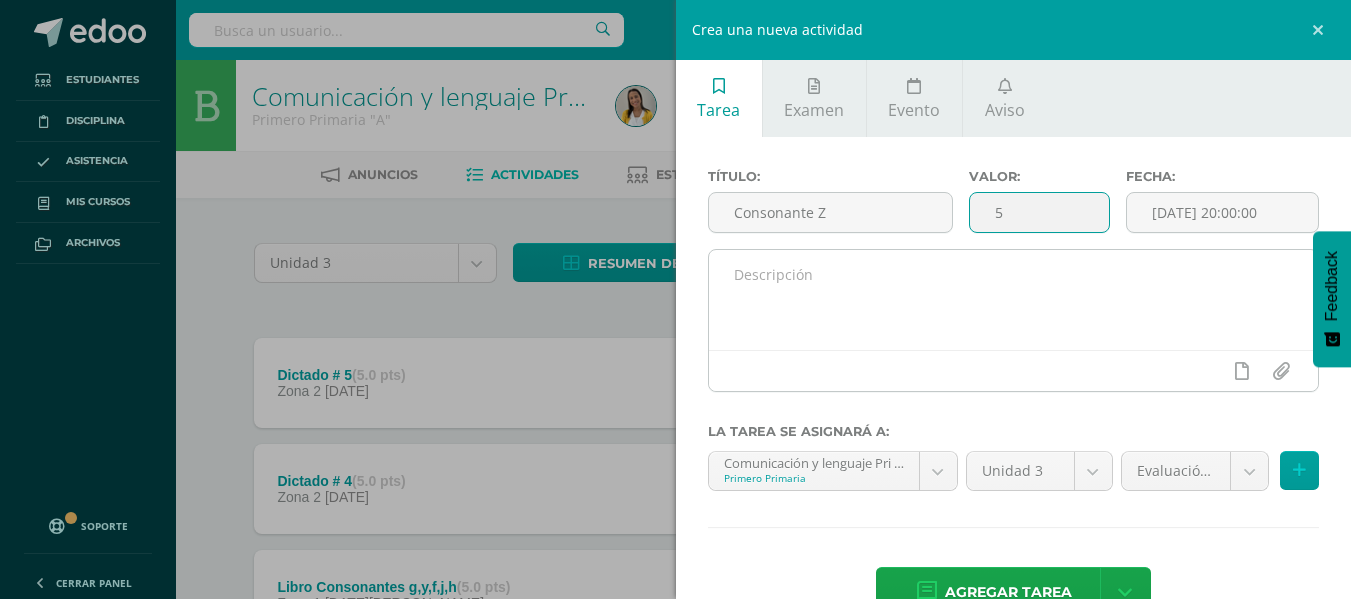 type on "5" 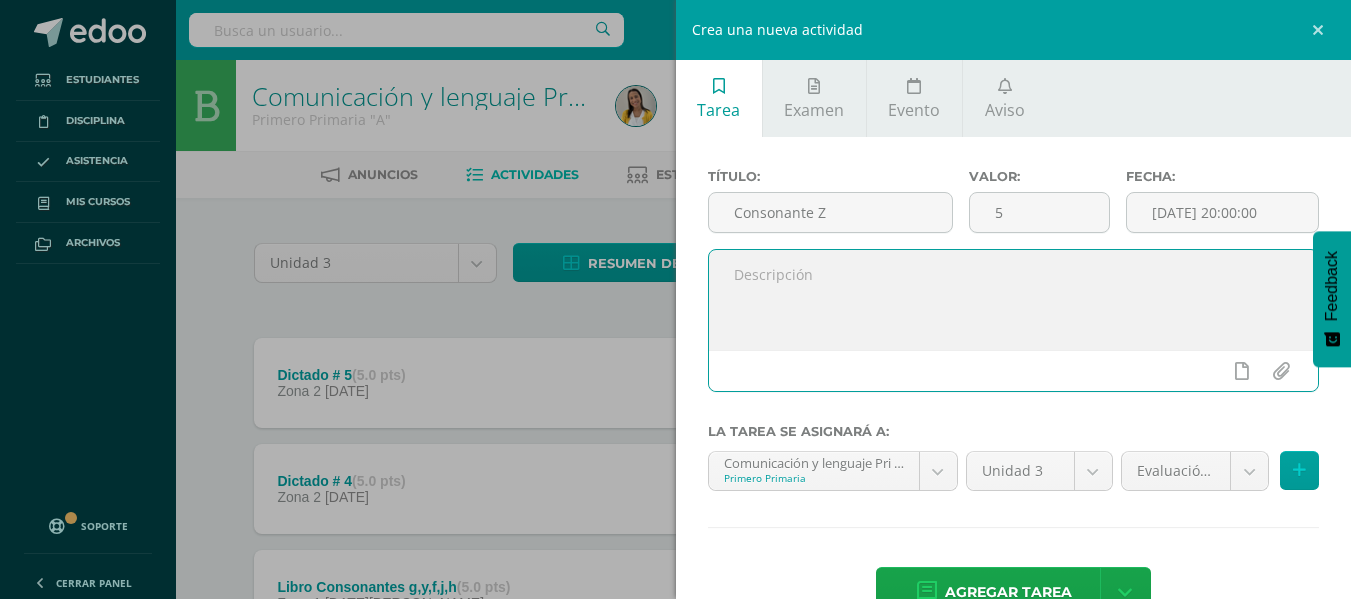 click at bounding box center [1014, 300] 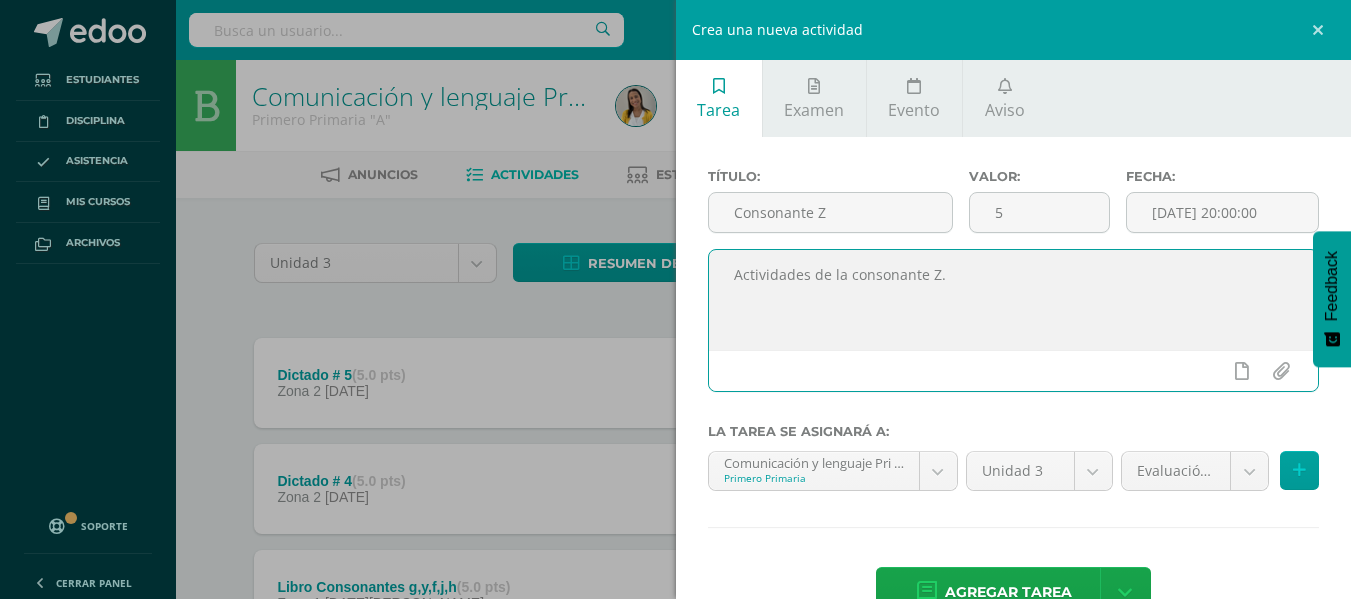type on "Actividades de la consonante Z." 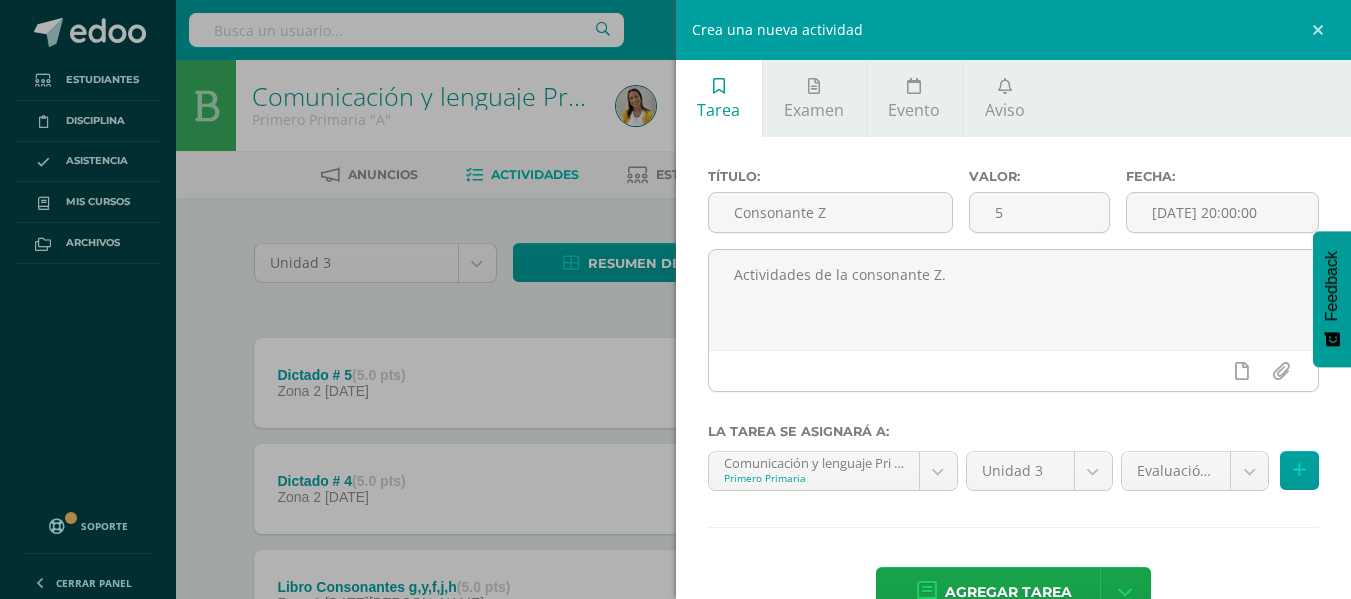 click on "Crea una nueva actividad
Tarea Examen Evento Aviso Título: Consonante Z Valor: 5 Fecha: 2025-07-10 20:00:00 Actividades de la consonante Z. La tarea se asignará a:
Comunicación y lenguaje  Pri 1 'A'
Primero Primaria
Comunicación y lenguaje  Pri 1 'A'
Formación Ciudadana  Pri 1 'A'
Kaqchikel 1 'A'
Medio Social  Pri 1 'A'
Comunicación y lenguaje  Pri 2 'A'
Formación Ciudadana  Pri 2 'A'
Kaqchikel 2 'A'
Medio Social  Pri 2 'A'
Unidad 3
Unidad 3
Unidad 4
Agregar tarea Valor:" at bounding box center [675, 299] 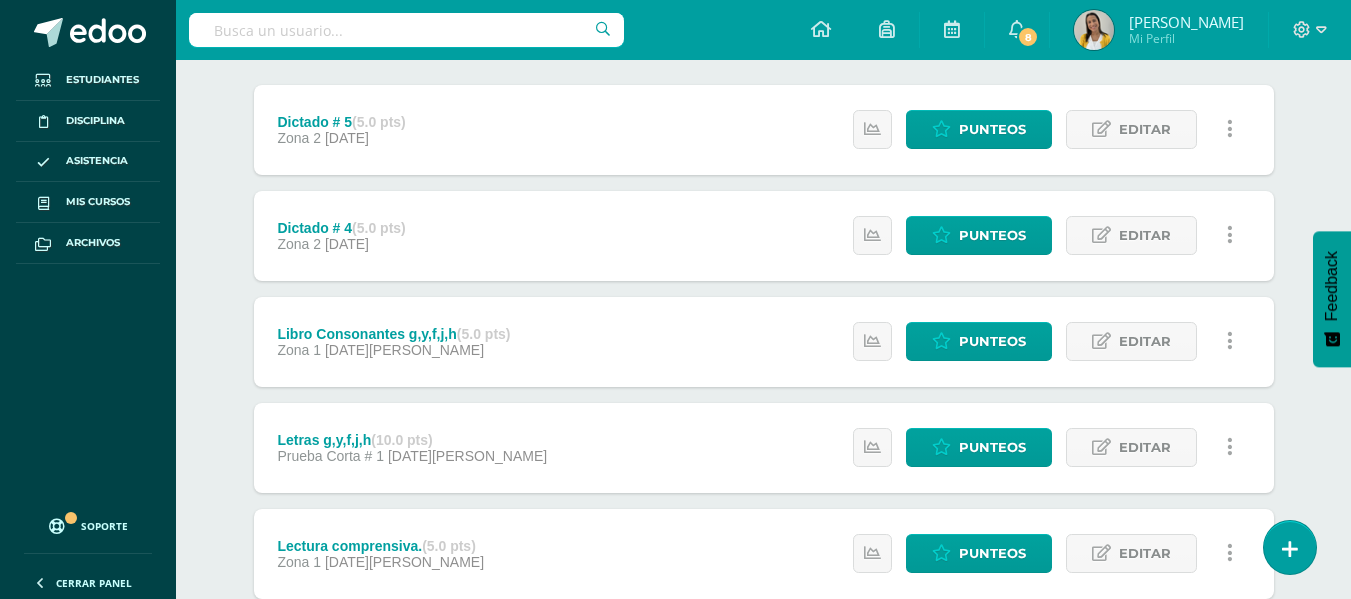 scroll, scrollTop: 250, scrollLeft: 0, axis: vertical 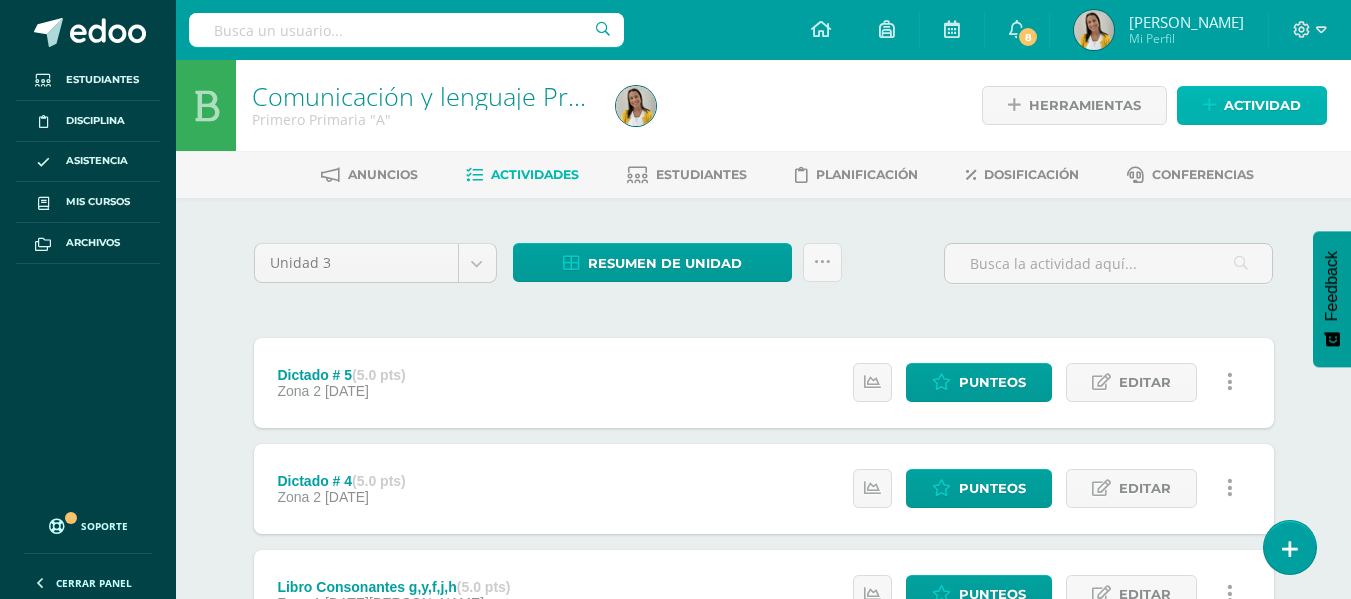 click on "Actividad" at bounding box center (1262, 105) 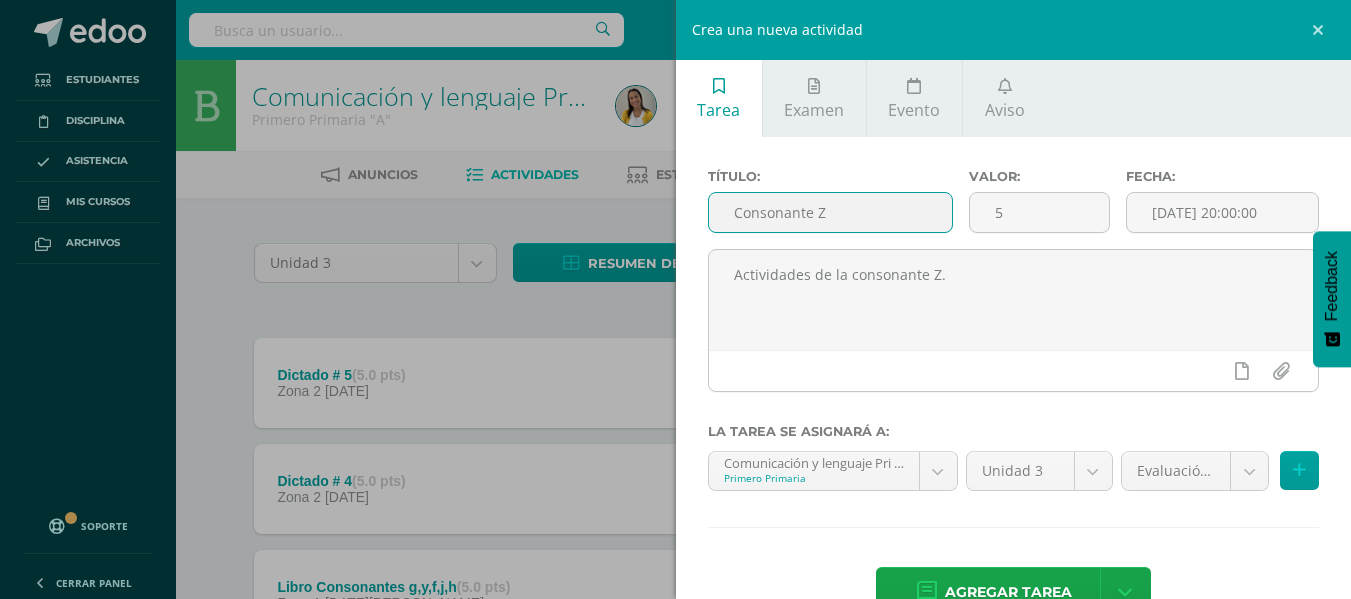 click on "Consonante Z" at bounding box center (830, 212) 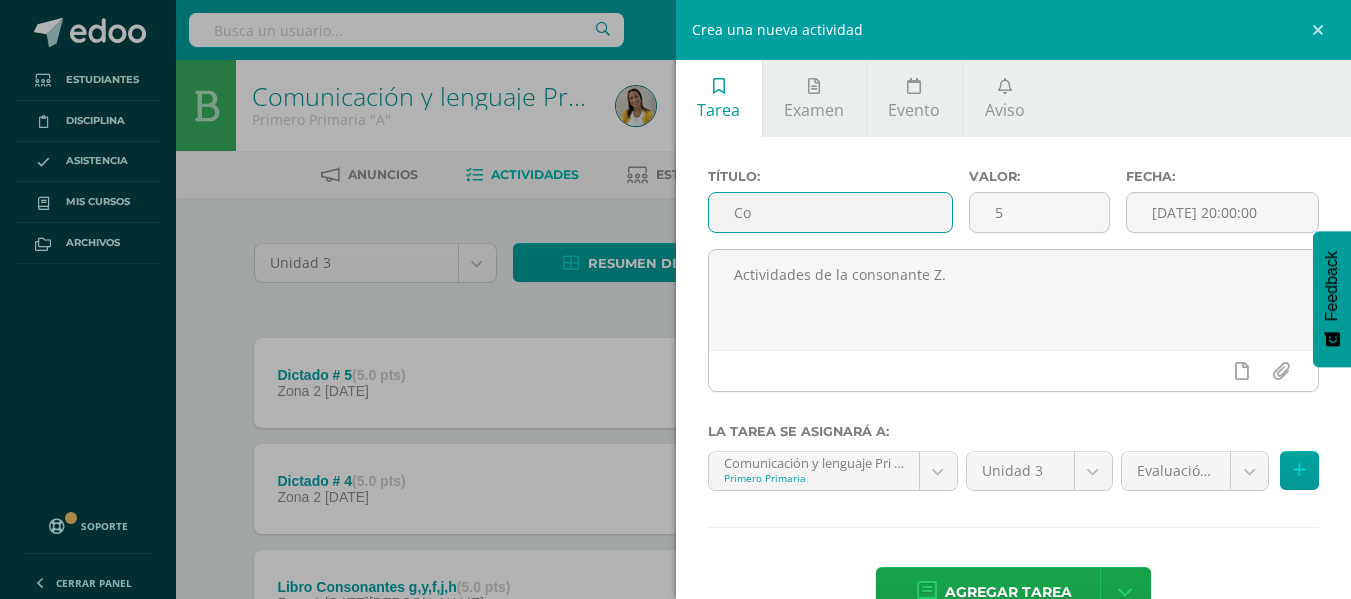type on "C" 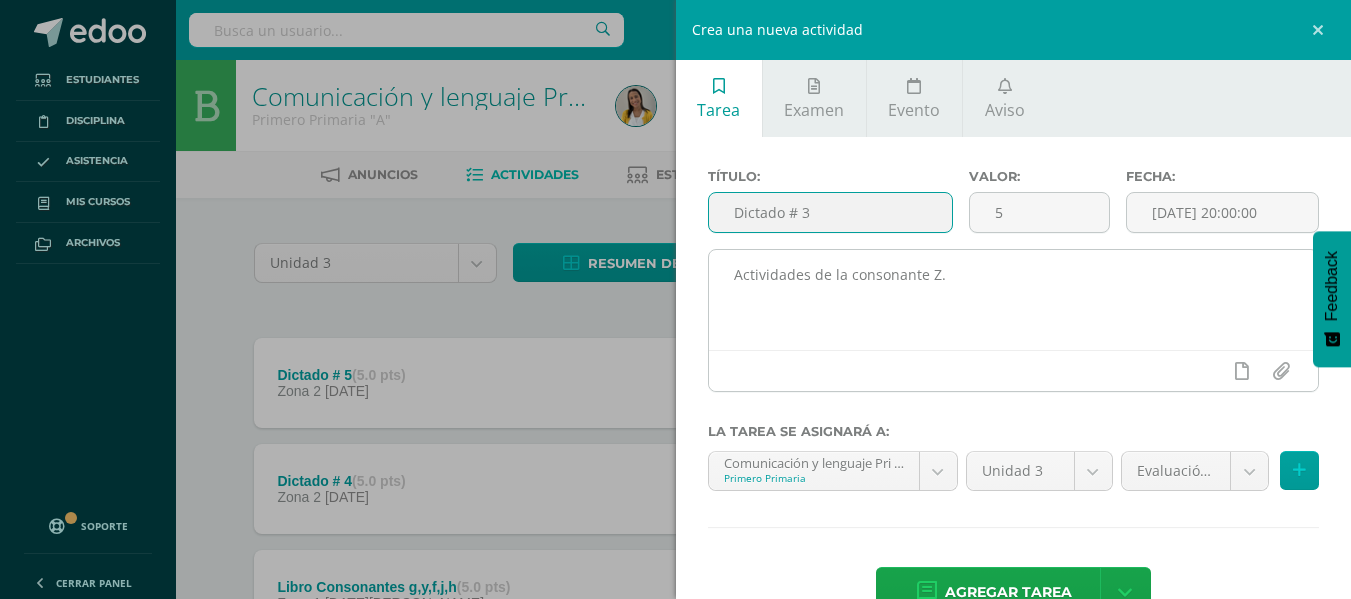 type on "Dictado # 3" 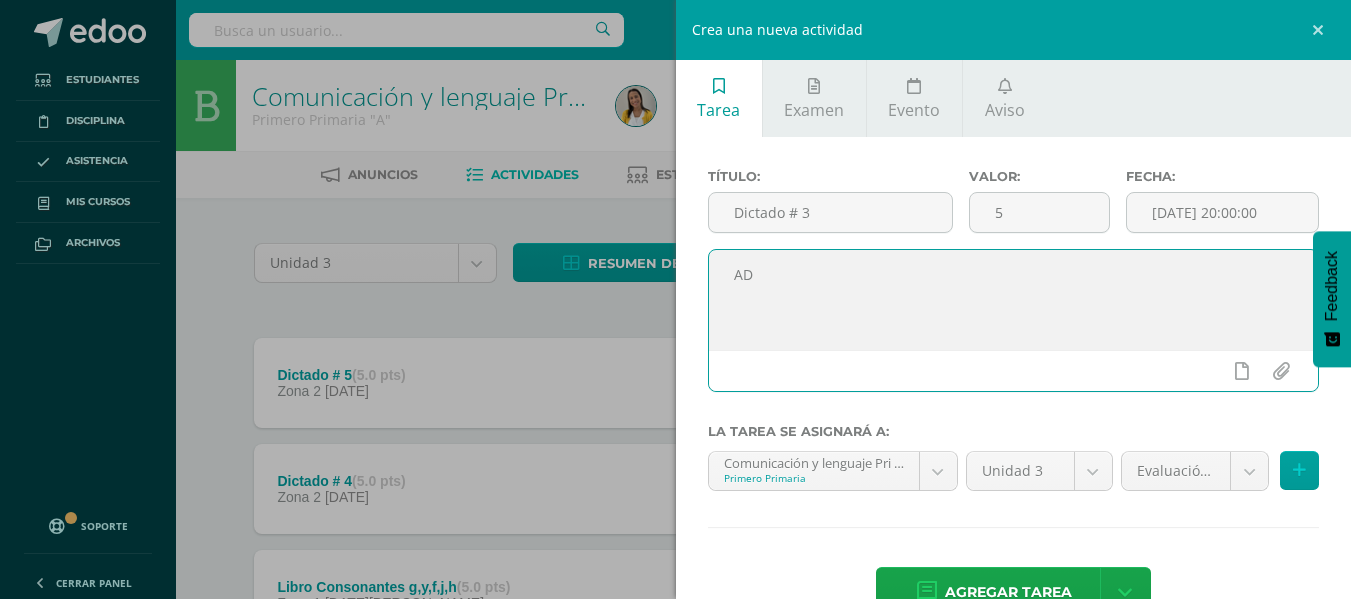 type on "A" 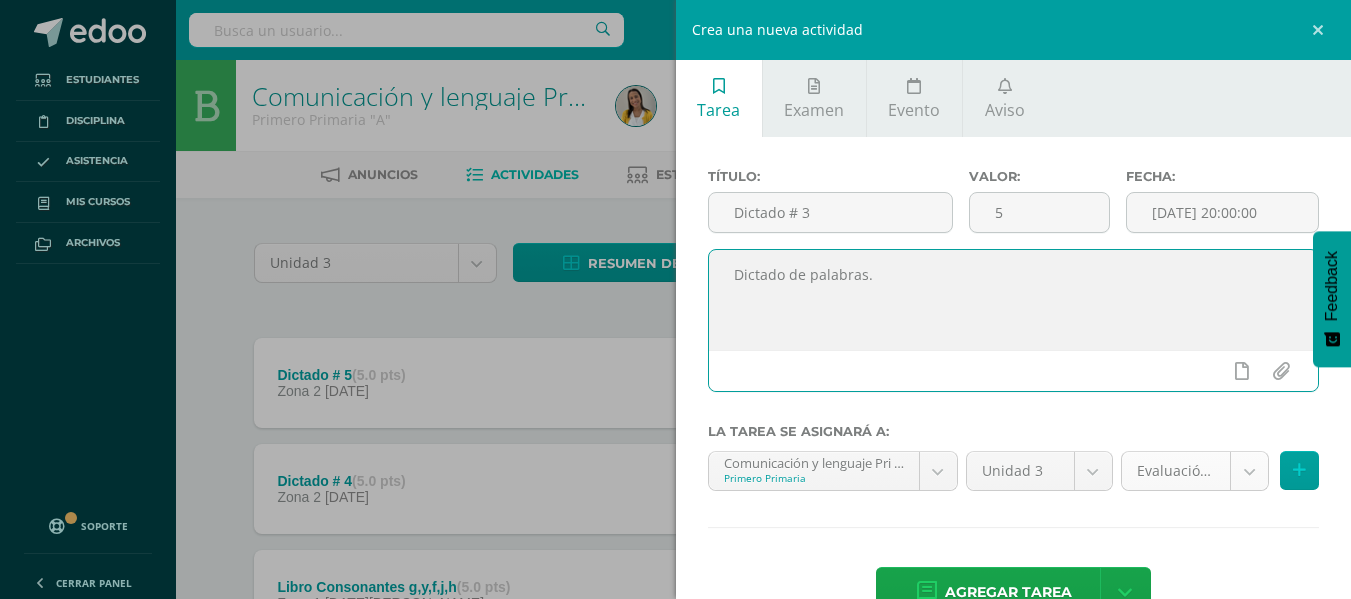 type on "Dictado de palabras." 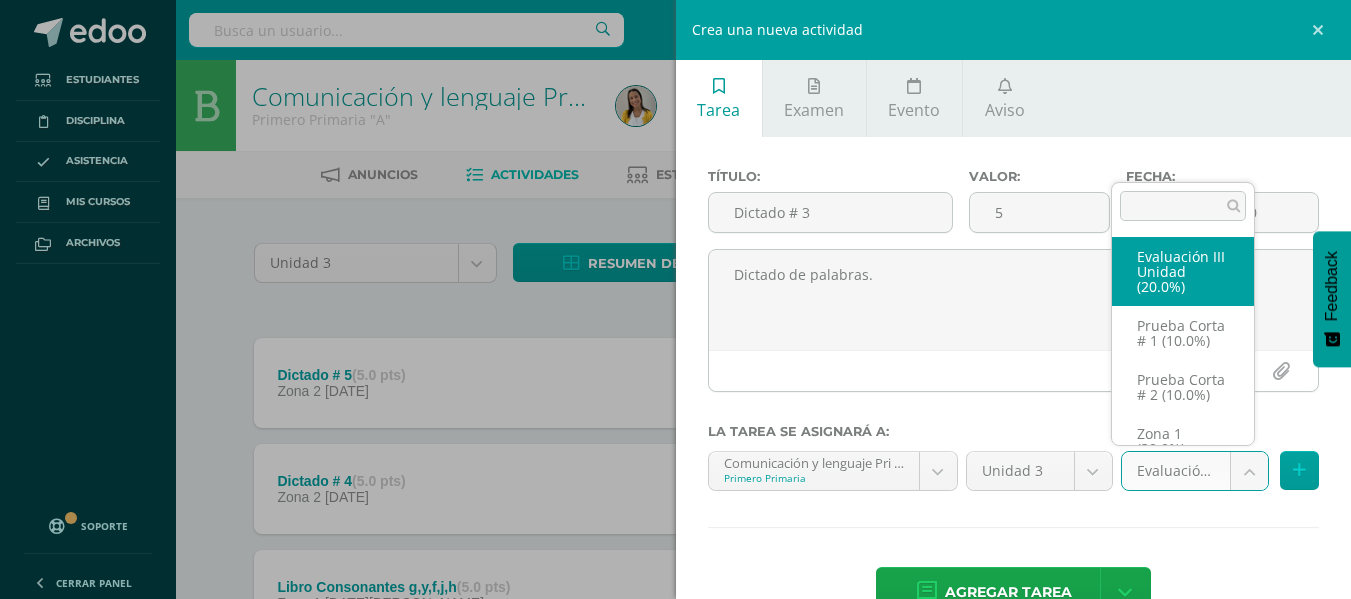 click on "La tarea Dictado # 4 fue editada exitosamente.         Estudiantes Disciplina Asistencia Mis cursos Archivos Soporte
Centro de ayuda
Últimas actualizaciones
10+ Cerrar panel
Comunicación y lenguaje  Pri 1
Primero
Primaria
"A"
Actividades Estudiantes Planificación Dosificación
Formación Ciudadana  Pri 1
Primero
Primaria
"A"
Actividades Estudiantes Planificación Dosificación
Kaqchikel 1
Primero
Primaria
"A"
Actividades Estudiantes Planificación Dosificación Actividades Estudiantes Planificación" at bounding box center [675, 704] 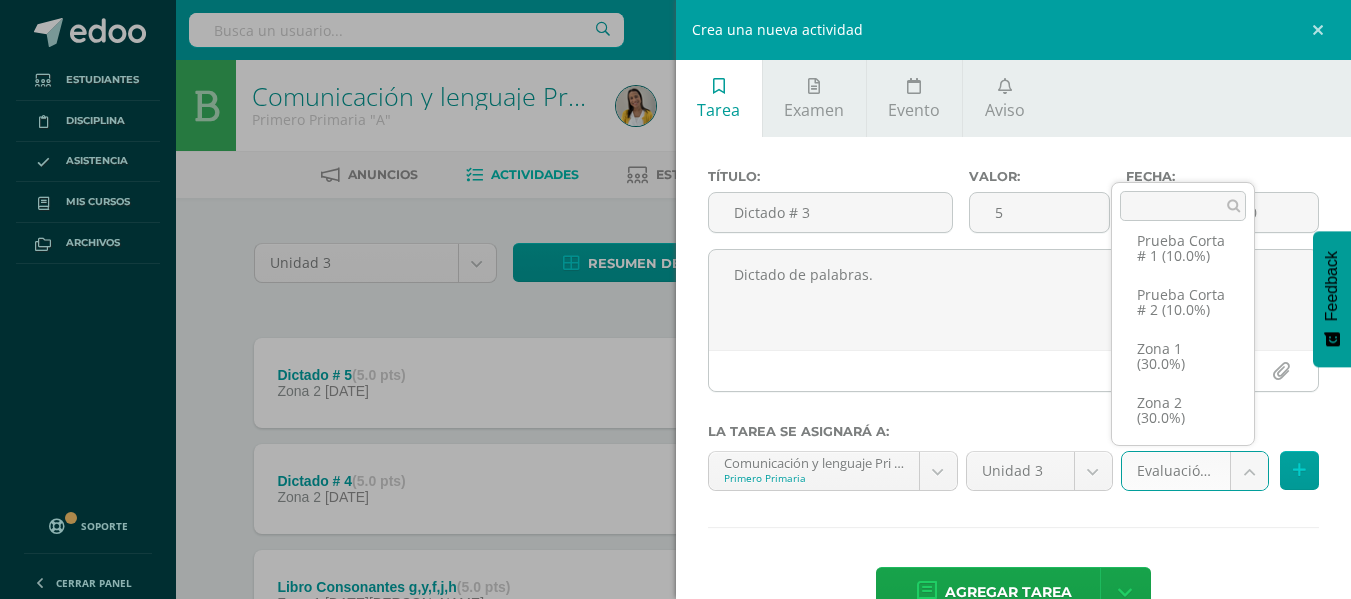 scroll, scrollTop: 115, scrollLeft: 0, axis: vertical 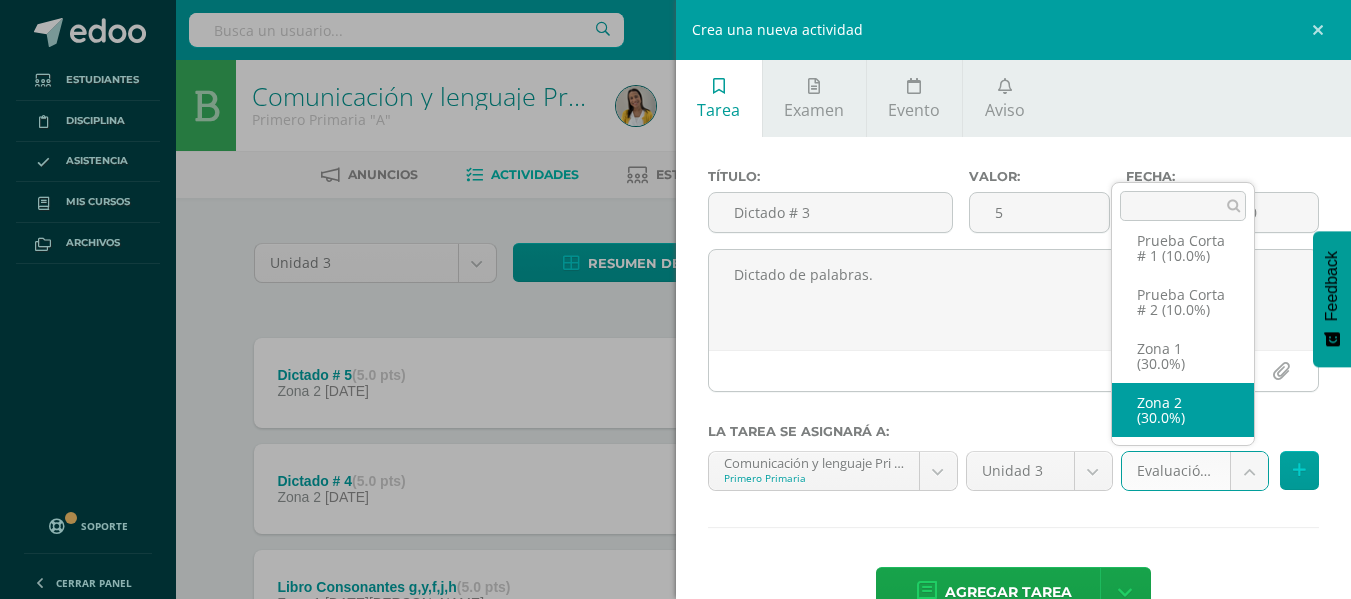 select on "27119" 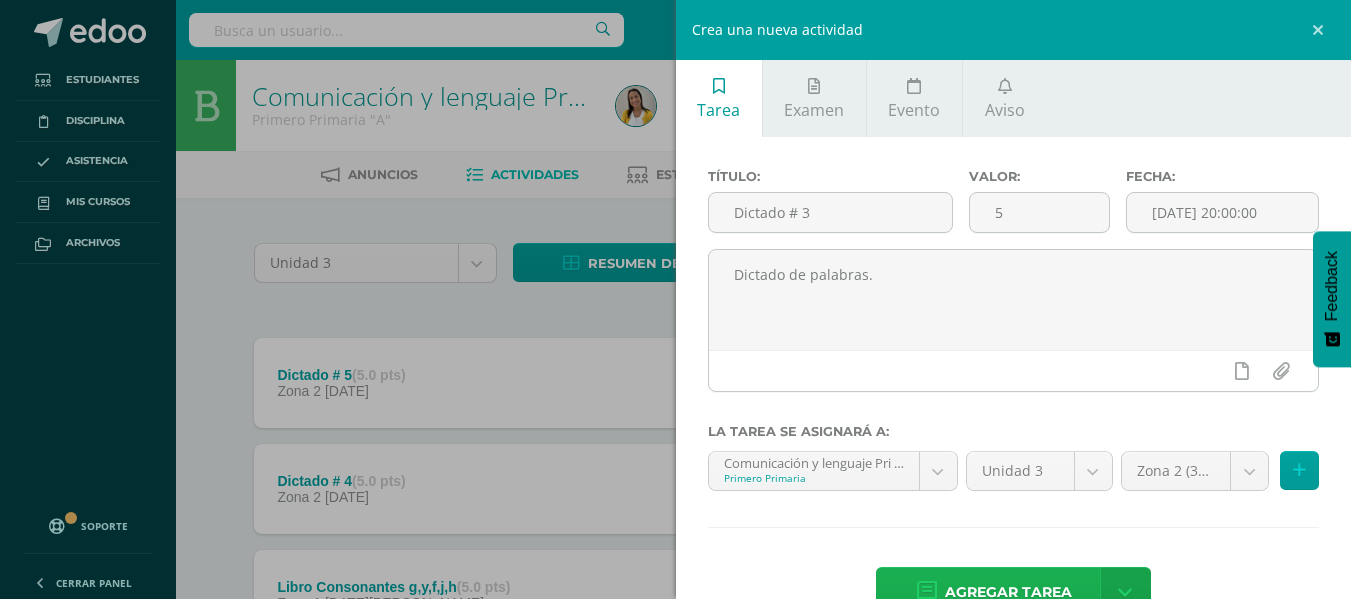 click on "Agregar tarea" at bounding box center [1008, 592] 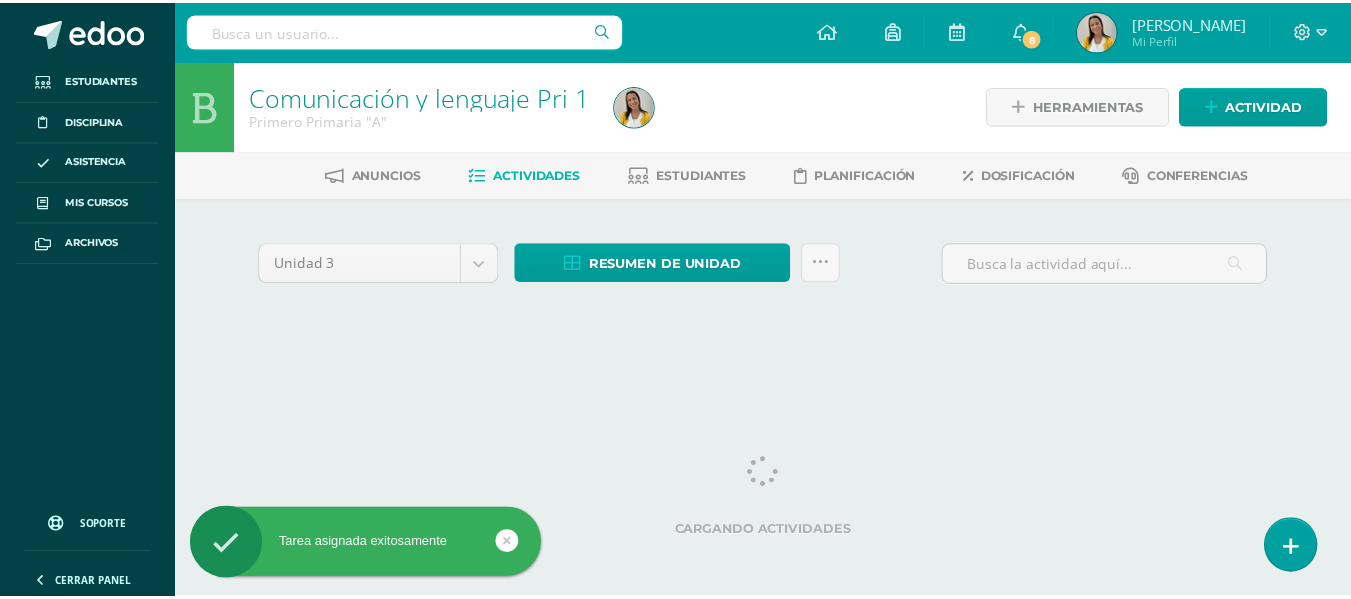 scroll, scrollTop: 0, scrollLeft: 0, axis: both 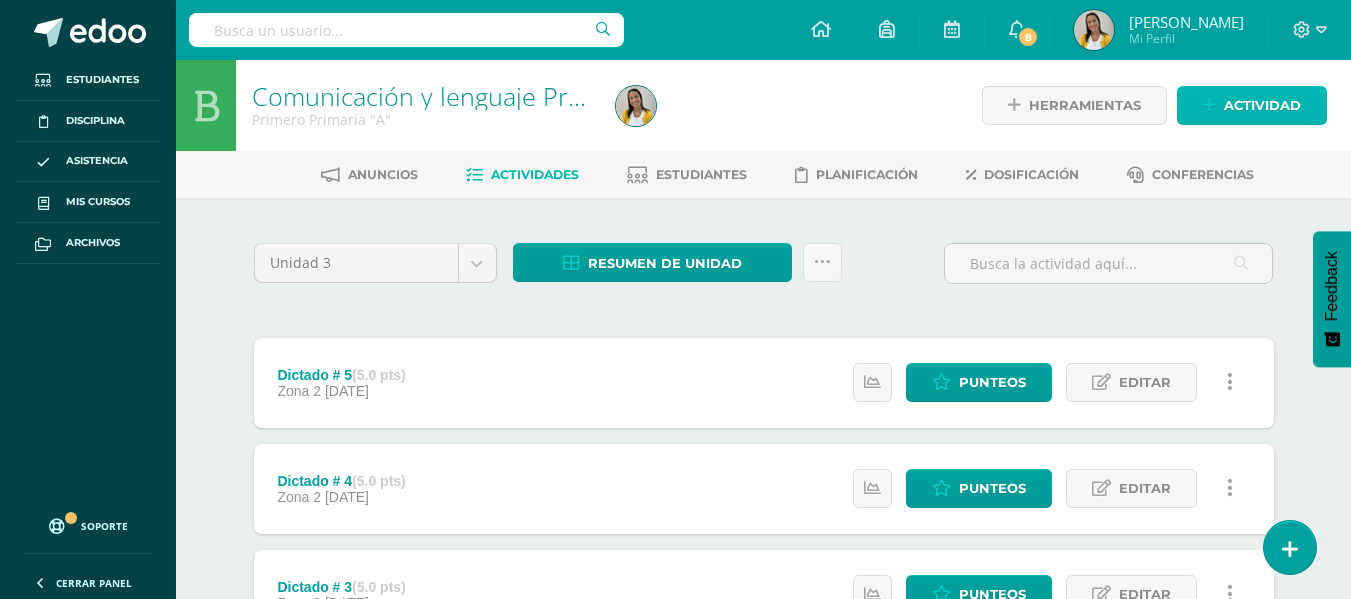 click on "Actividad" at bounding box center (1262, 105) 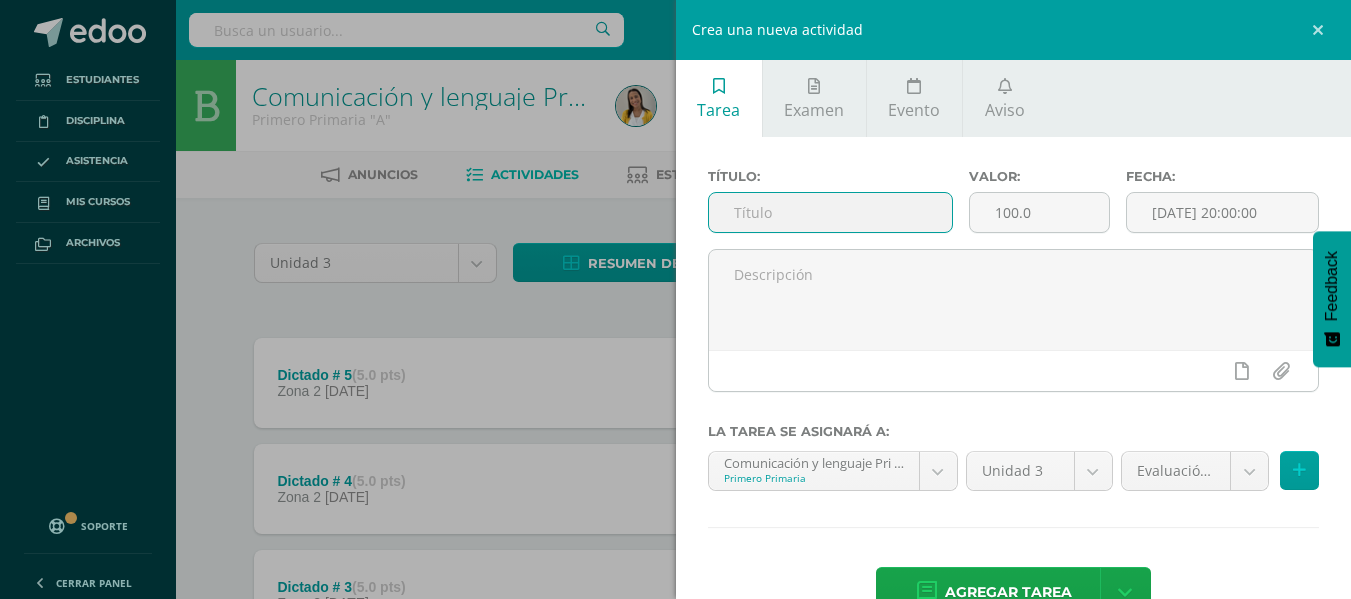 click at bounding box center (830, 212) 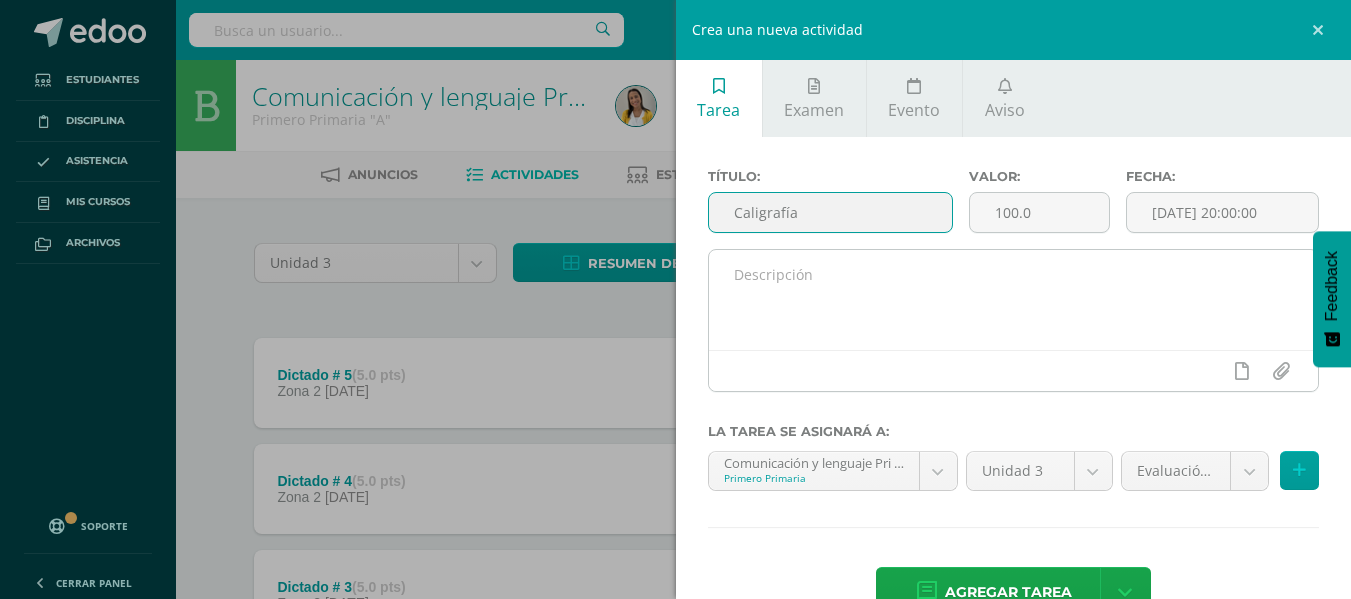 type on "Caligrafía" 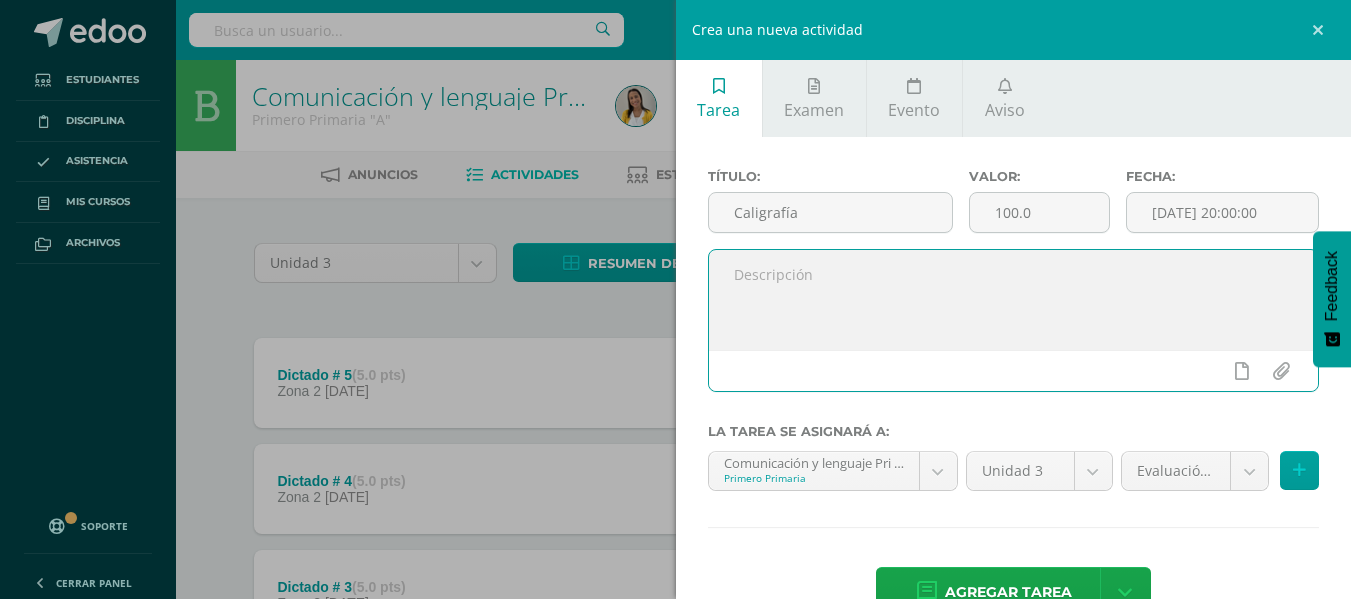 click at bounding box center [1014, 300] 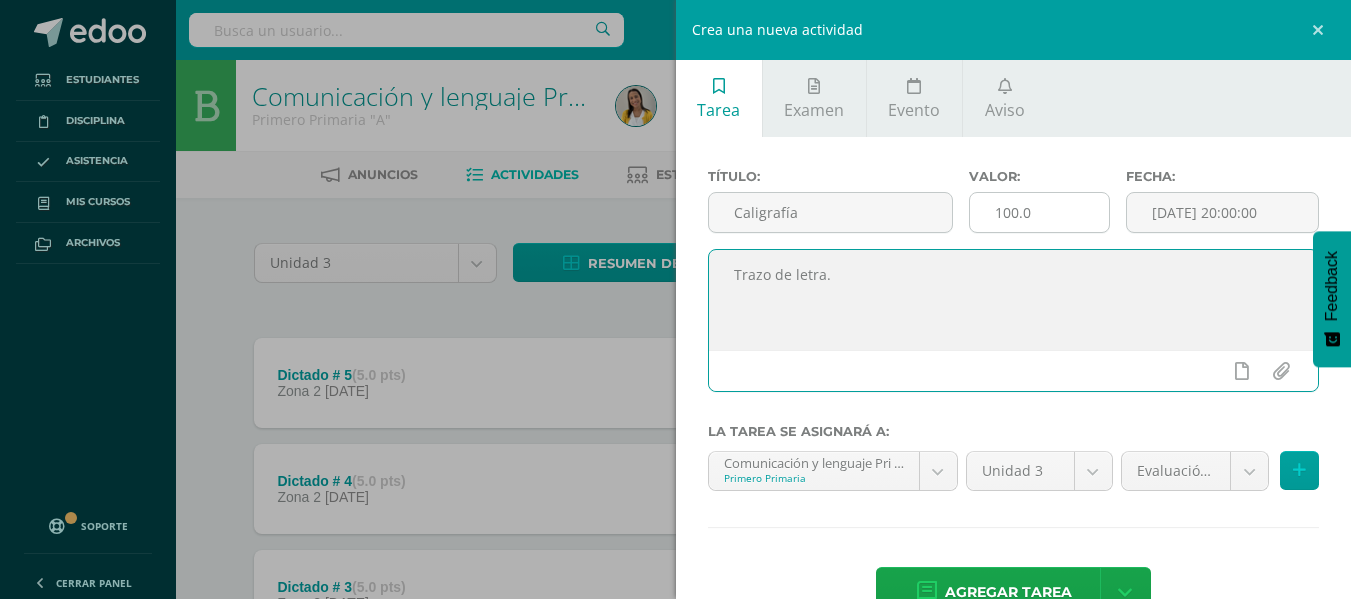 type on "Trazo de letra." 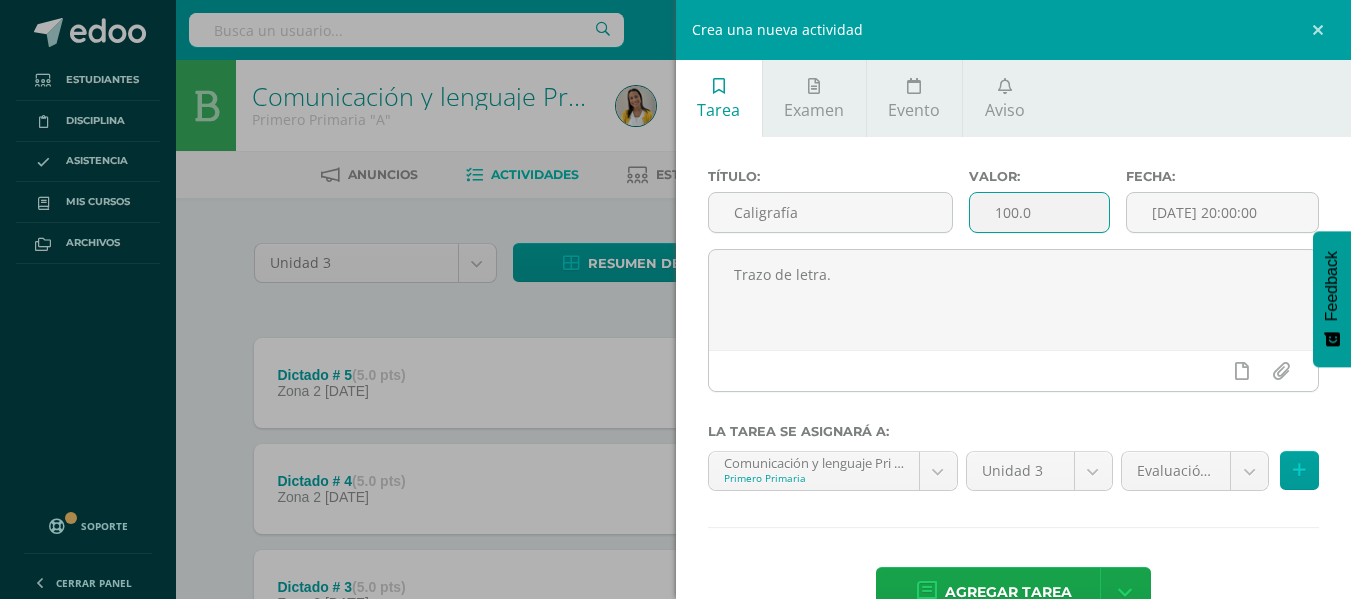 click on "100.0" at bounding box center (1039, 212) 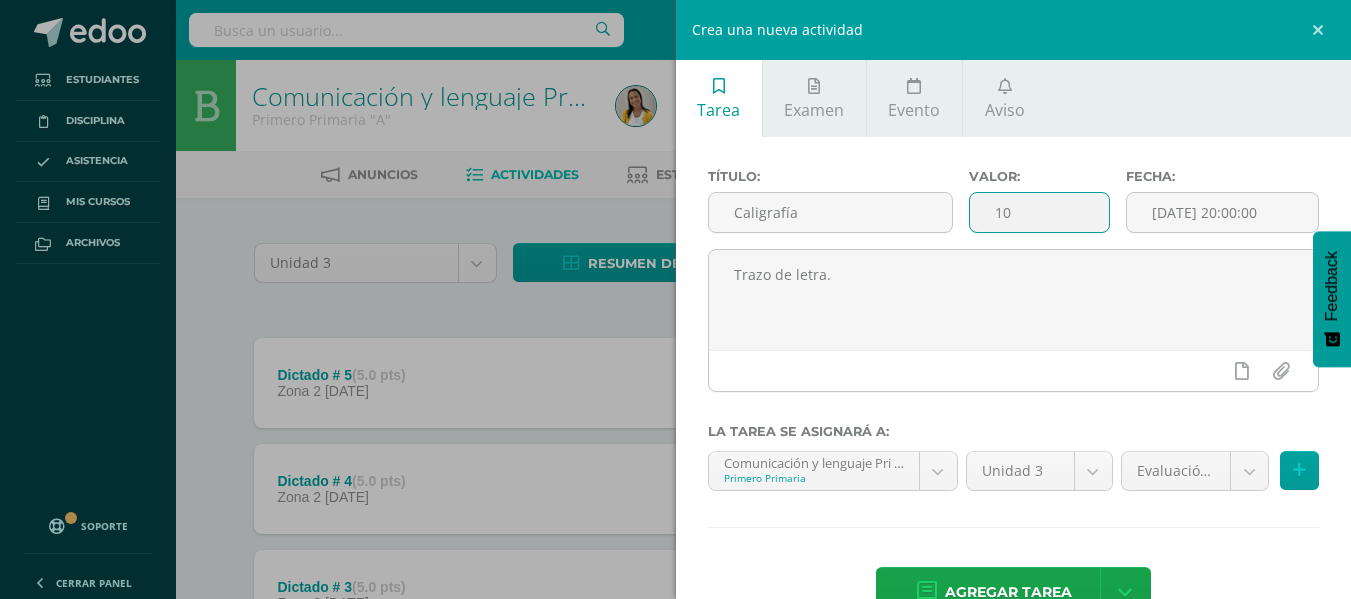 type on "1" 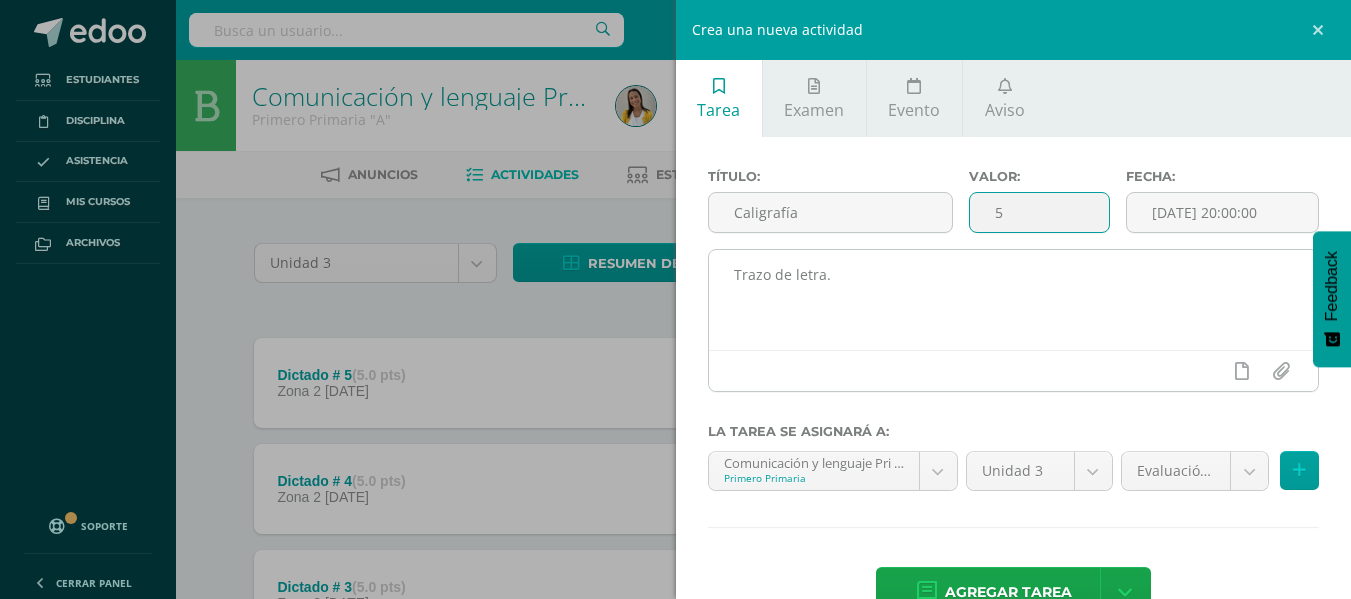 type on "5" 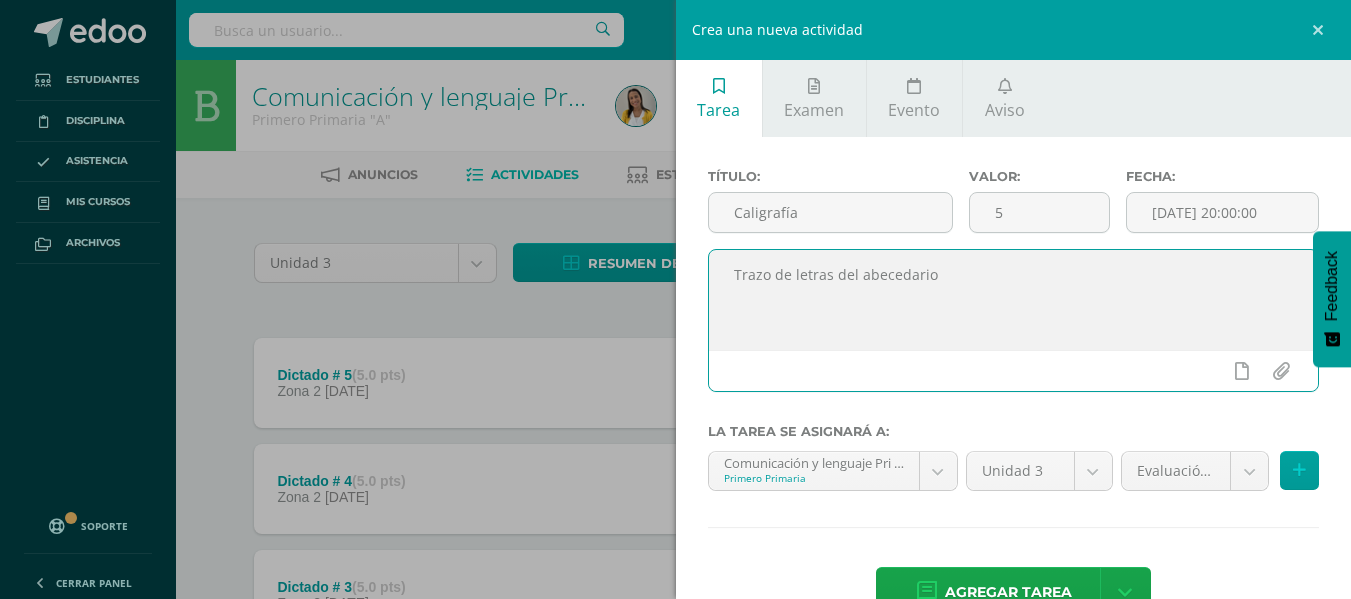 click on "Trazo de letras del abecedario" at bounding box center (1014, 300) 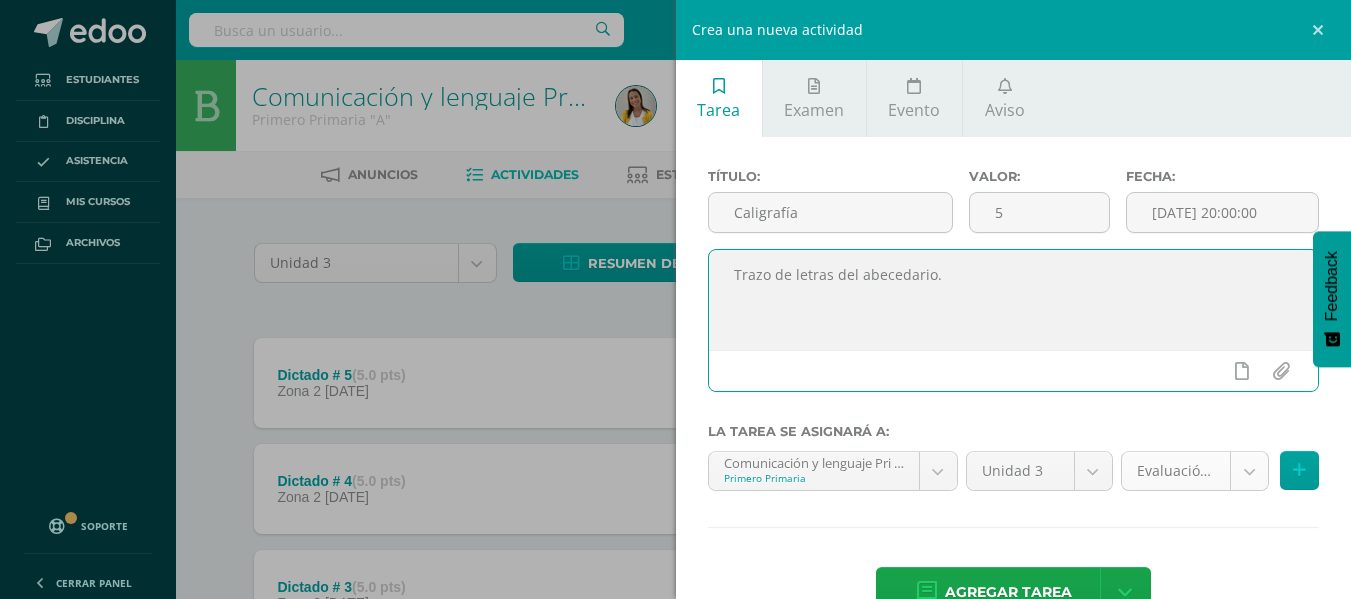 type on "Trazo de letras del abecedario." 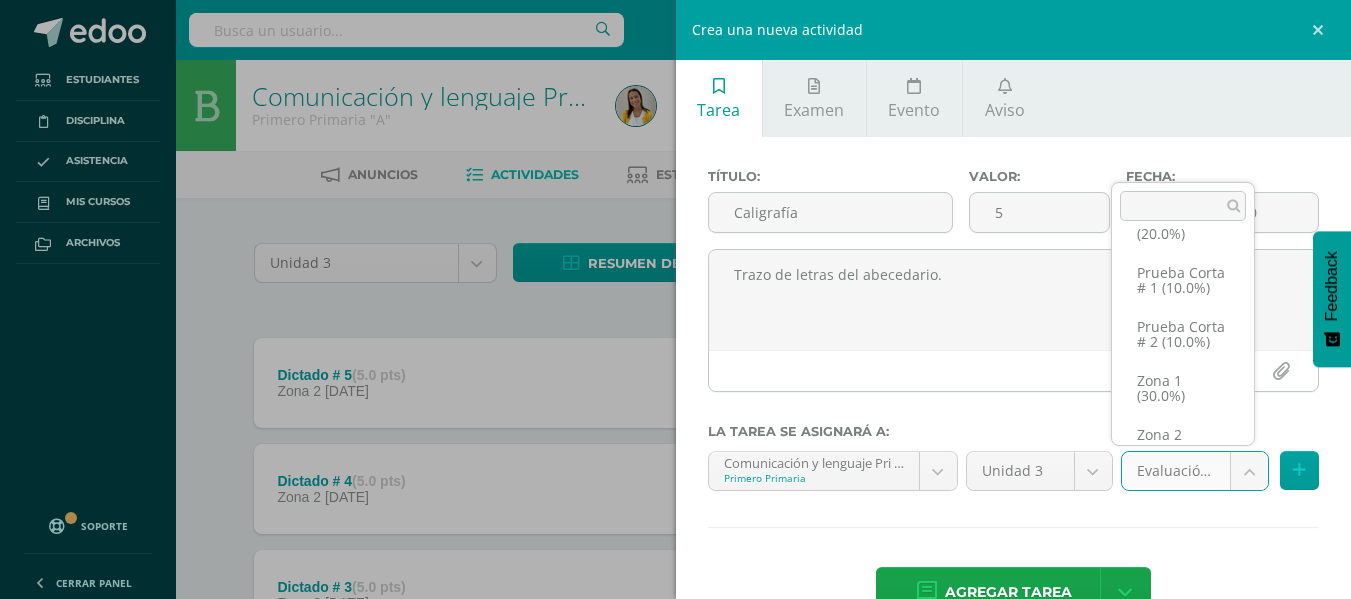 scroll, scrollTop: 115, scrollLeft: 0, axis: vertical 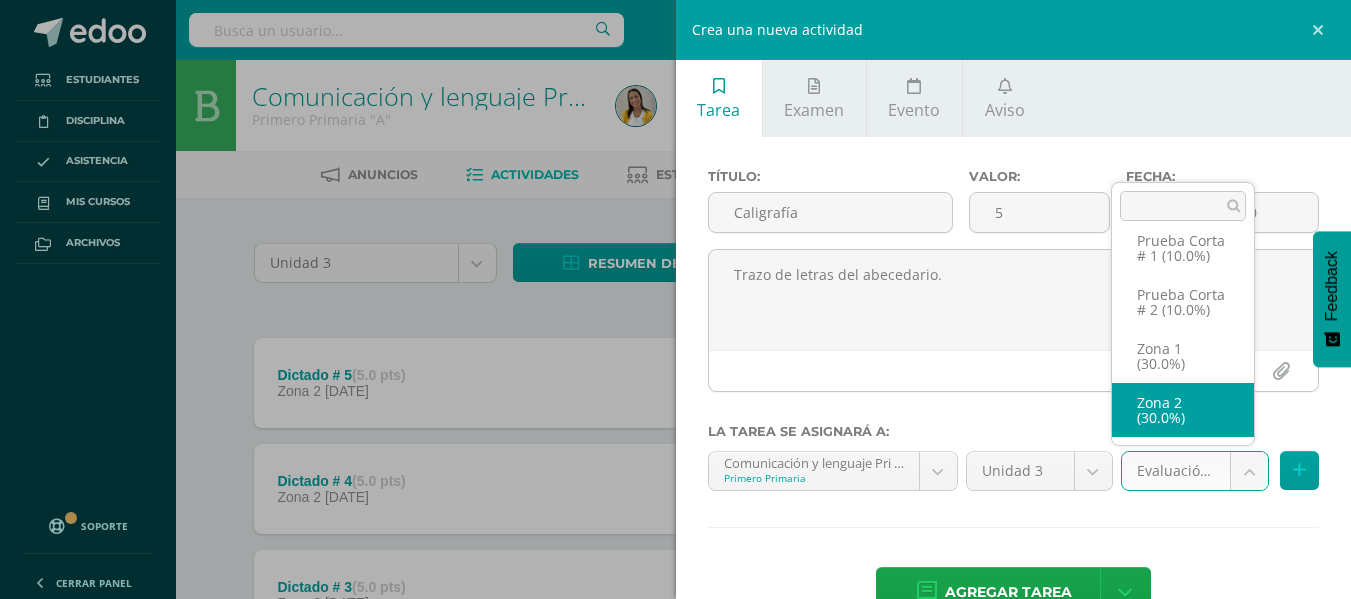 select on "27119" 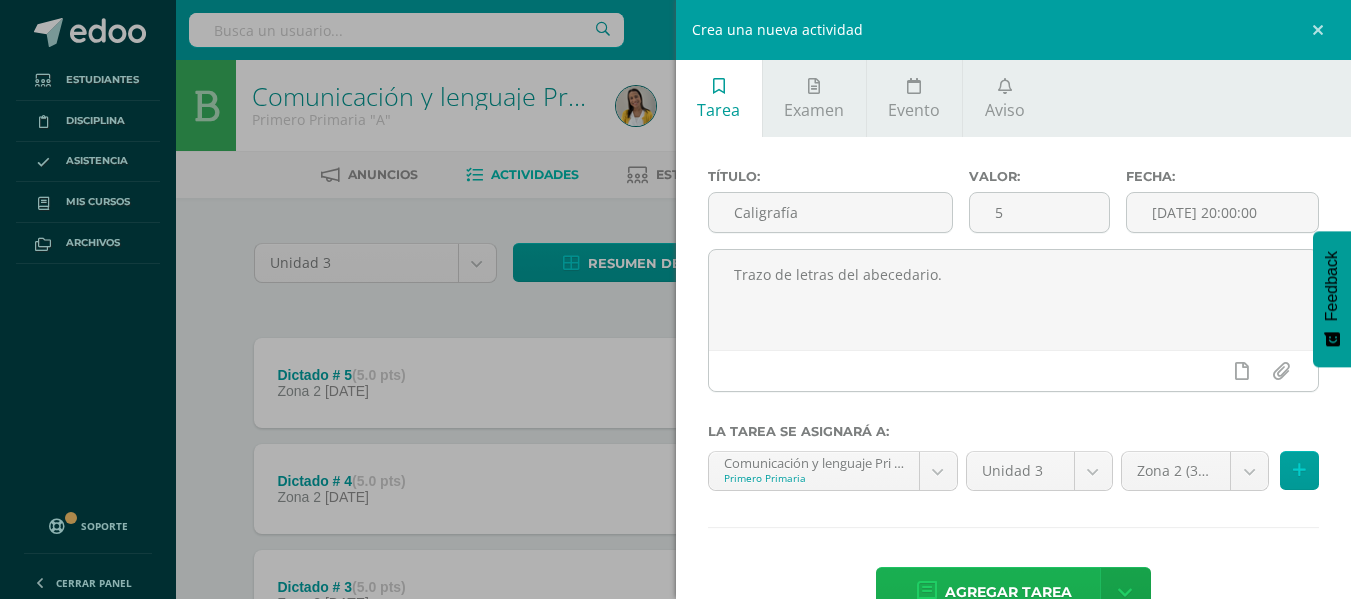click on "Agregar tarea" at bounding box center [1008, 592] 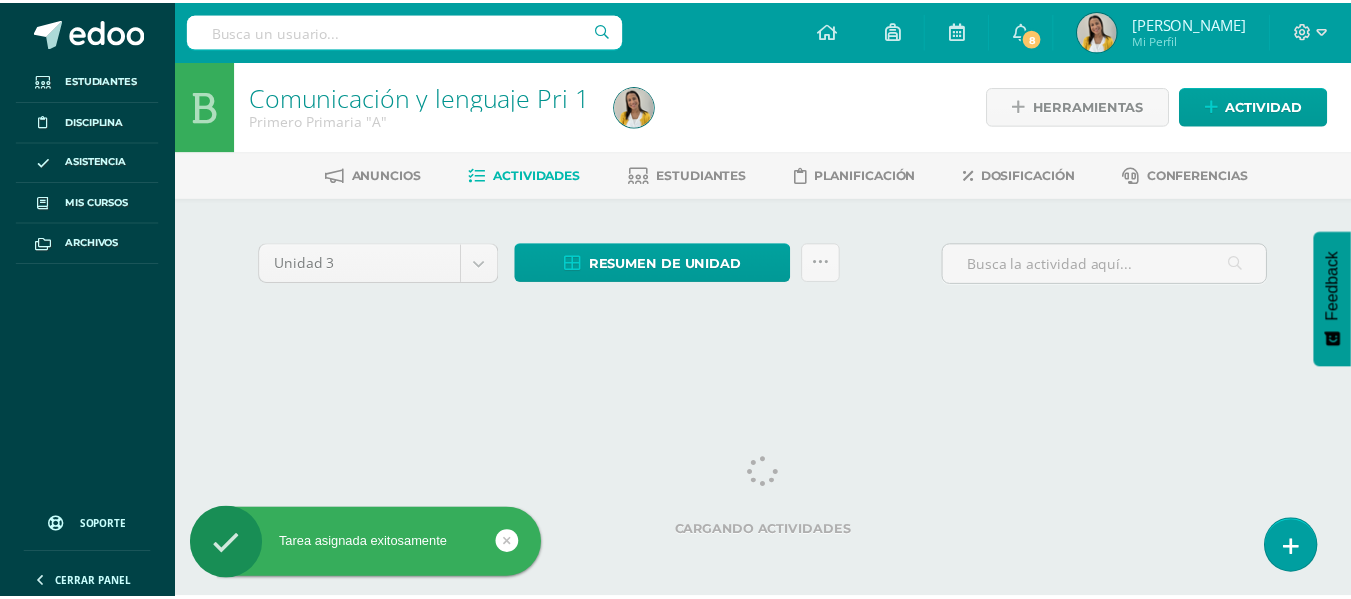 scroll, scrollTop: 0, scrollLeft: 0, axis: both 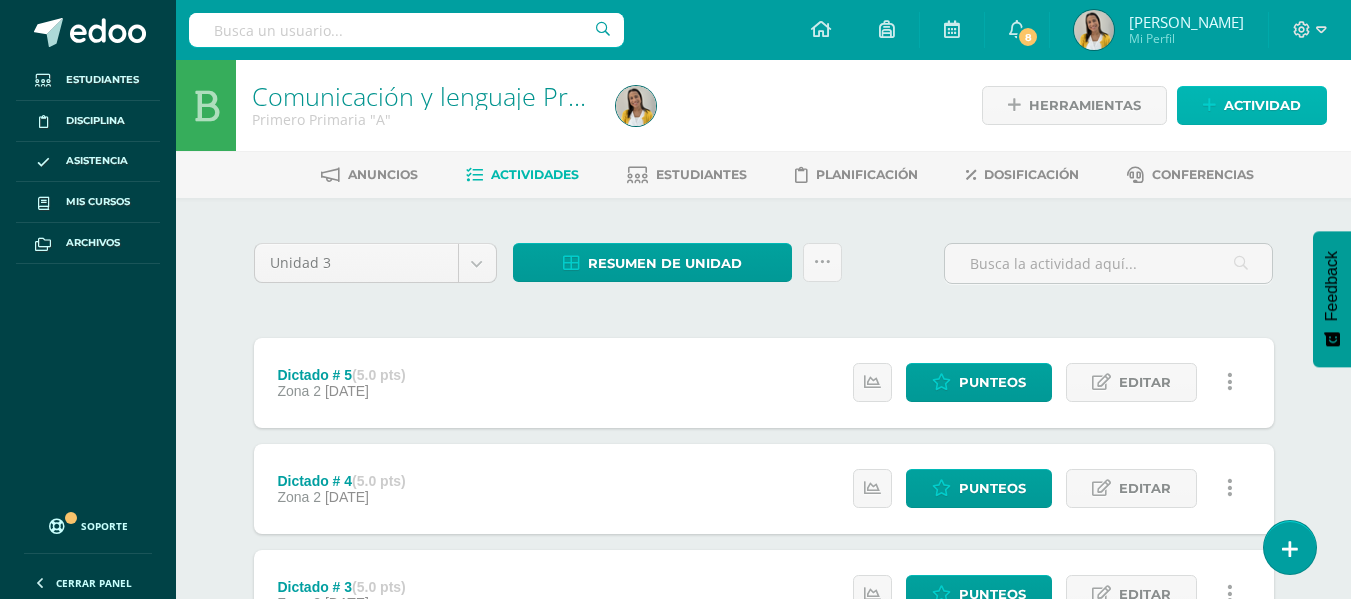 click on "Actividad" at bounding box center (1252, 105) 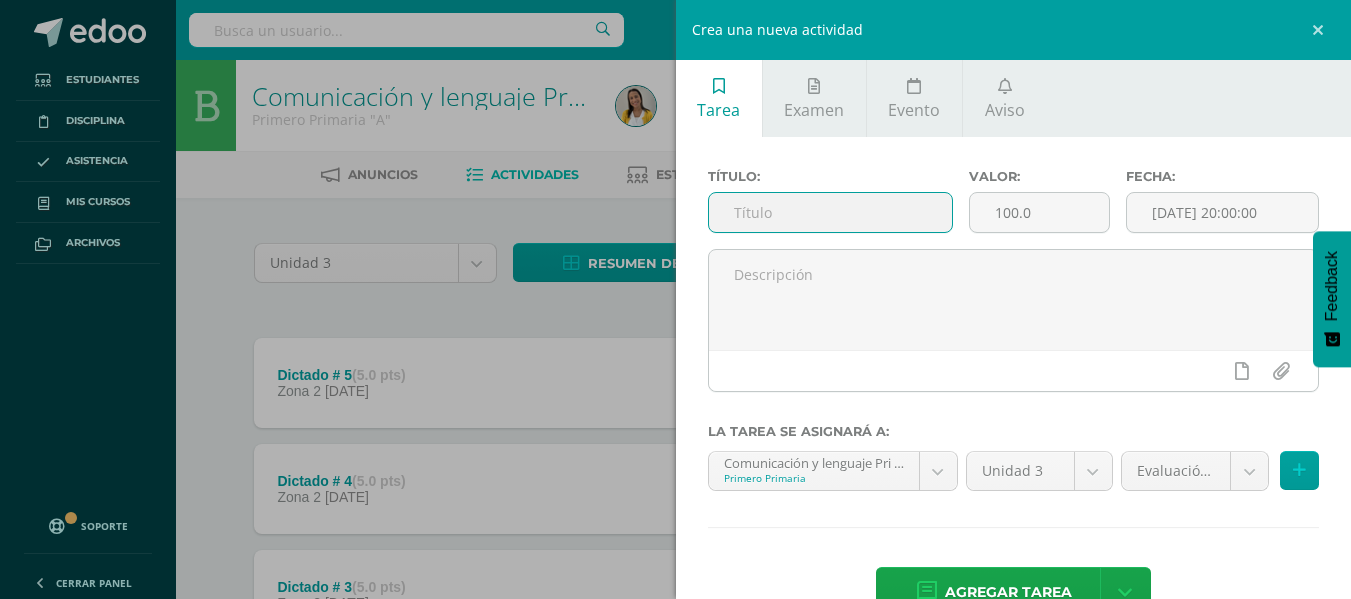click at bounding box center [830, 212] 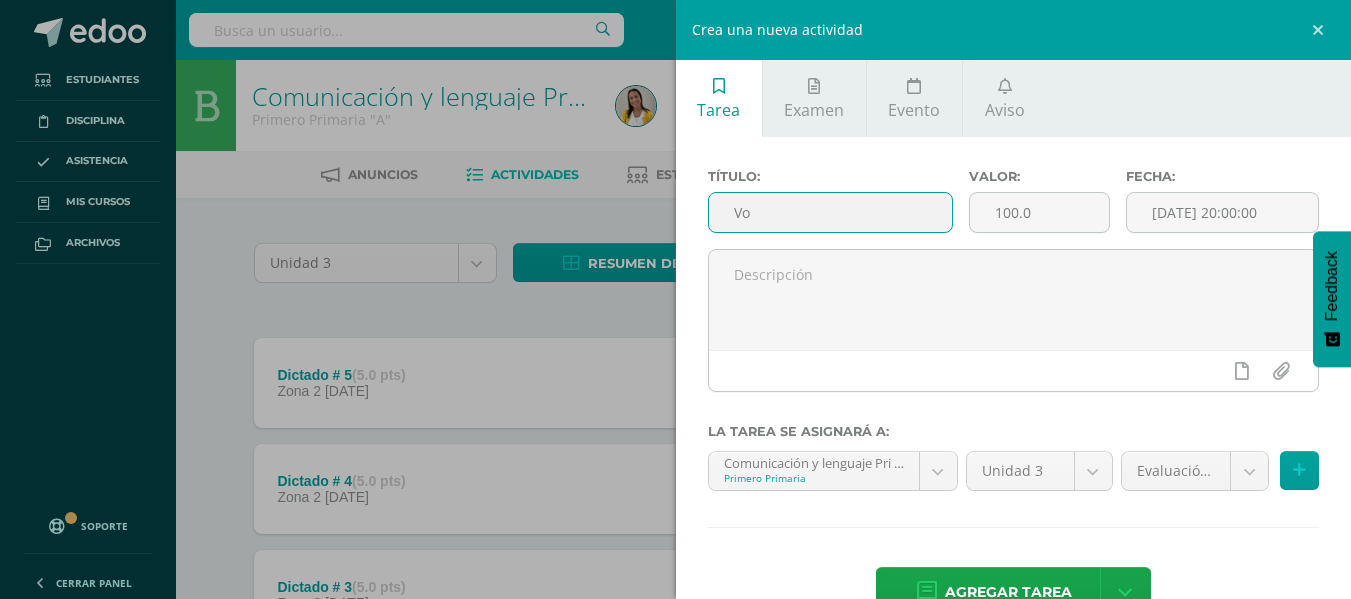 type on "V" 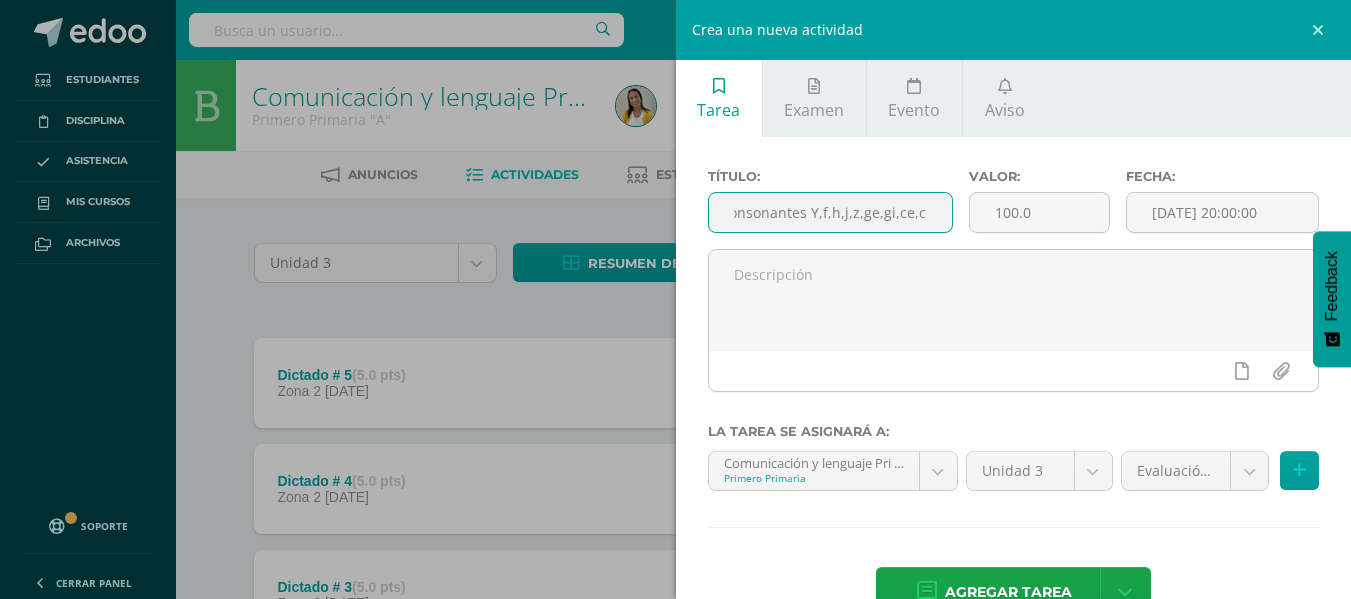 scroll, scrollTop: 0, scrollLeft: 95, axis: horizontal 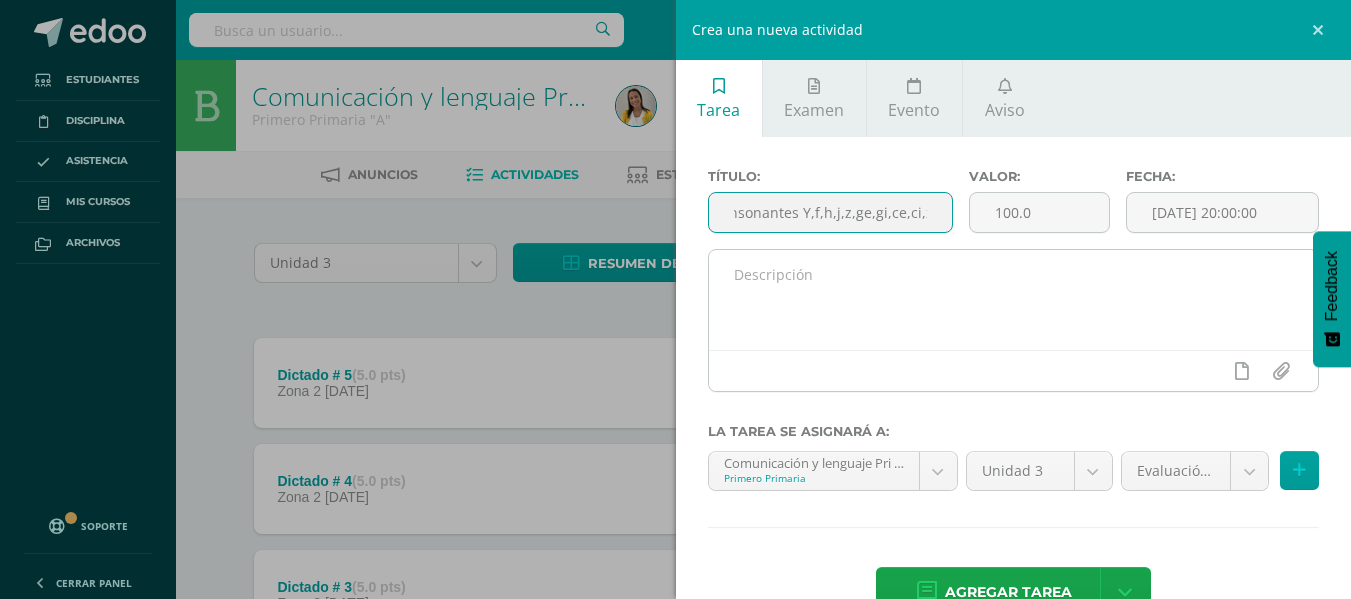 type on "Lectura de consonantes Y,f,h,j,z,ge,gi,ce,ci,x" 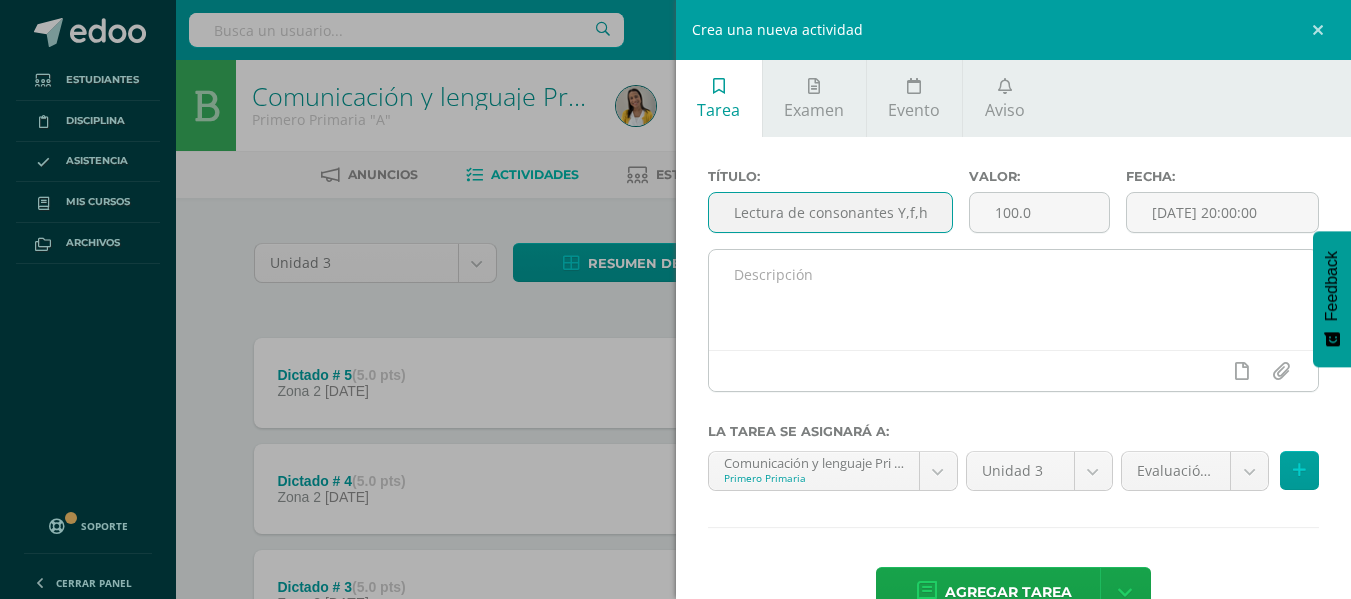 click at bounding box center [1014, 300] 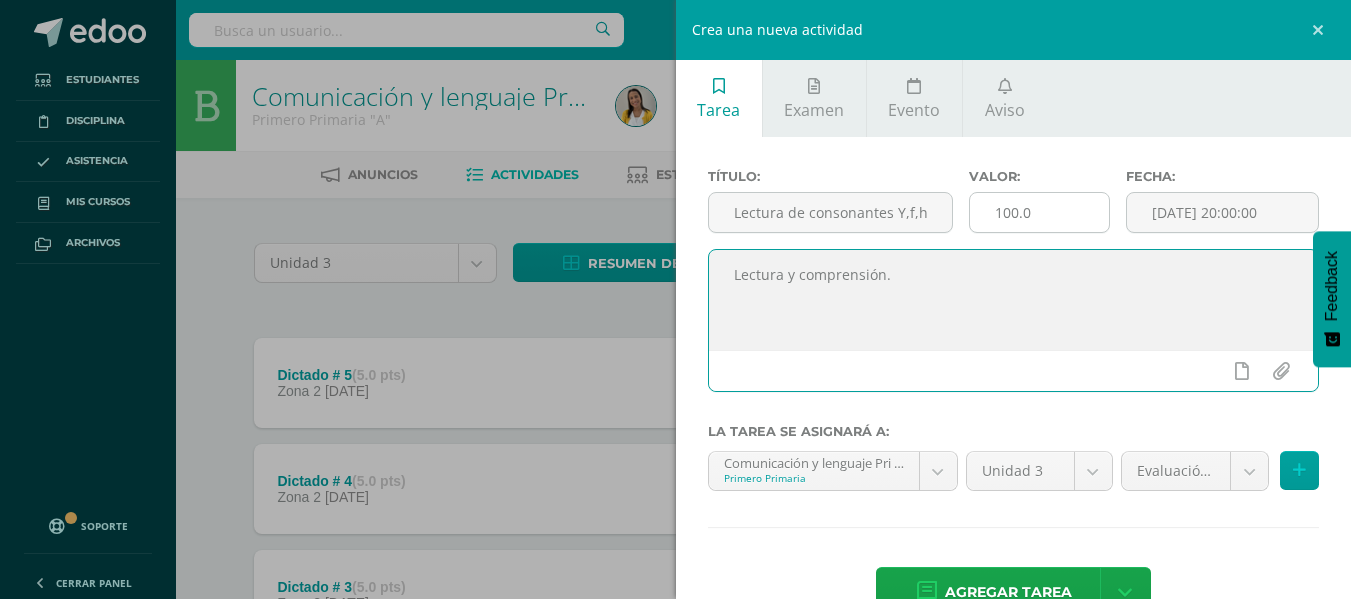 type on "Lectura y comprensión." 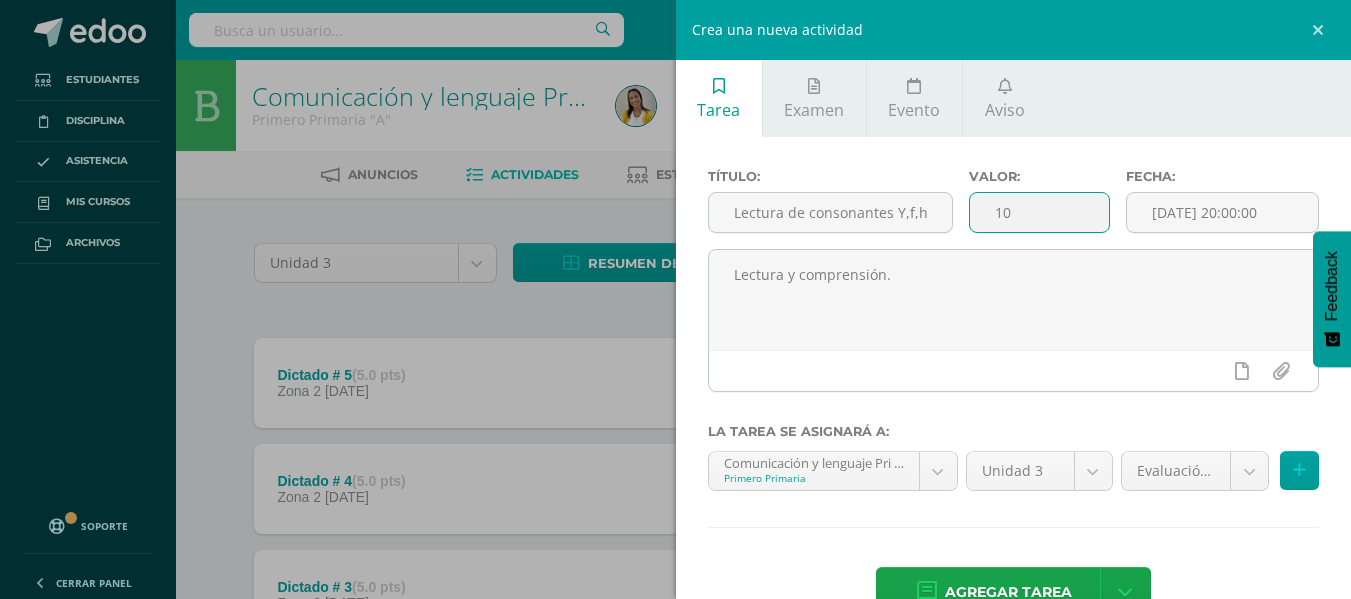 type on "1" 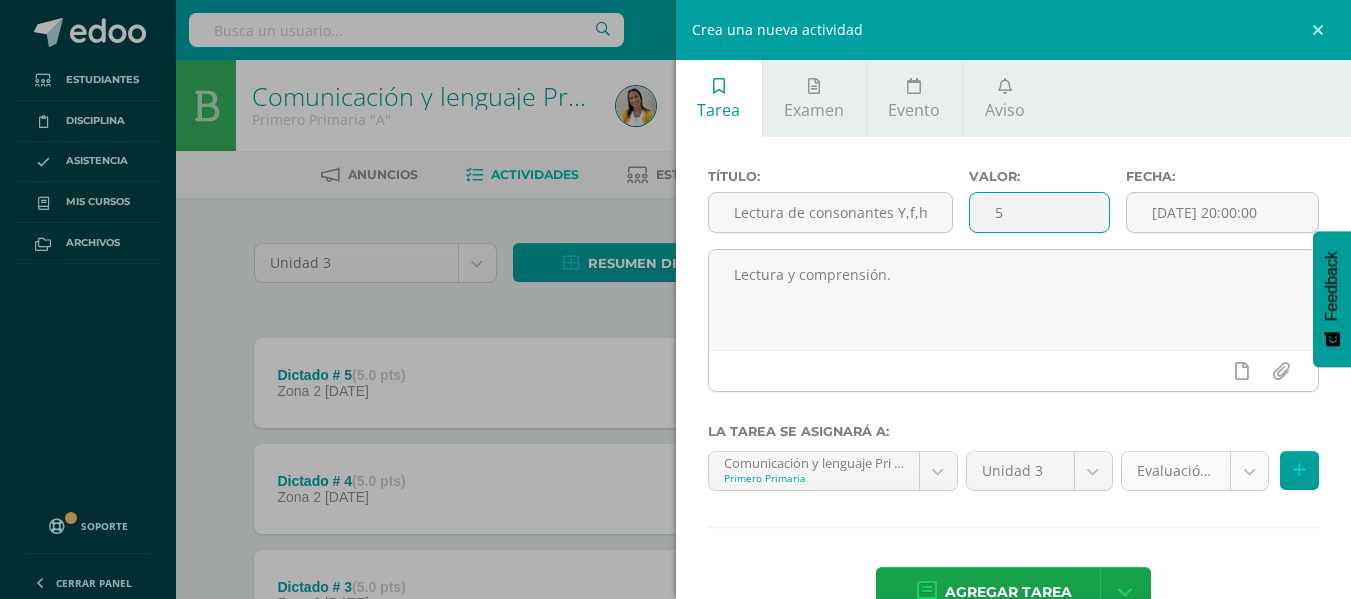 type on "5" 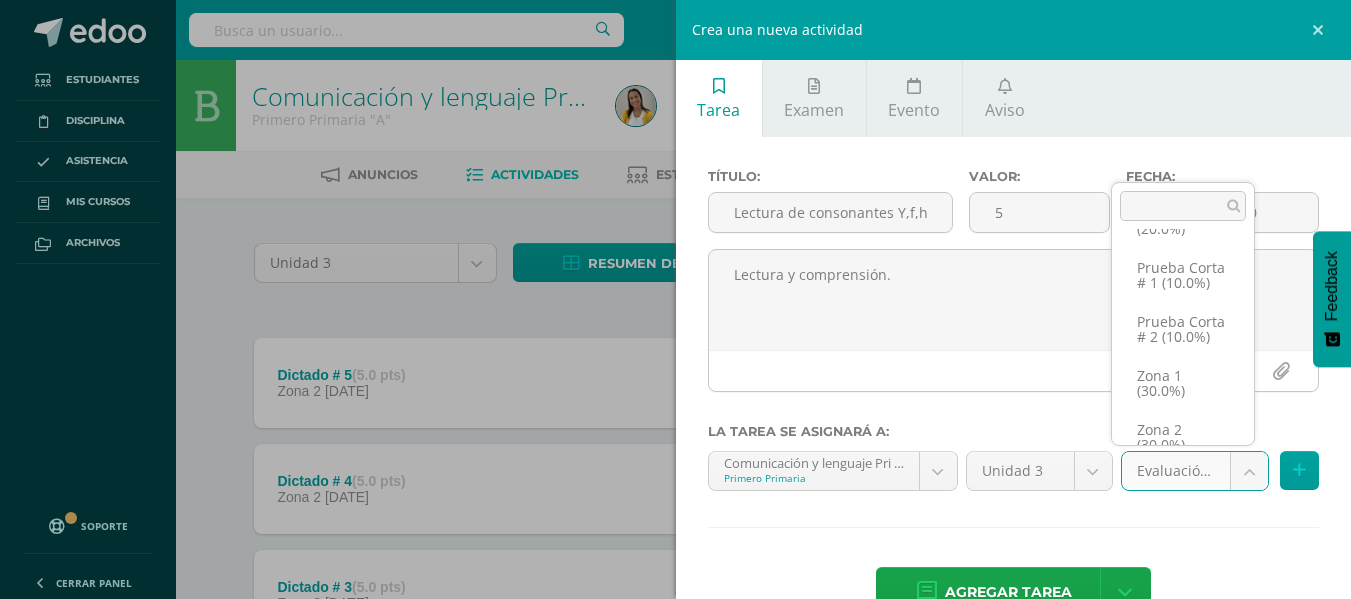 scroll, scrollTop: 115, scrollLeft: 0, axis: vertical 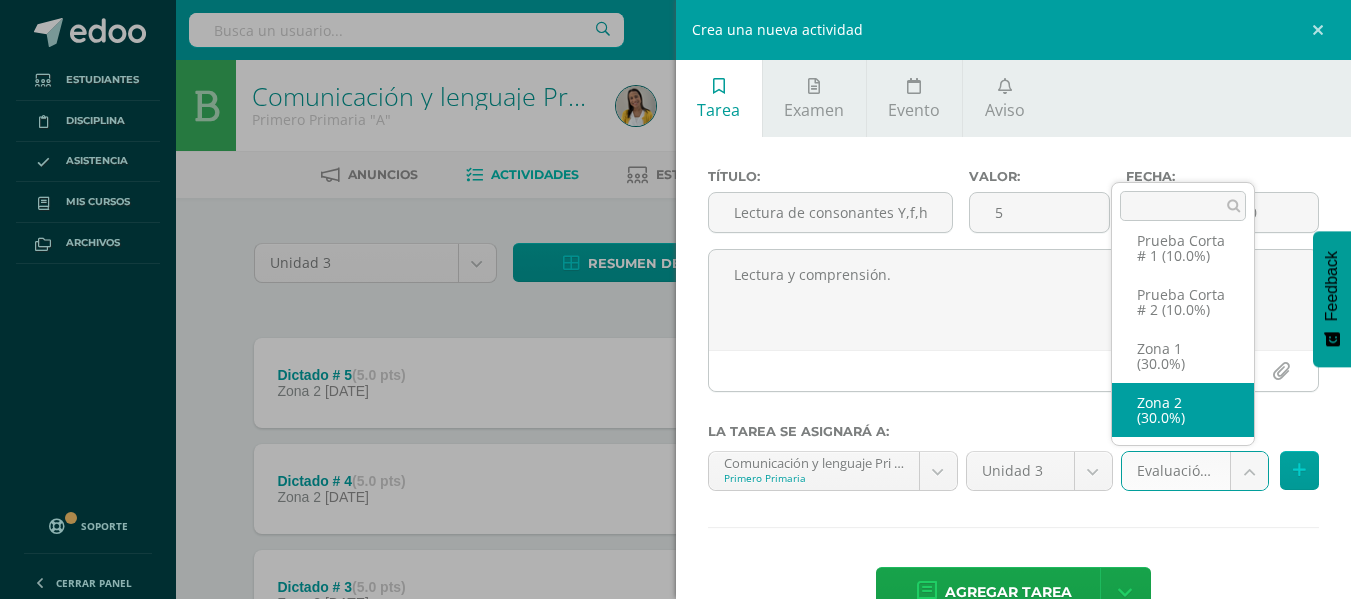 select on "27119" 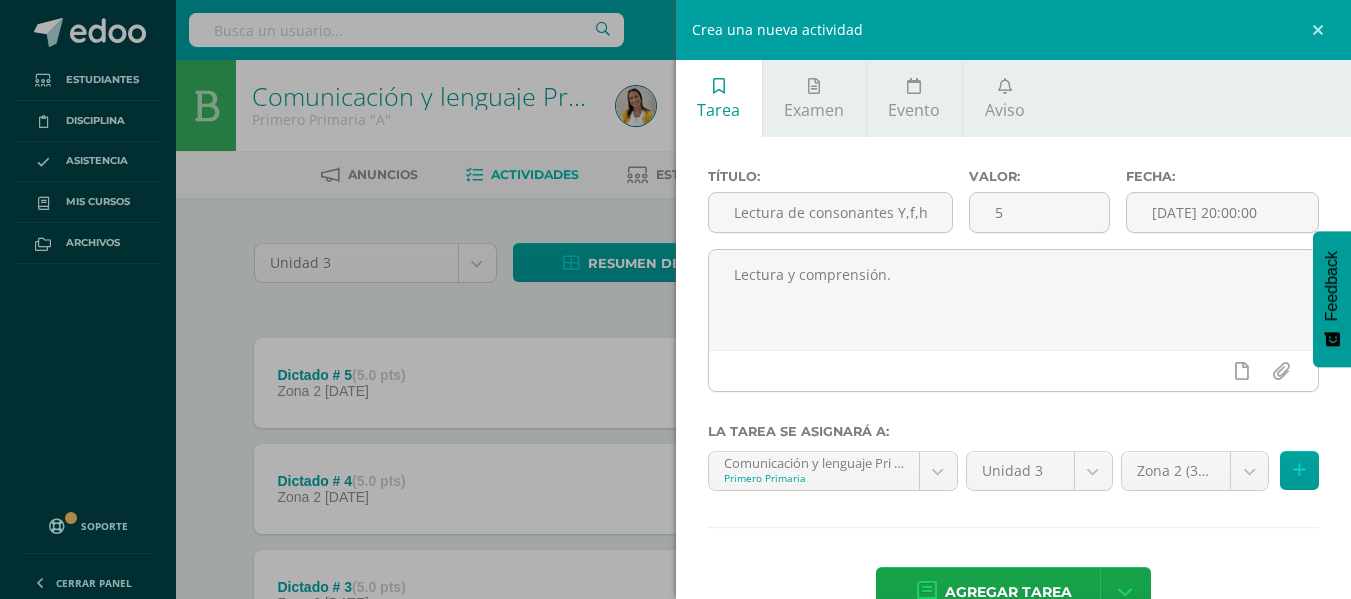 click on "Agregar tarea" at bounding box center [1008, 592] 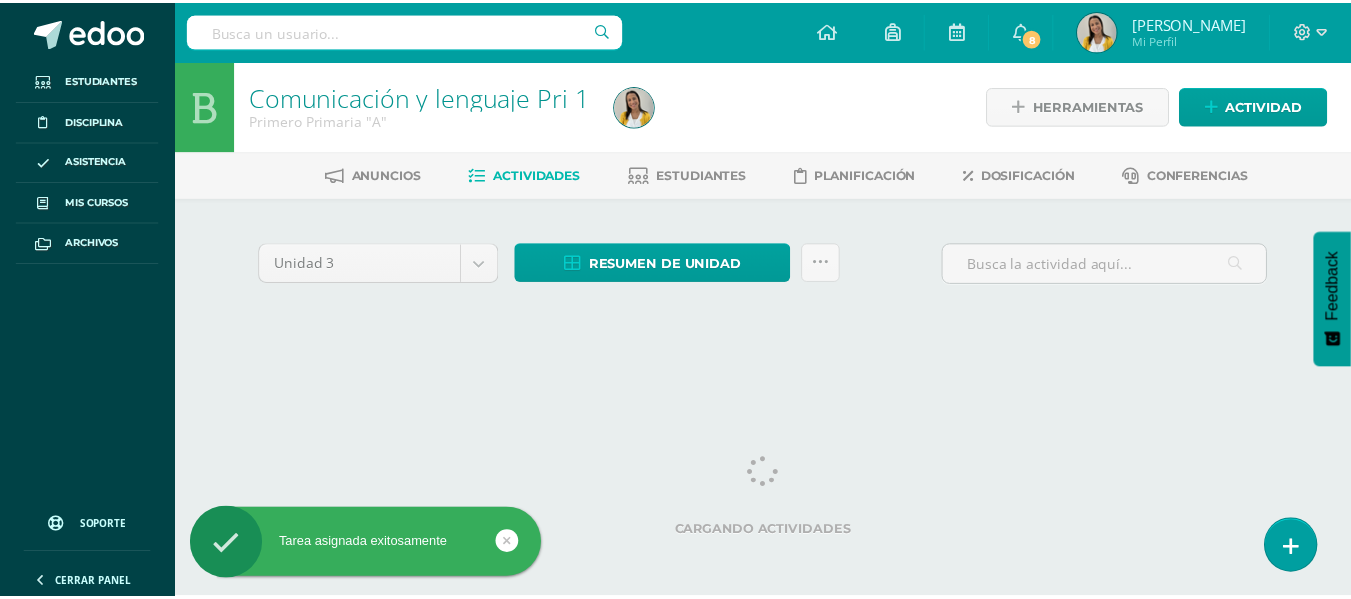 scroll, scrollTop: 0, scrollLeft: 0, axis: both 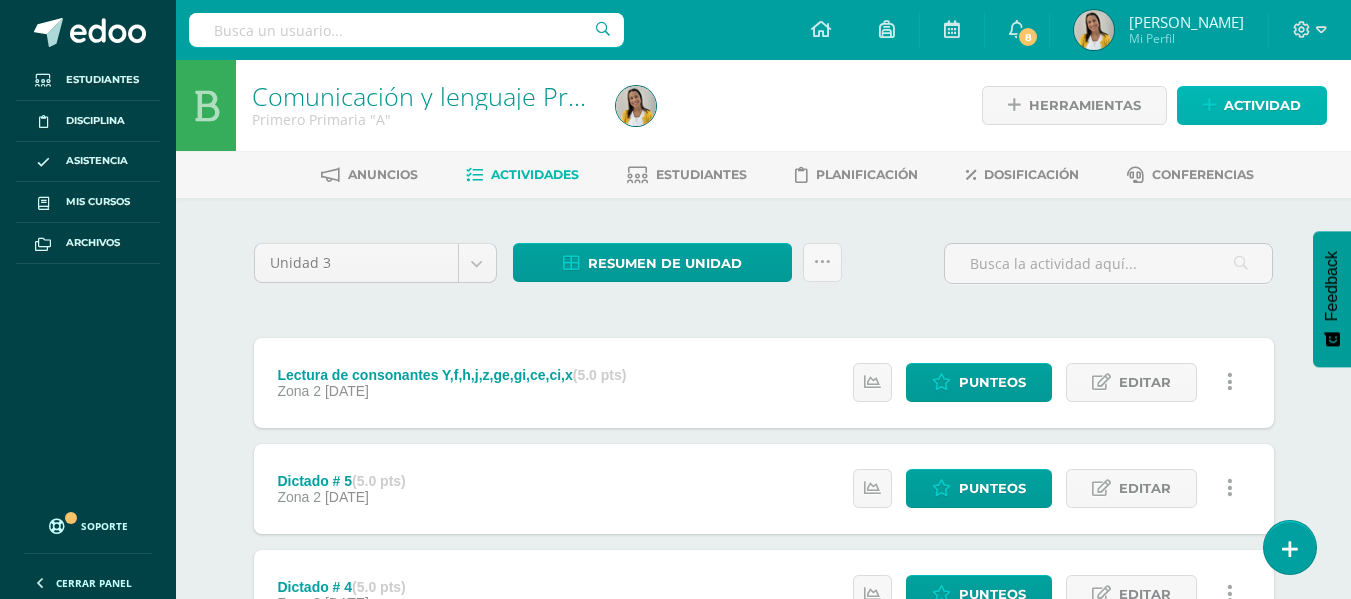 click on "Actividad" at bounding box center [1262, 105] 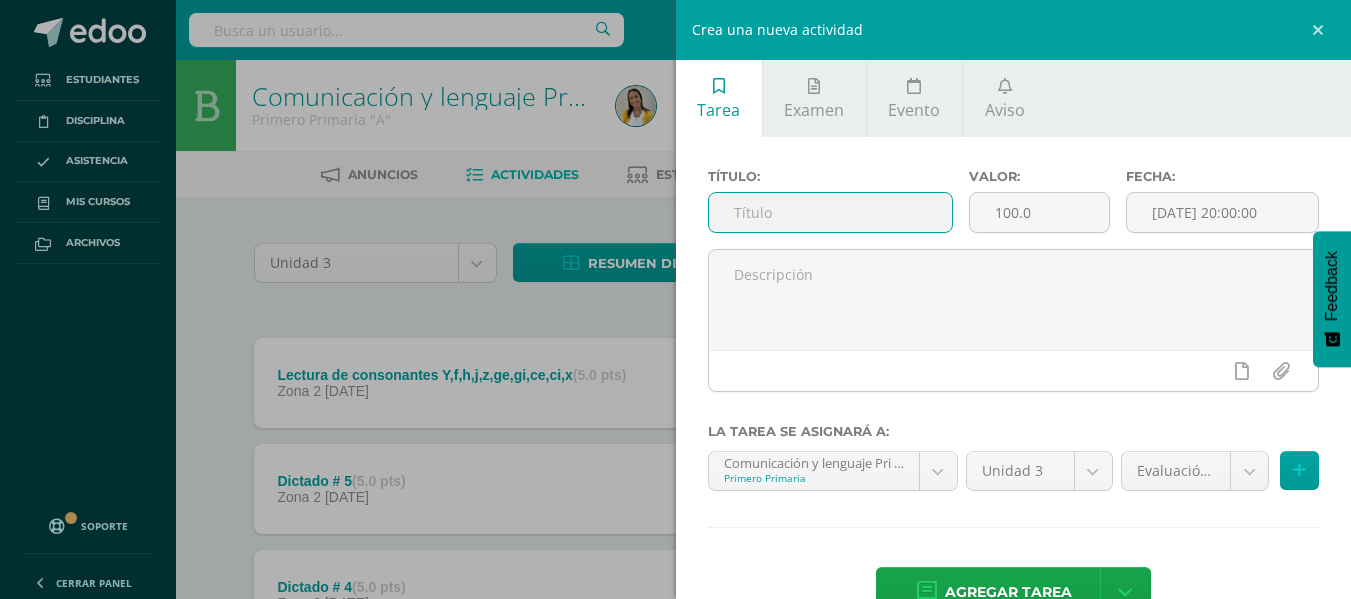 click at bounding box center (830, 212) 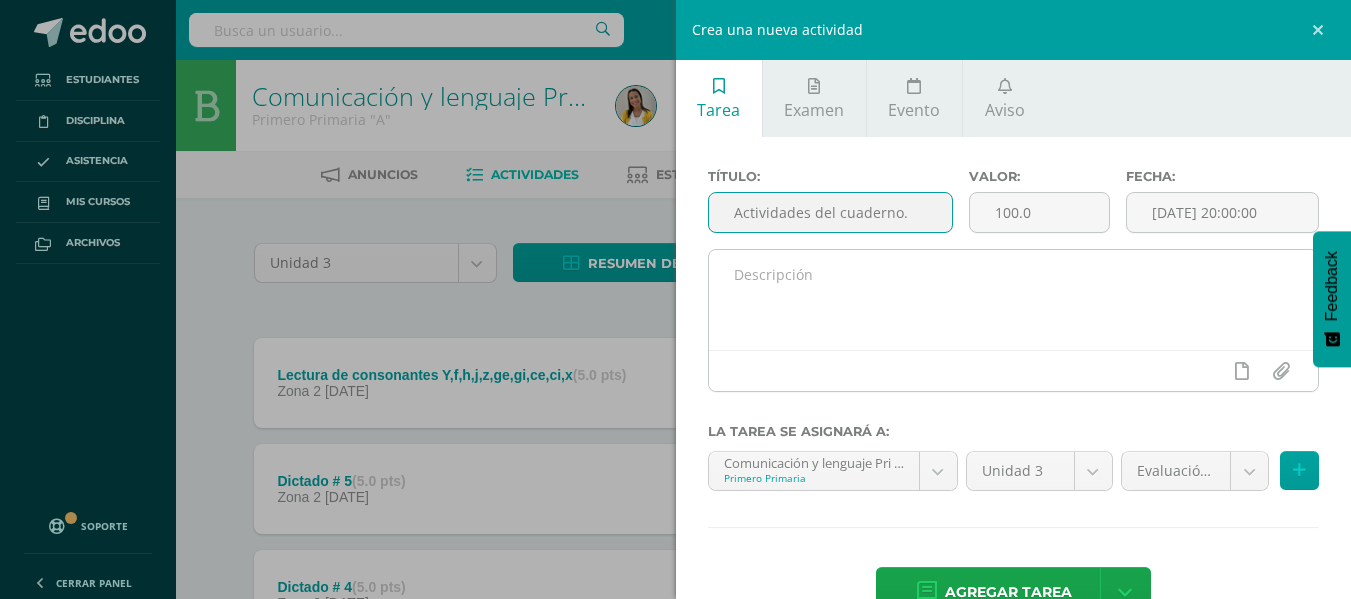 type on "Actividades del cuaderno." 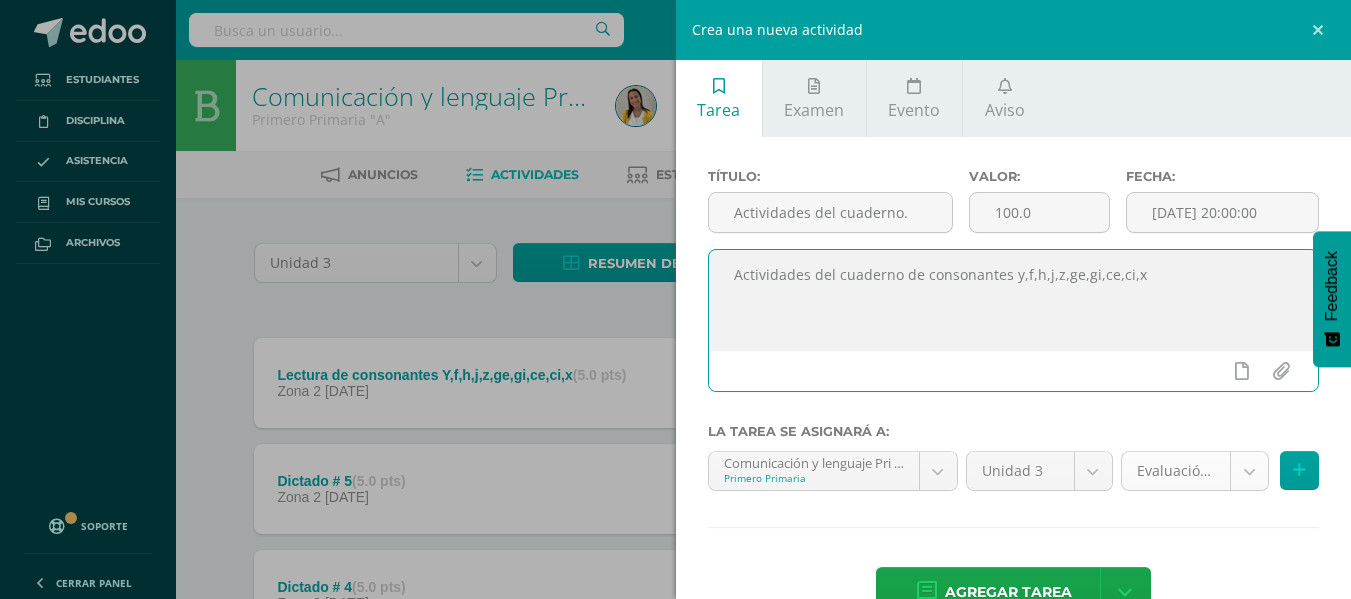 type on "Actividades del cuaderno de consonantes y,f,h,j,z,ge,gi,ce,ci,x" 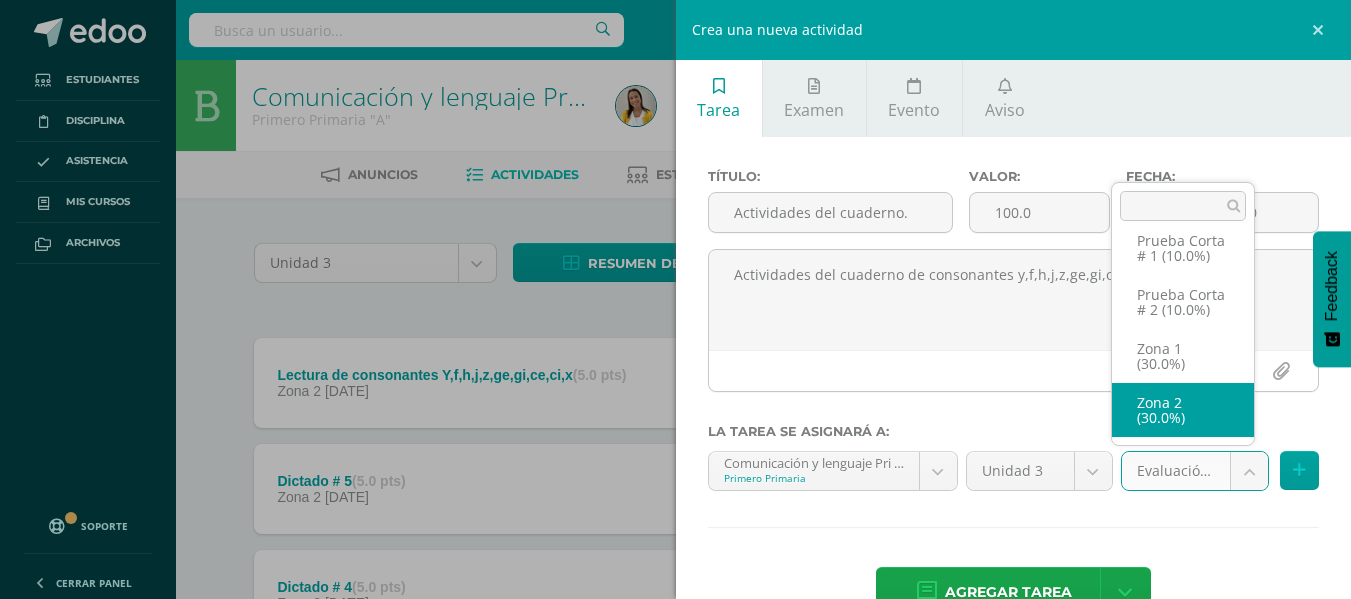 scroll, scrollTop: 107, scrollLeft: 0, axis: vertical 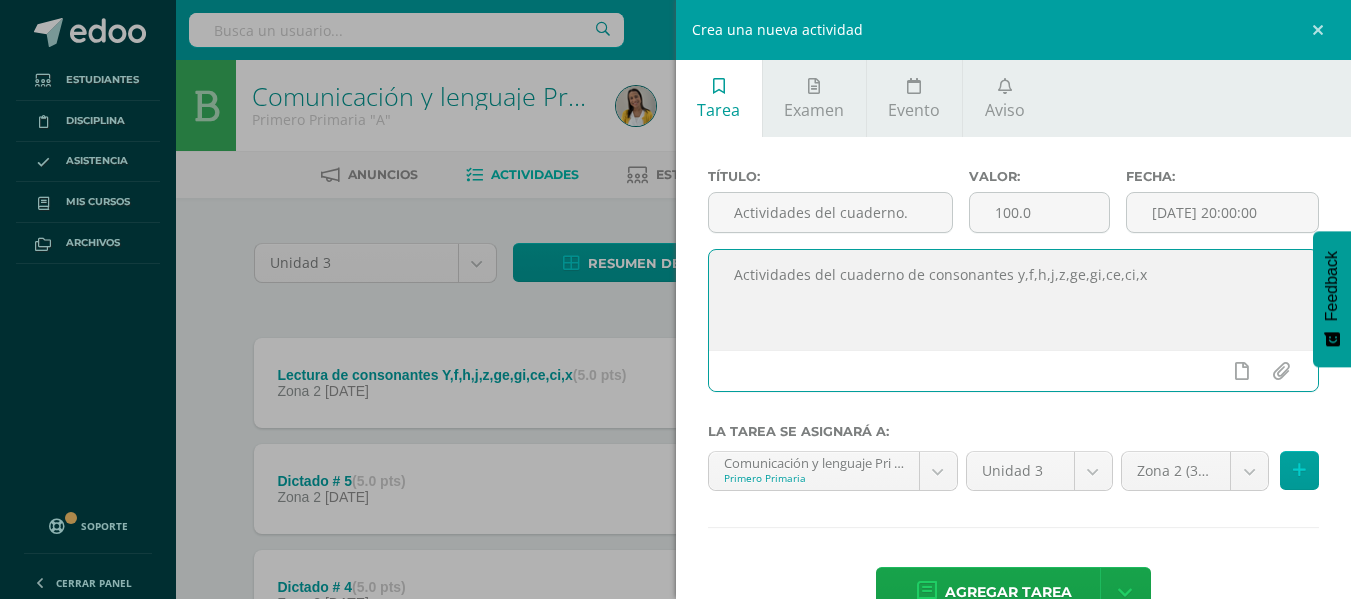 click on "Actividades del cuaderno de consonantes y,f,h,j,z,ge,gi,ce,ci,x" at bounding box center [1014, 300] 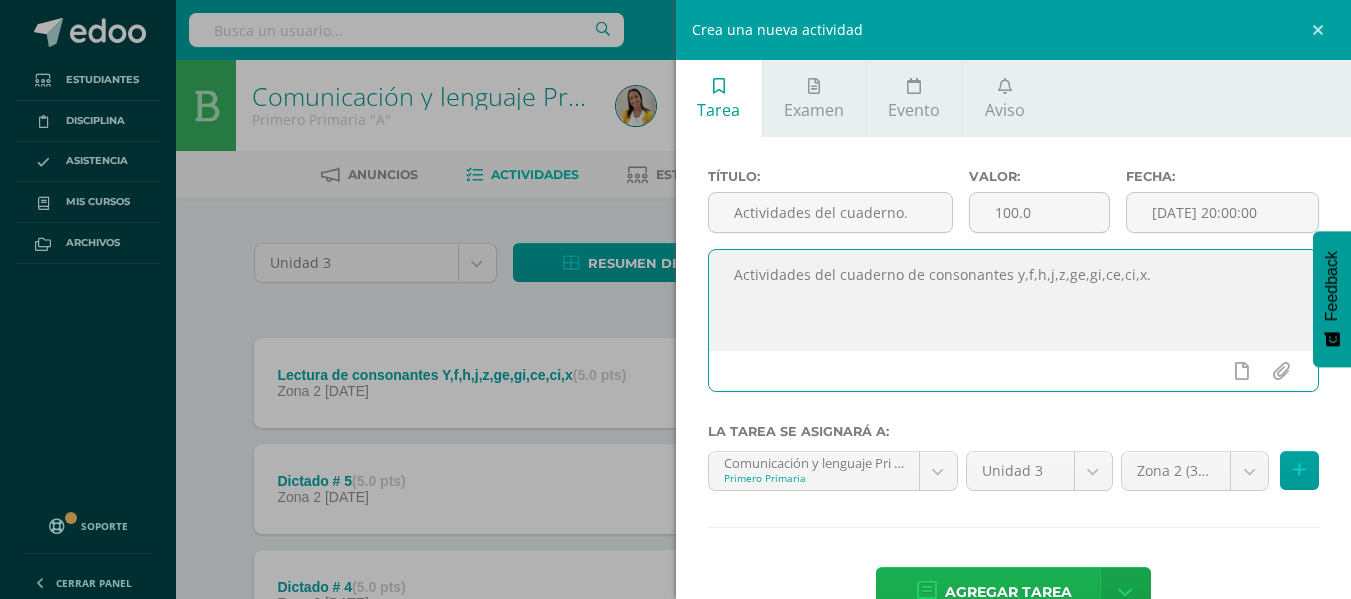 type on "Actividades del cuaderno de consonantes y,f,h,j,z,ge,gi,ce,ci,x." 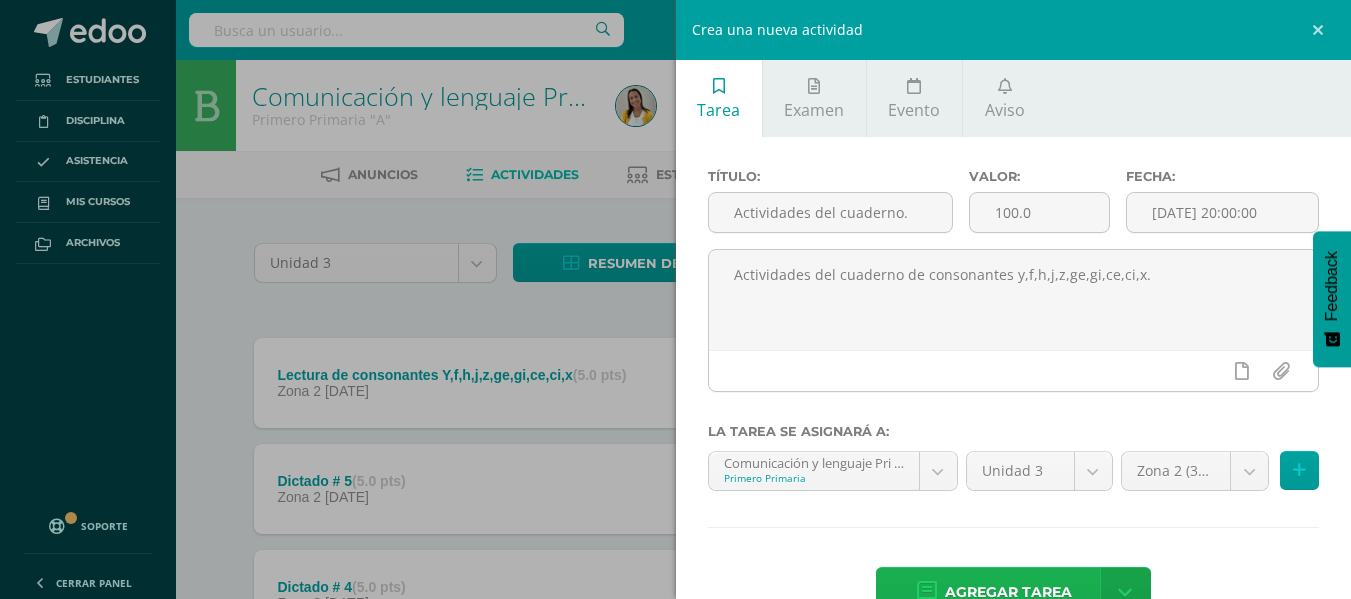 click on "Agregar tarea" at bounding box center [1008, 592] 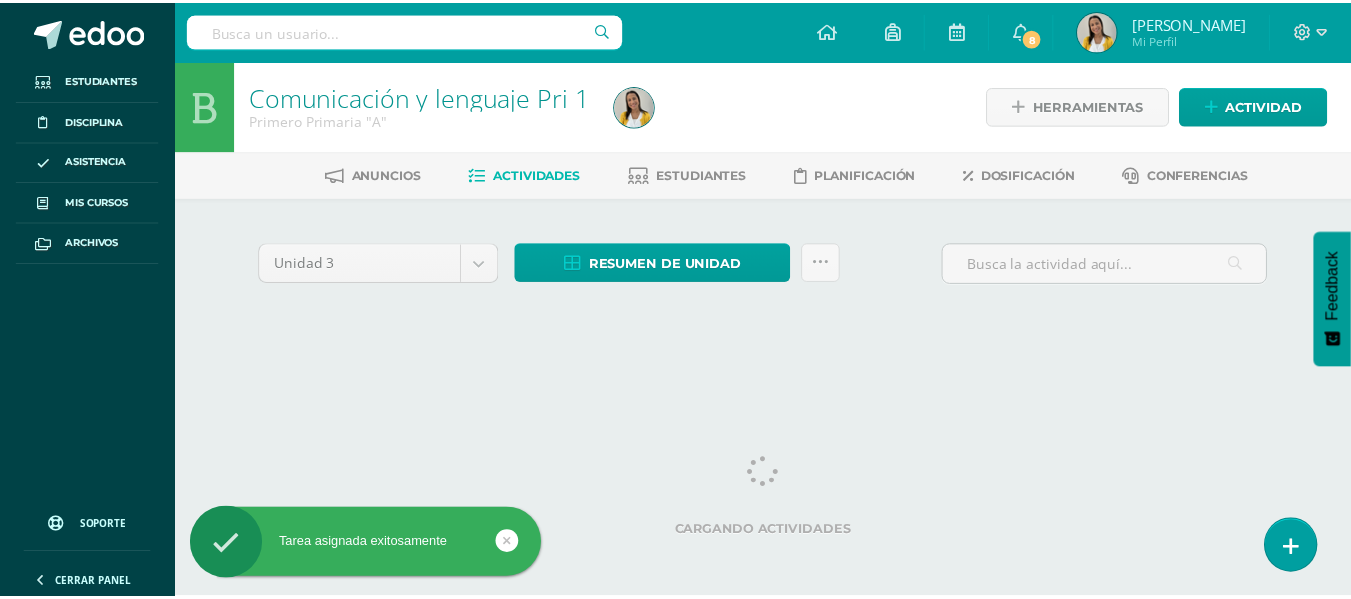 scroll, scrollTop: 0, scrollLeft: 0, axis: both 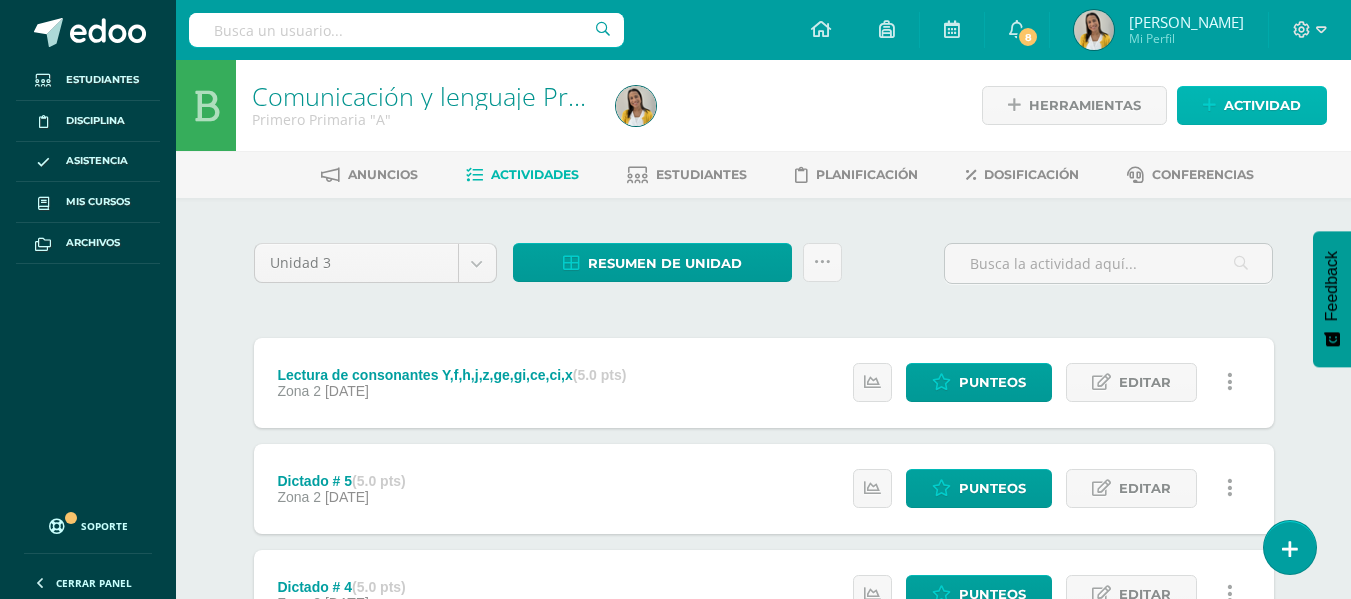 click on "Actividad" at bounding box center (1262, 105) 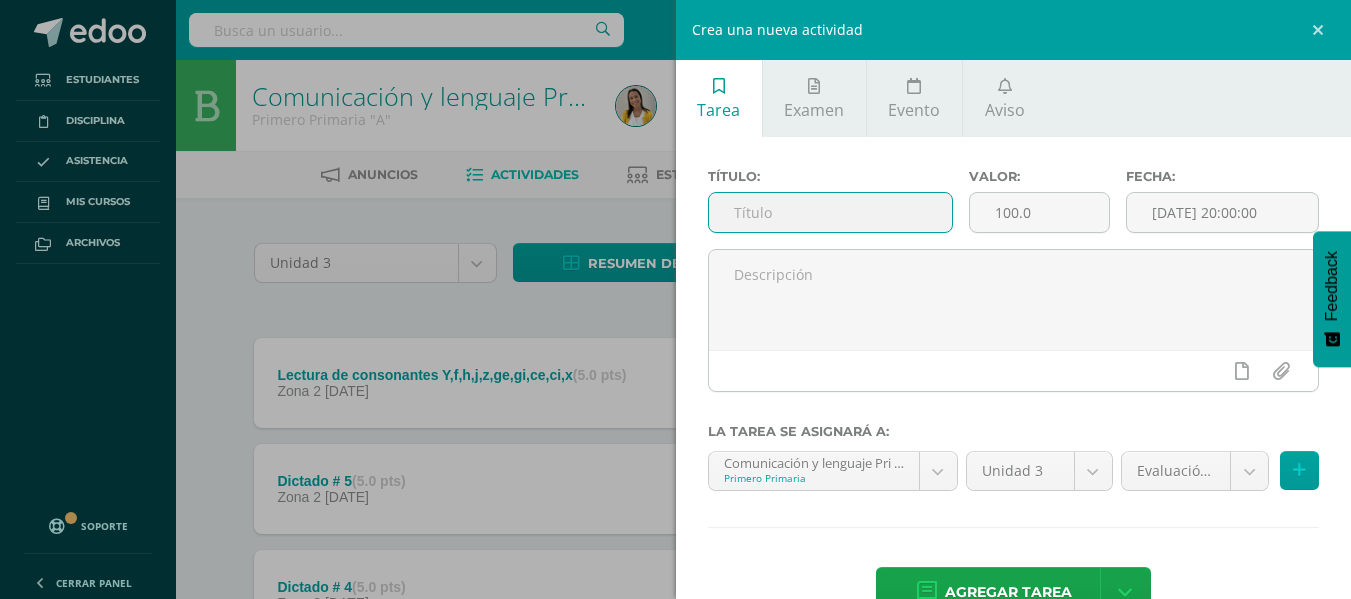 click at bounding box center (830, 212) 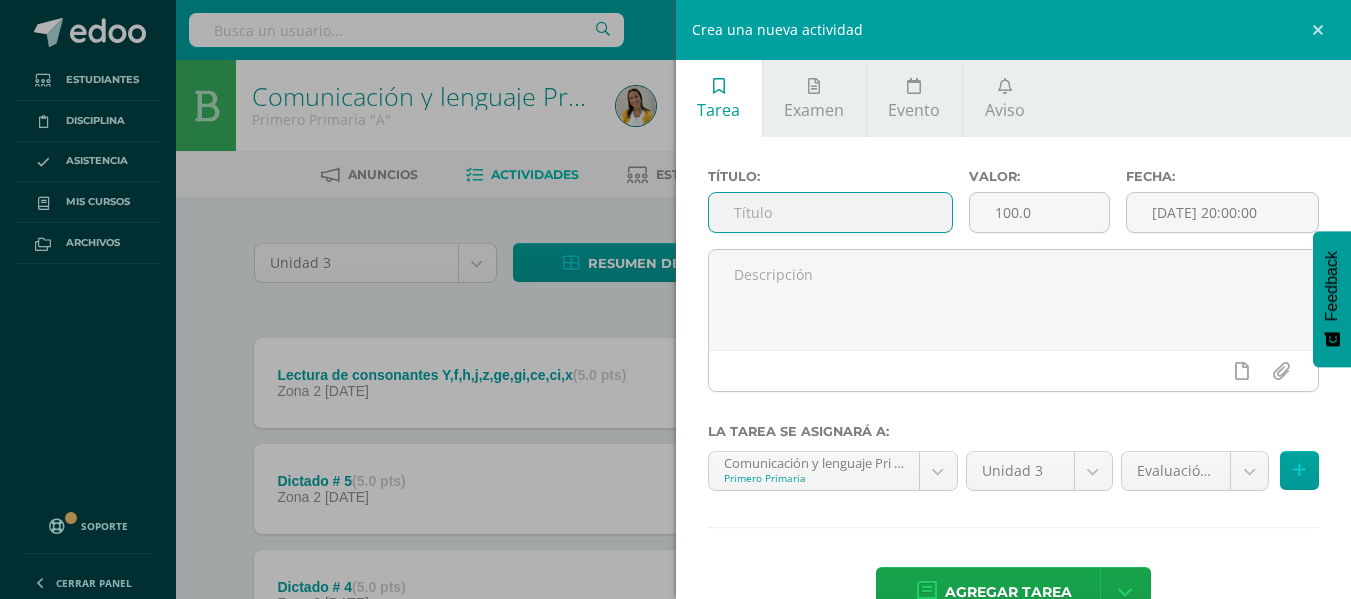 type on "A" 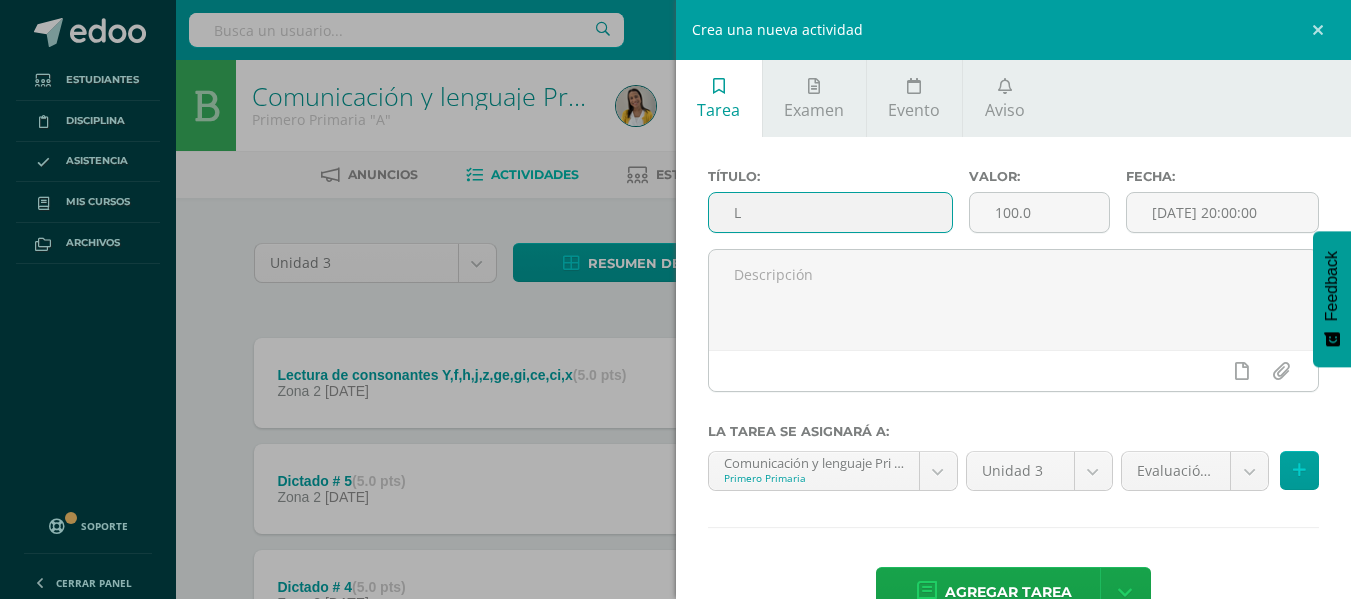 click on "Crea una nueva actividad
Tarea Examen Evento Aviso Título: L Valor: 100.0 Fecha: 2025-07-10 20:00:00 La tarea se asignará a:
Comunicación y lenguaje  Pri 1 'A'
Primero Primaria
Comunicación y lenguaje  Pri 1 'A'
Formación Ciudadana  Pri 1 'A'
Kaqchikel 1 'A'
Medio Social  Pri 1 'A'
Comunicación y lenguaje  Pri 2 'A'
Formación Ciudadana  Pri 2 'A'
Kaqchikel 2 'A'
Medio Social  Pri 2 'A'
Unidad 3
Unidad 3
Unidad 4
Evaluación III Unidad (20.0%)" at bounding box center [675, 299] 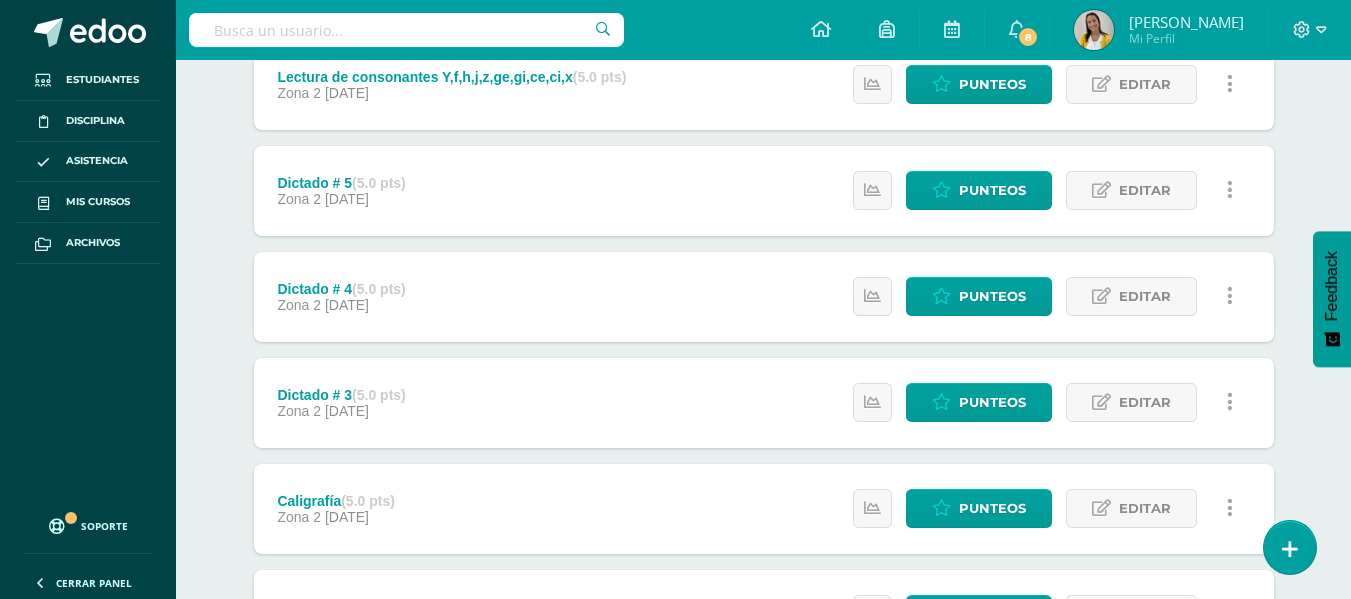 scroll, scrollTop: 0, scrollLeft: 0, axis: both 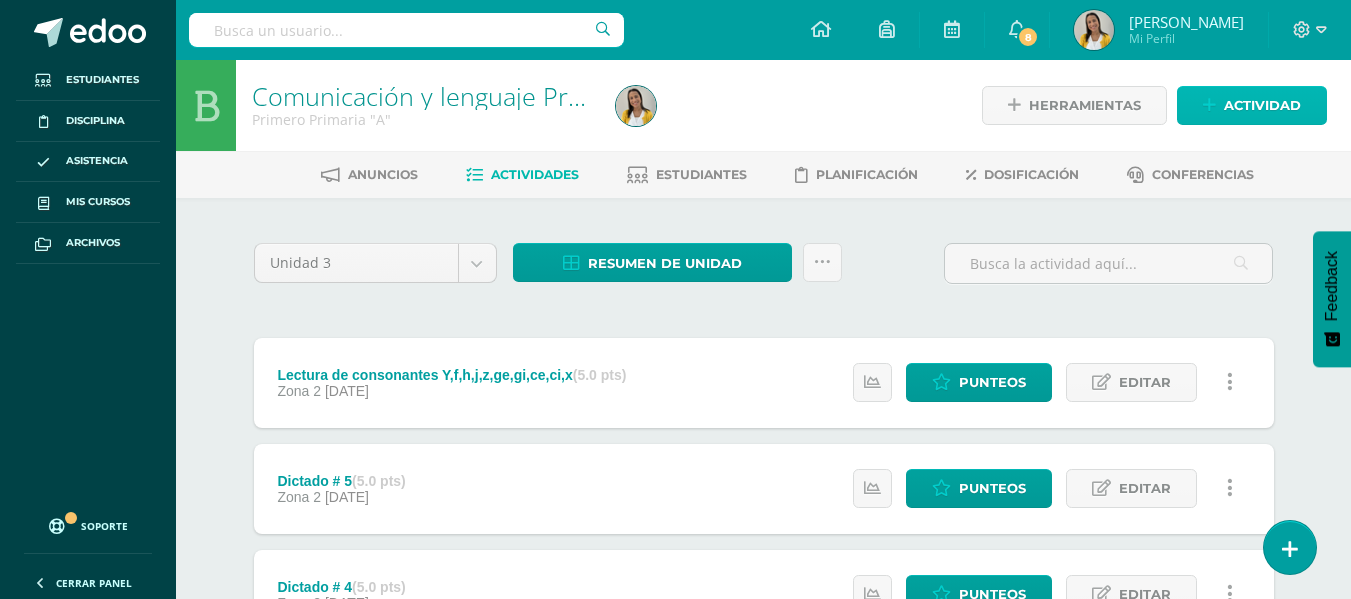 click on "Actividad" at bounding box center [1262, 105] 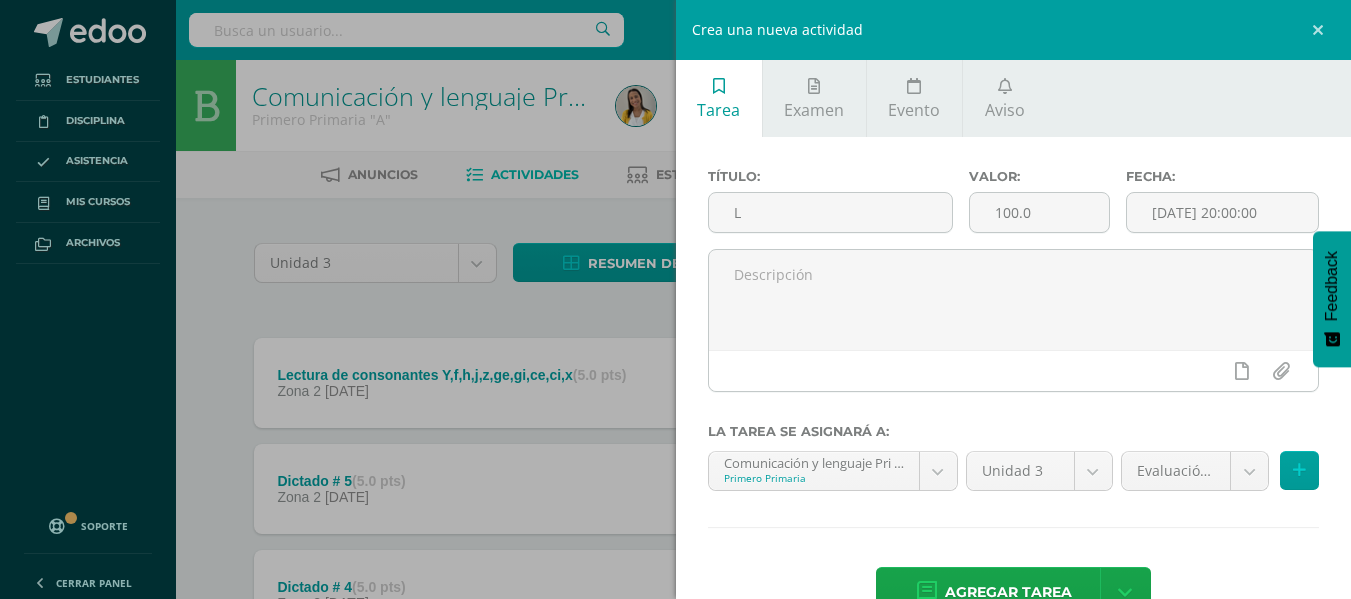 click on "Título: L" at bounding box center [830, 209] 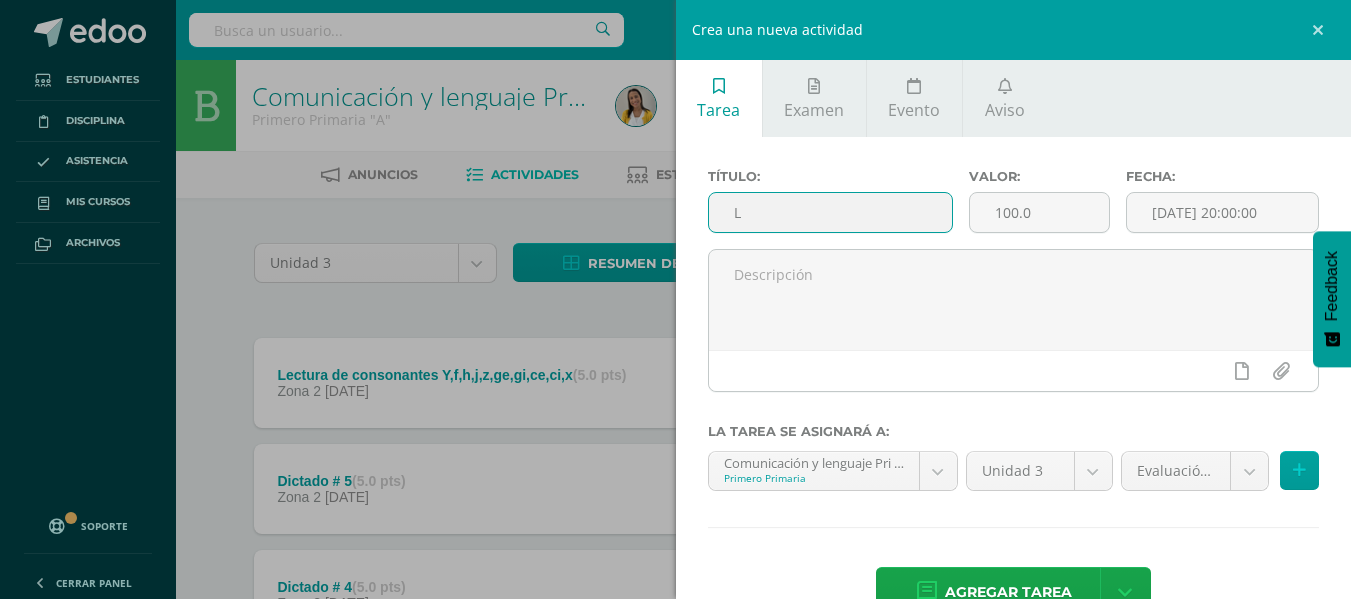 click on "L" at bounding box center (830, 212) 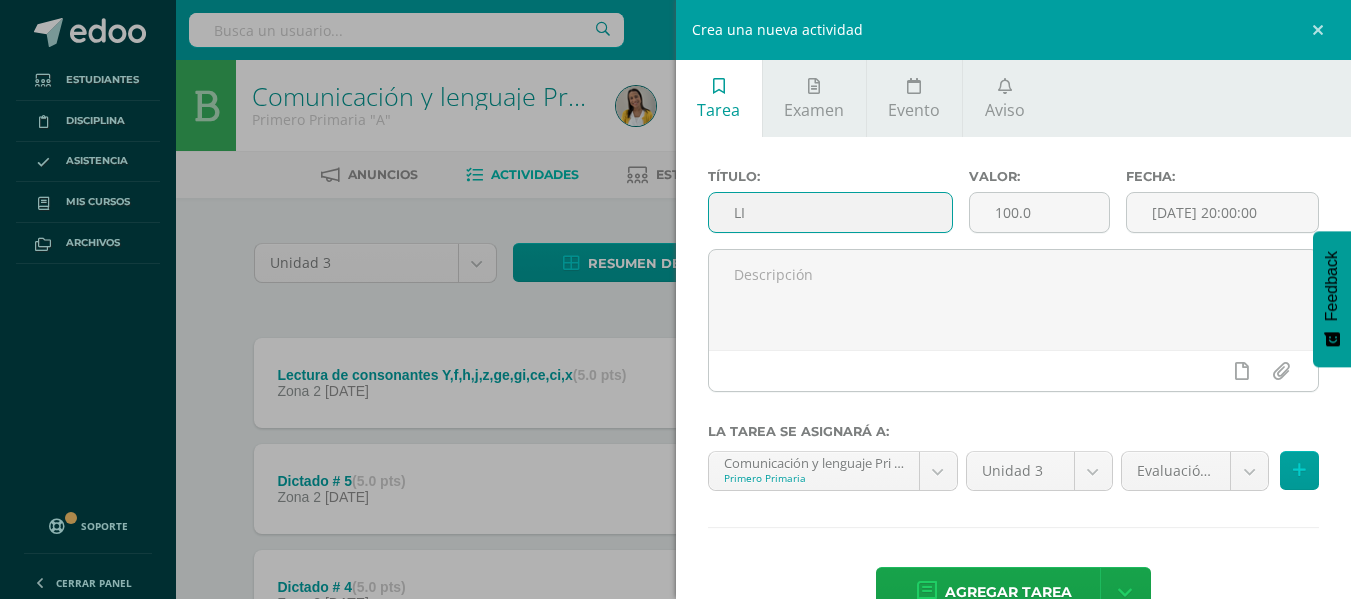 type on "L" 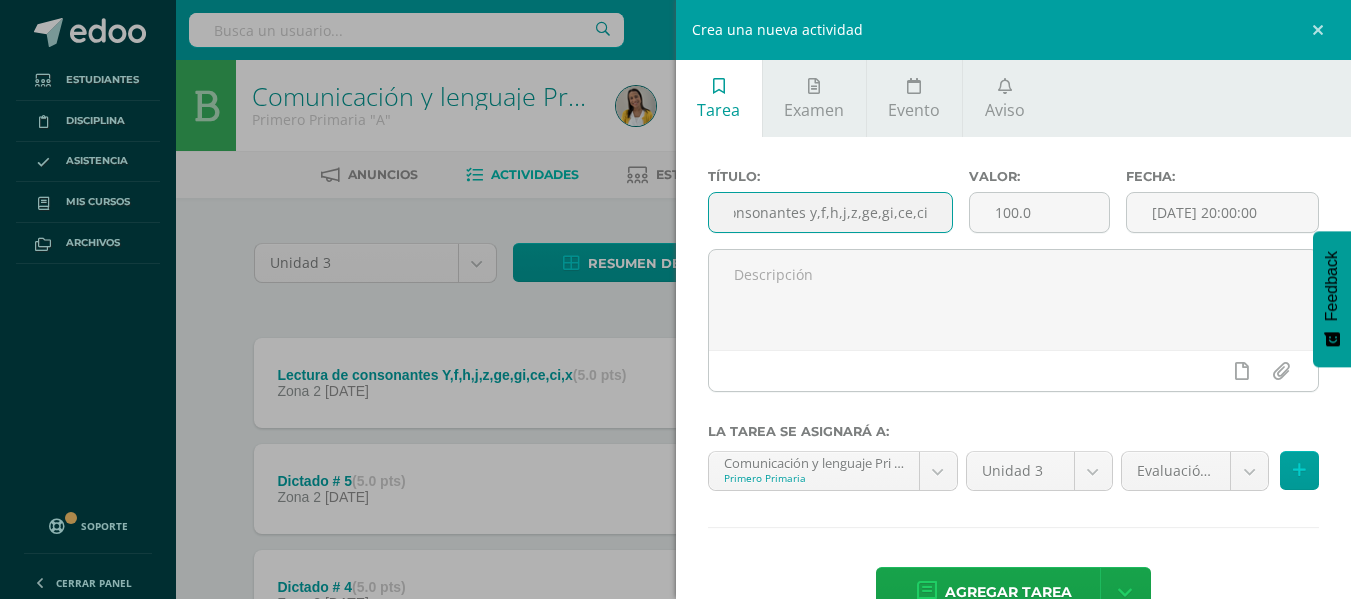scroll, scrollTop: 0, scrollLeft: 58, axis: horizontal 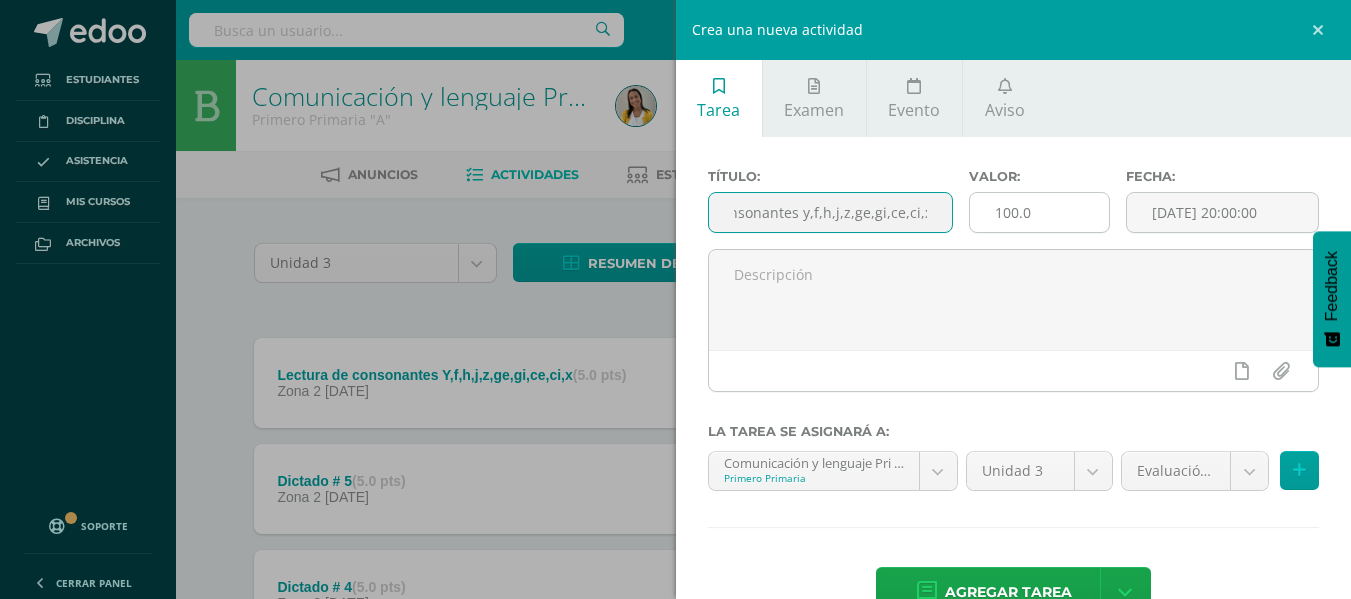 type on "Libro consonantes y,f,h,j,z,ge,gi,ce,ci,x" 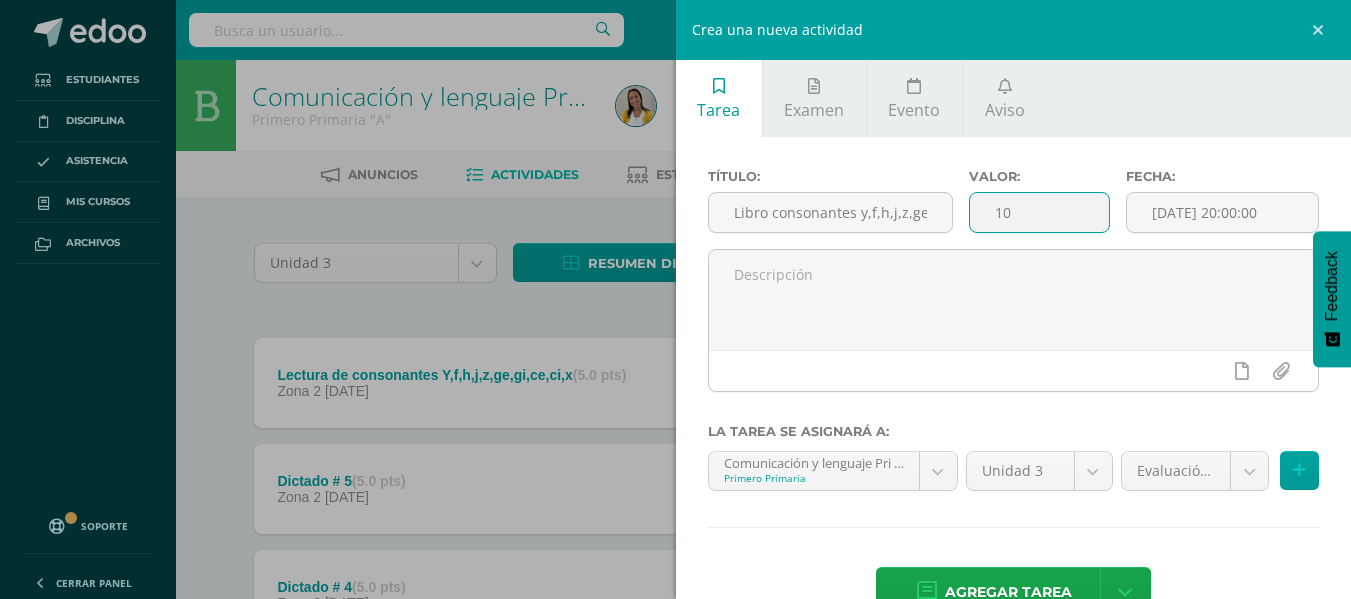 type on "1" 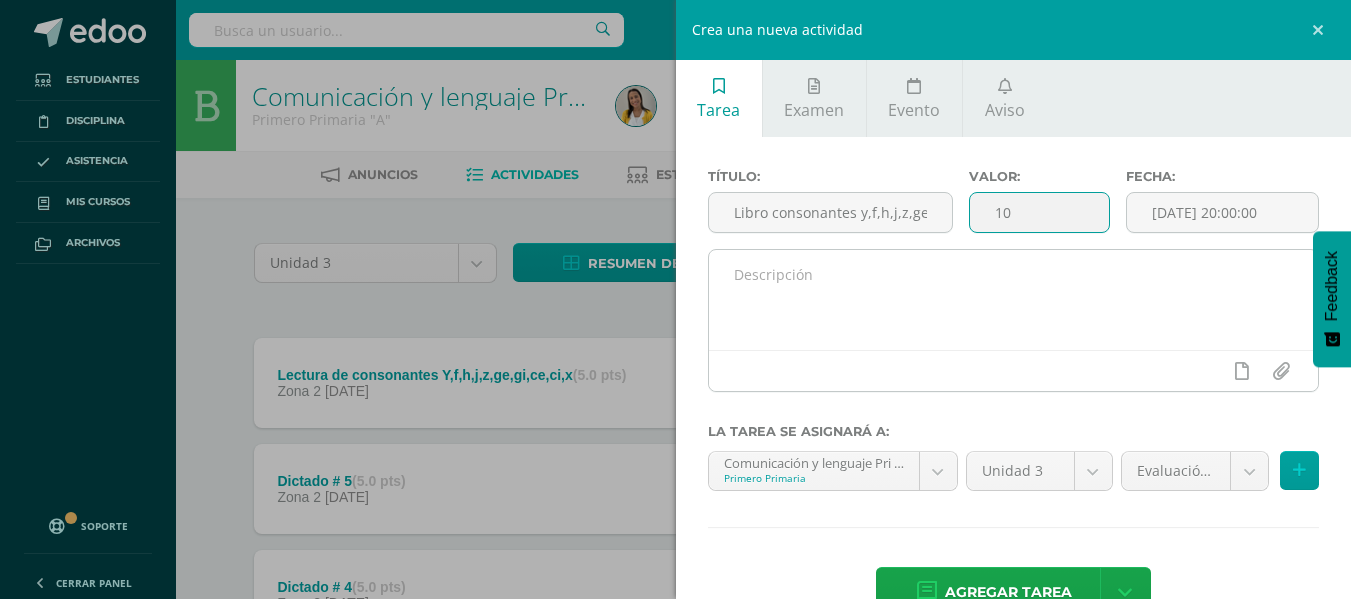 type on "10" 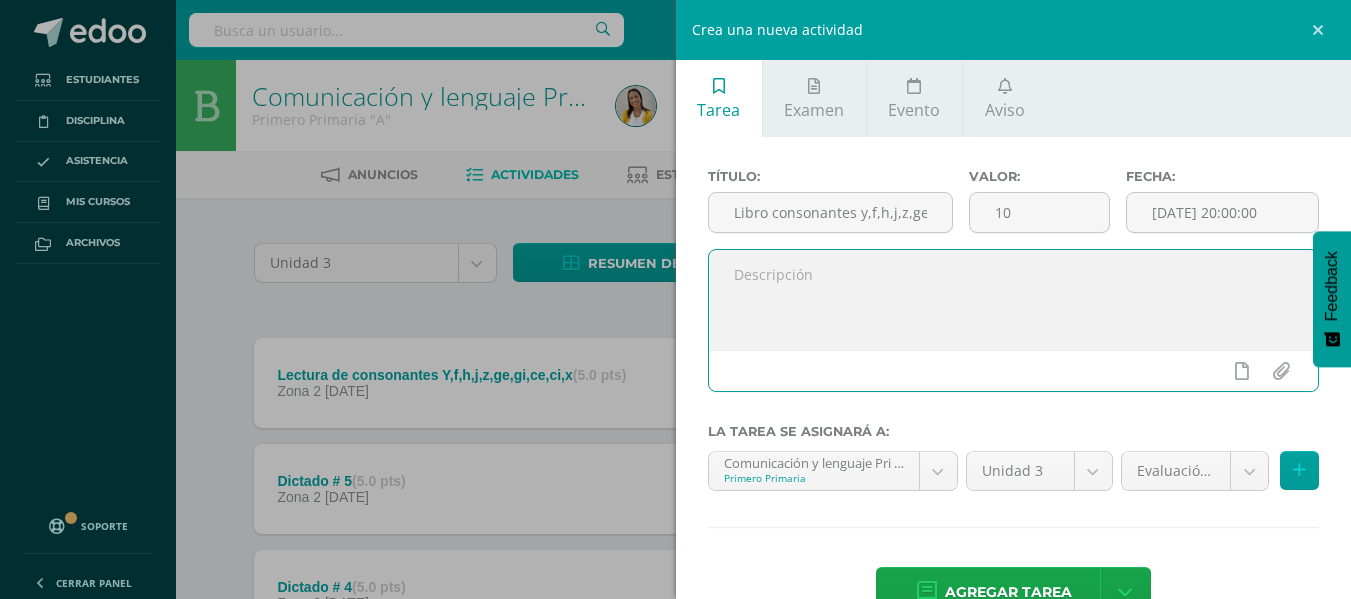 click at bounding box center [1014, 300] 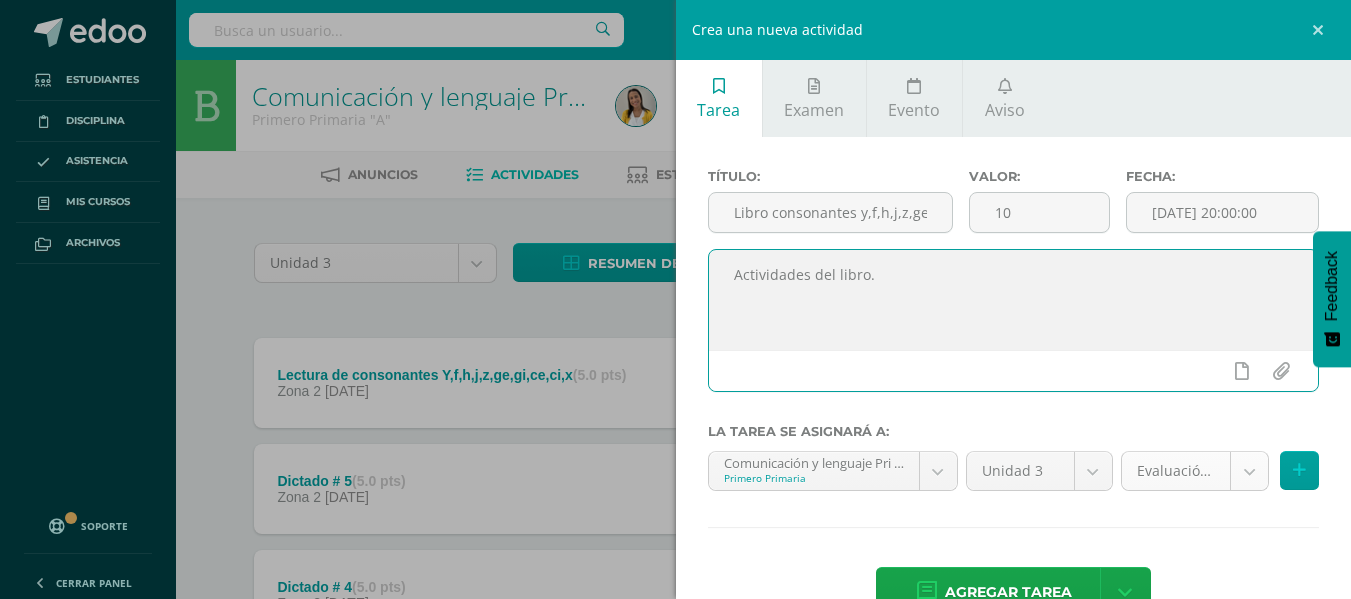 type on "Actividades del libro." 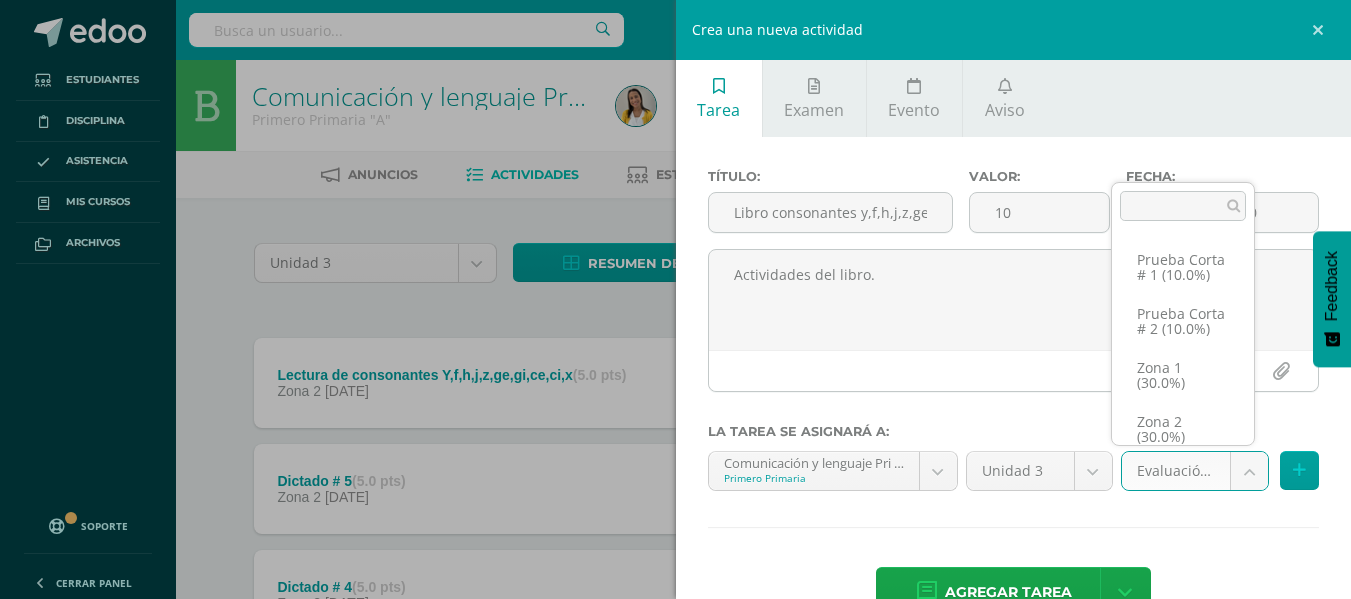 scroll, scrollTop: 75, scrollLeft: 0, axis: vertical 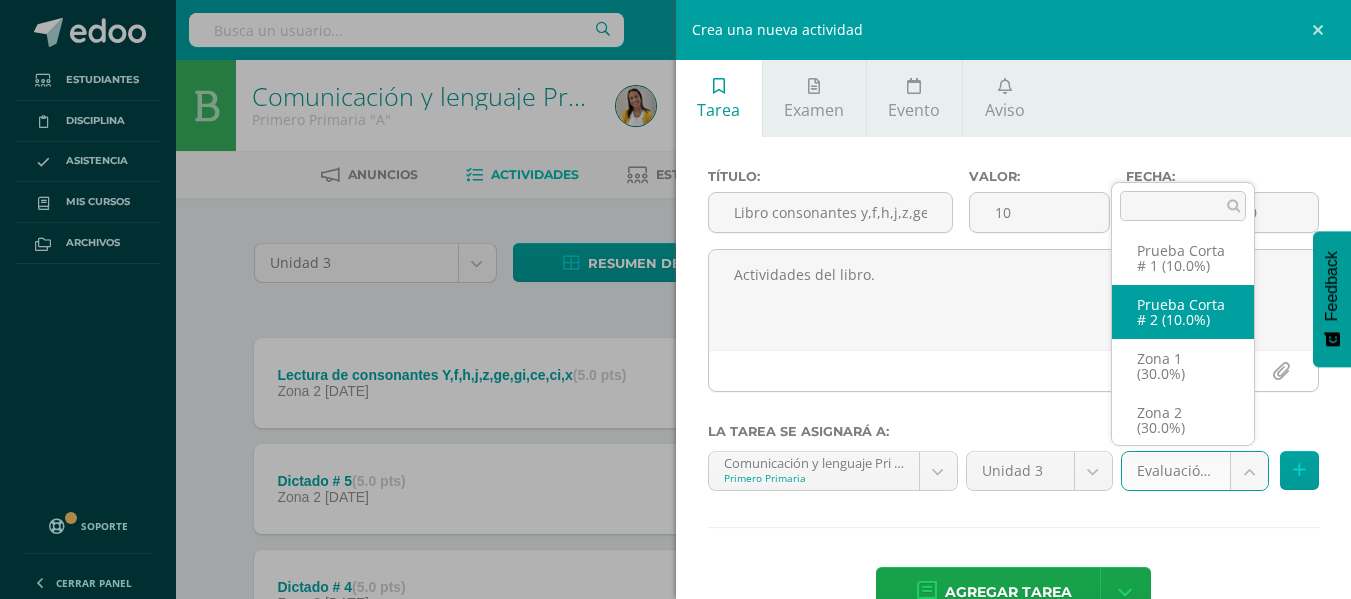 select on "27121" 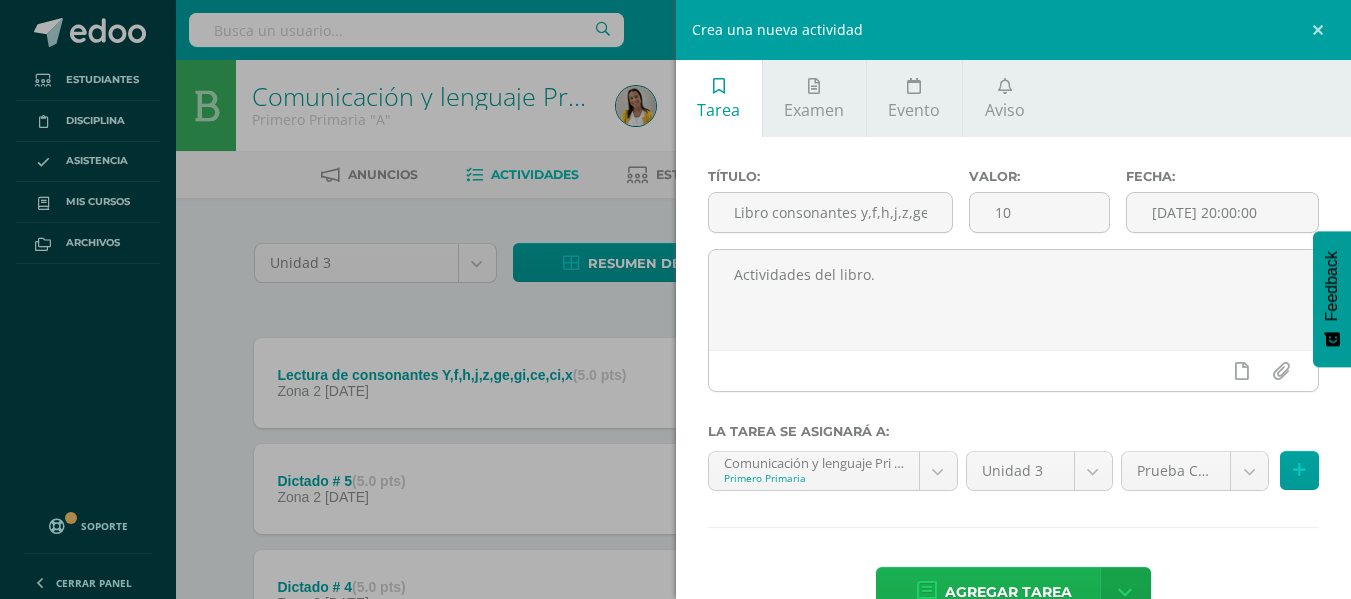 click on "Agregar tarea" at bounding box center (1008, 592) 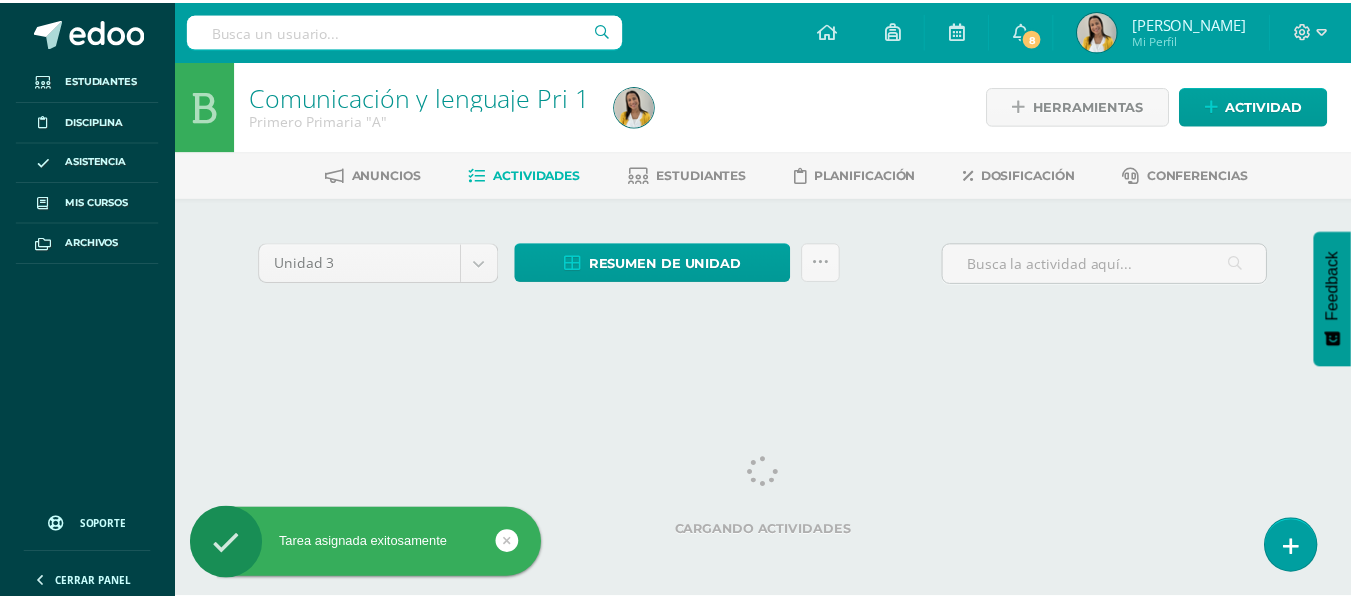 scroll, scrollTop: 0, scrollLeft: 0, axis: both 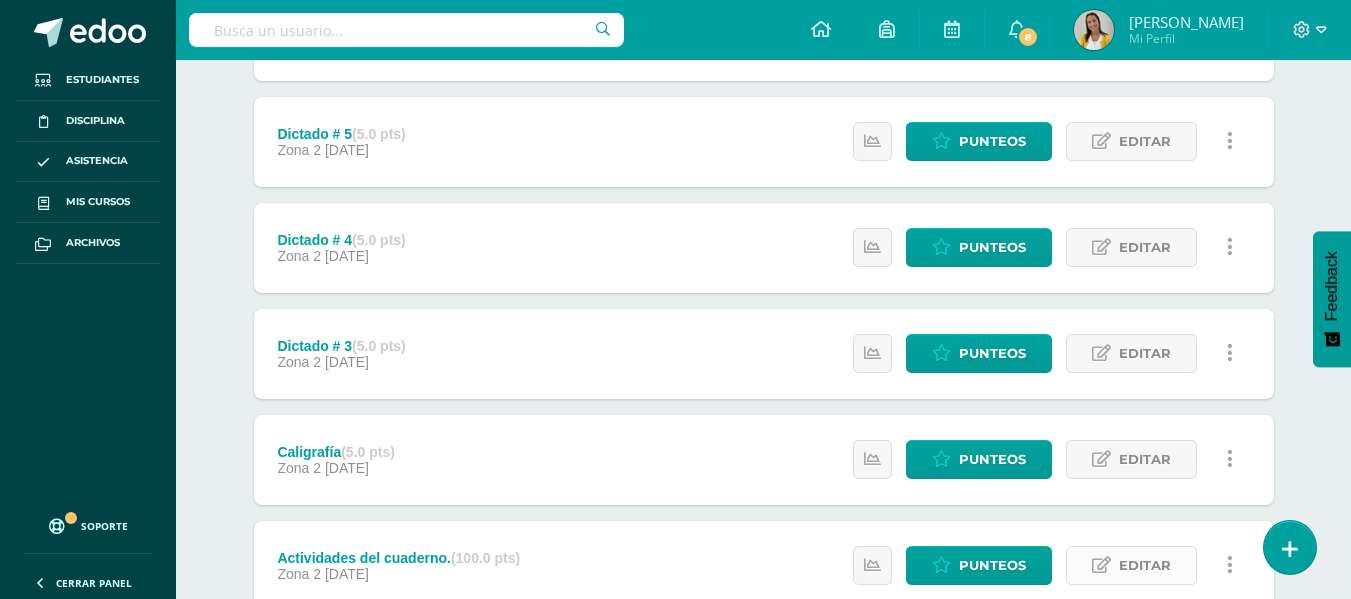 click on "Editar" at bounding box center (1145, 565) 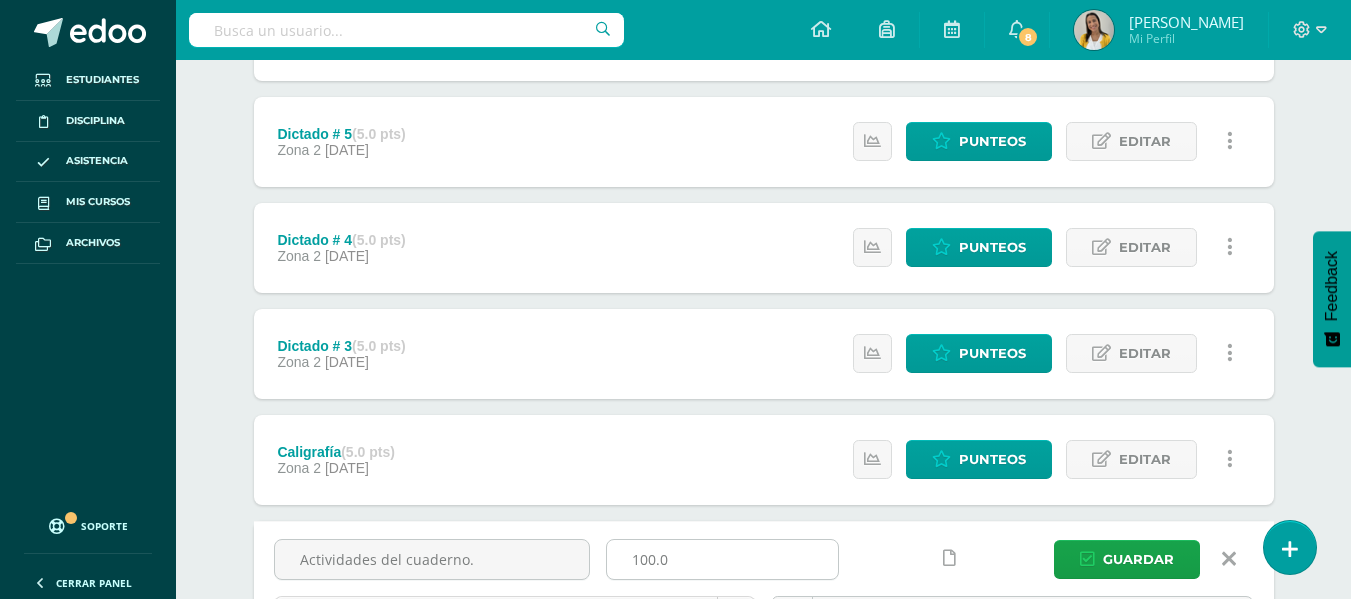 click on "100.0" at bounding box center [722, 559] 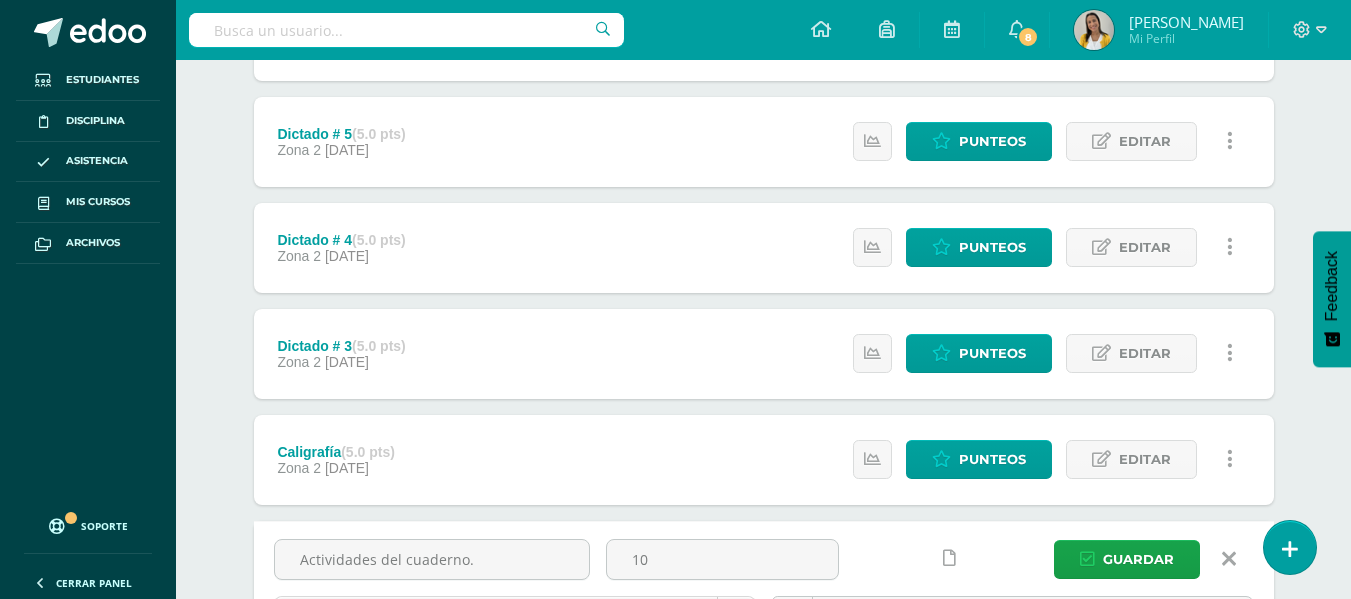 type on "1" 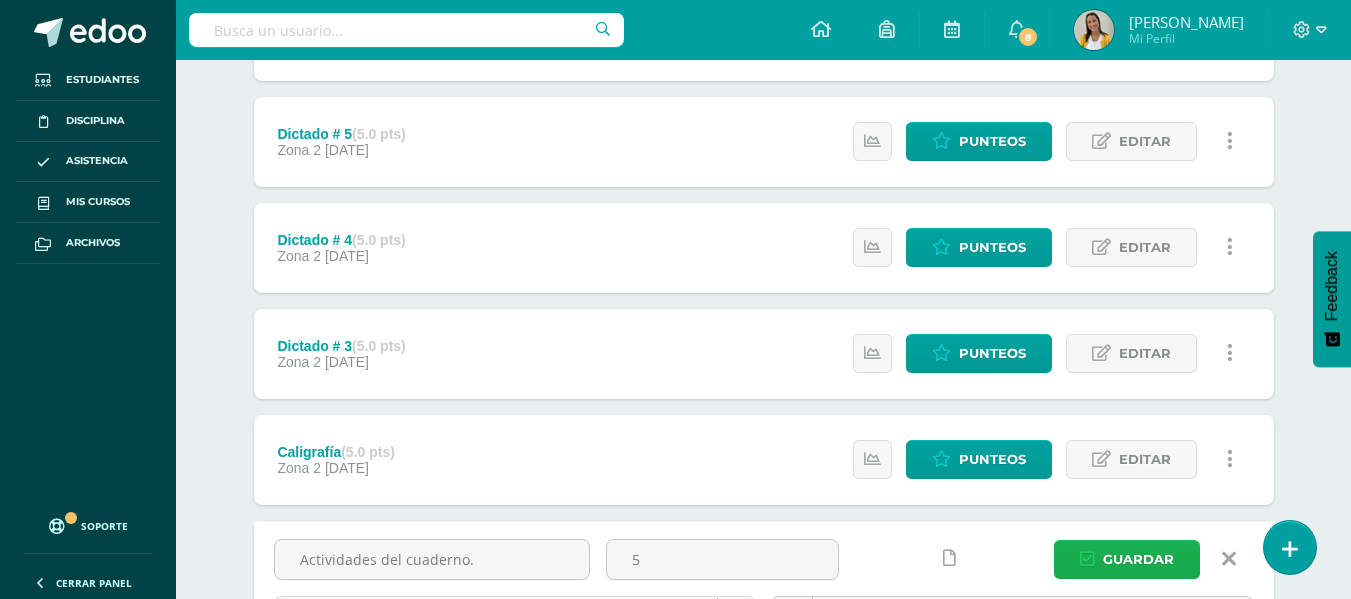 type on "5" 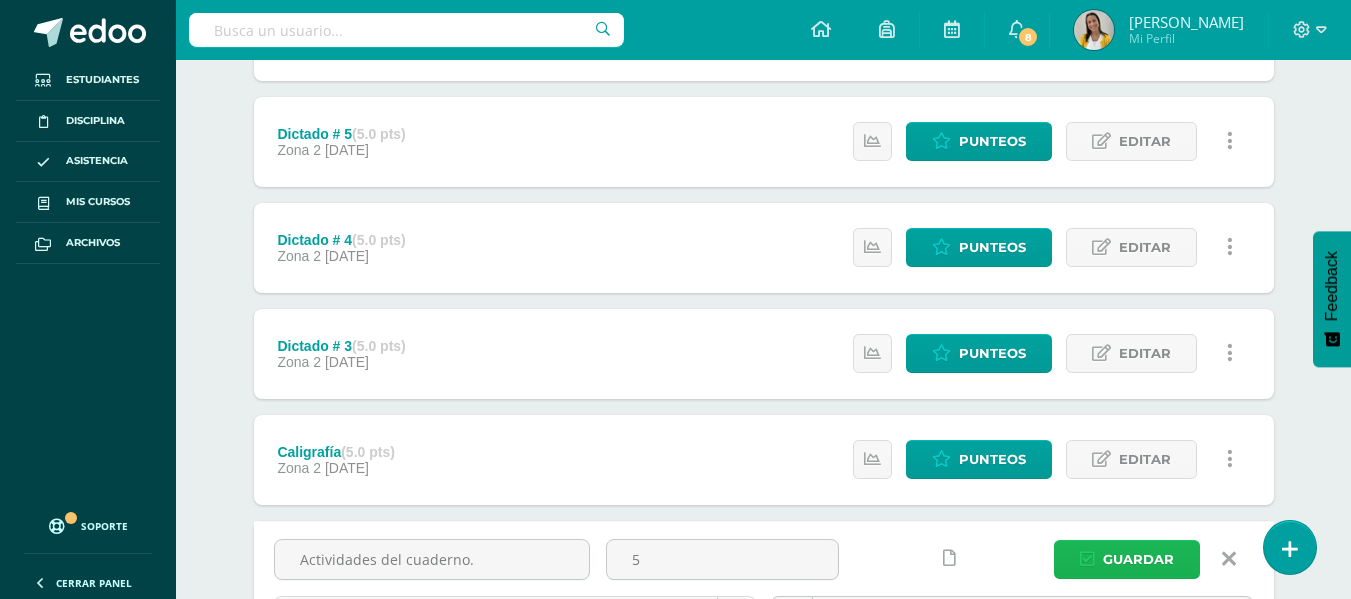 click on "Guardar" at bounding box center (1138, 559) 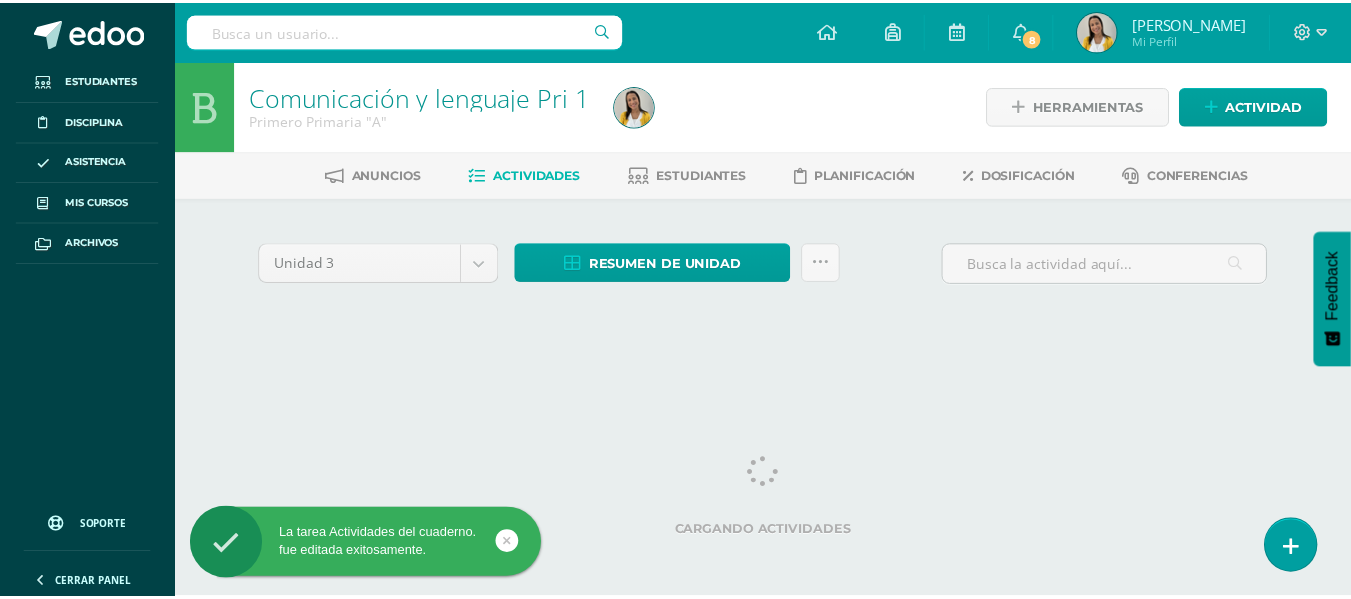 scroll, scrollTop: 0, scrollLeft: 0, axis: both 